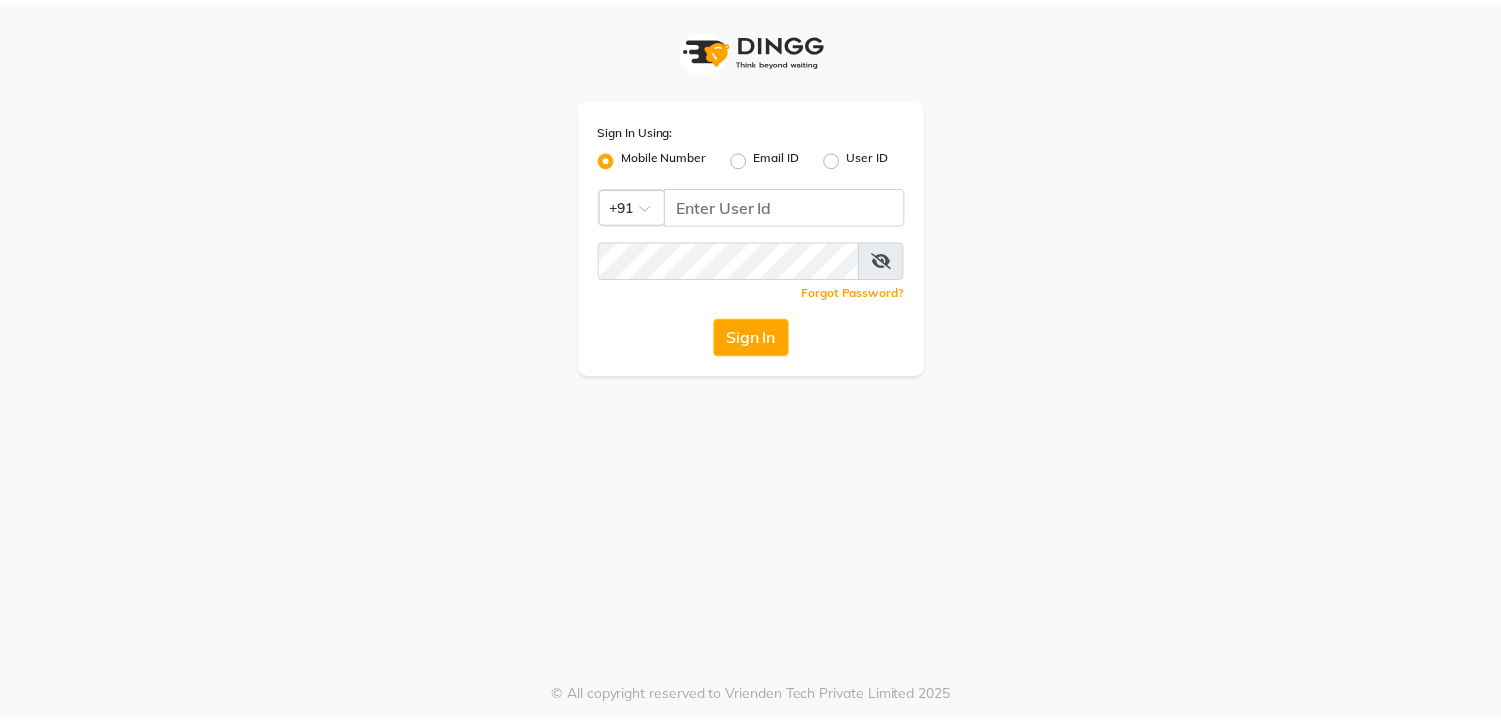 scroll, scrollTop: 0, scrollLeft: 0, axis: both 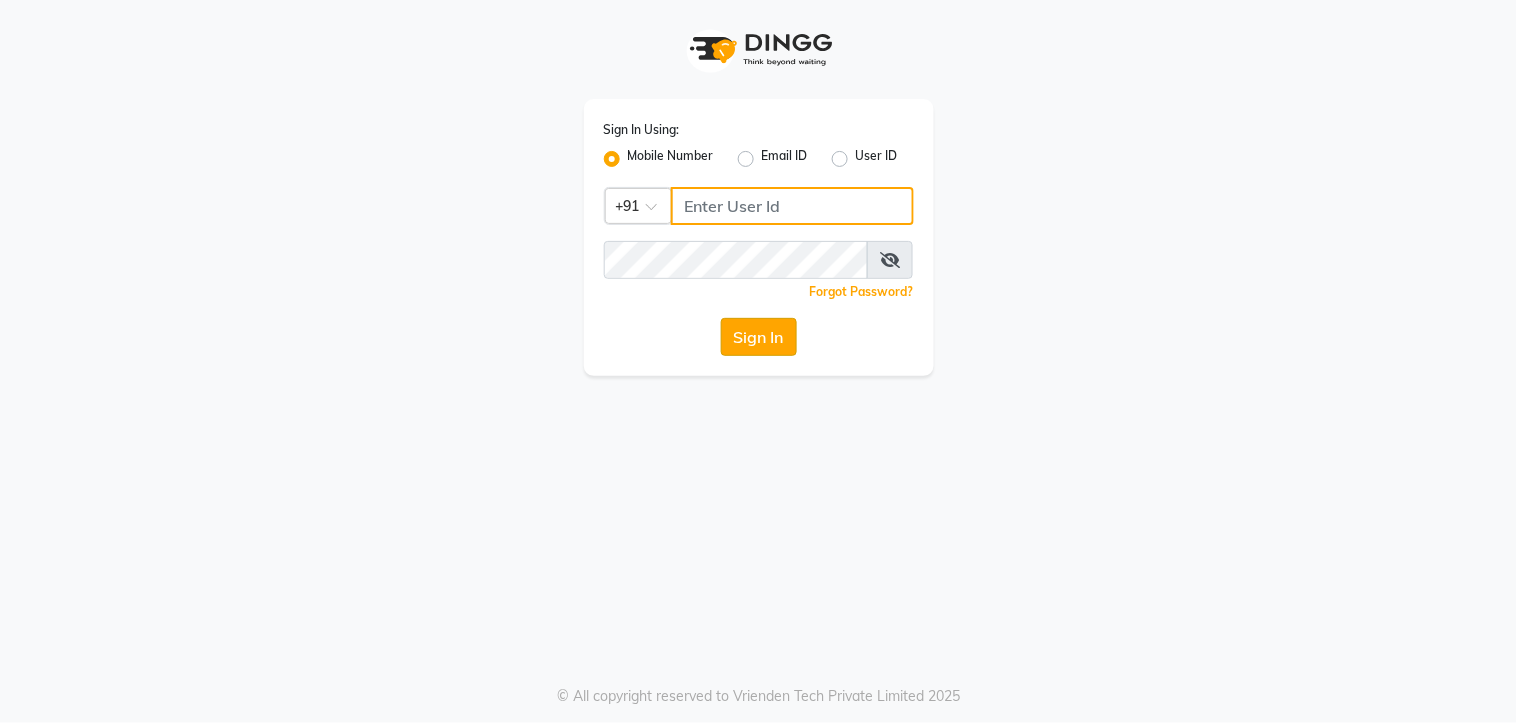 type on "7438832222" 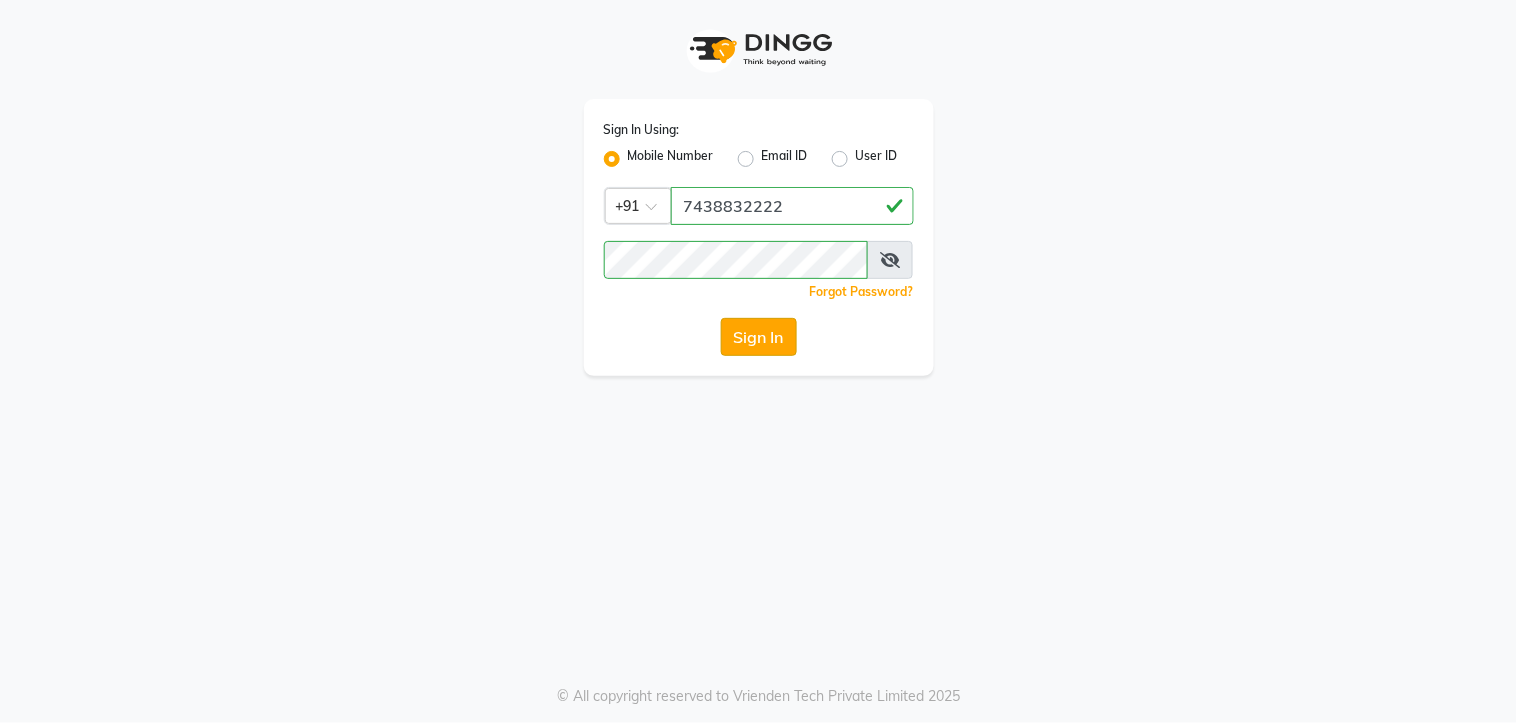 click on "Sign In" 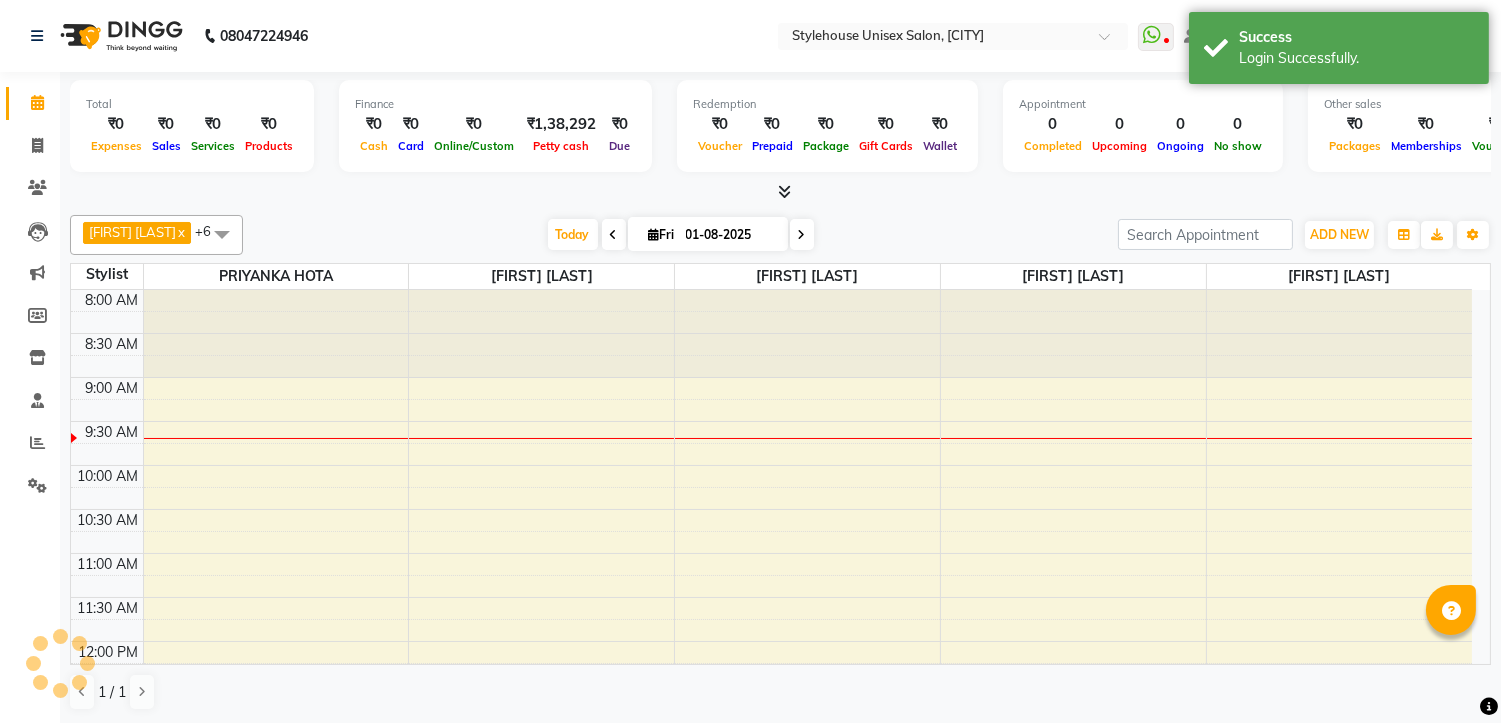scroll, scrollTop: 88, scrollLeft: 0, axis: vertical 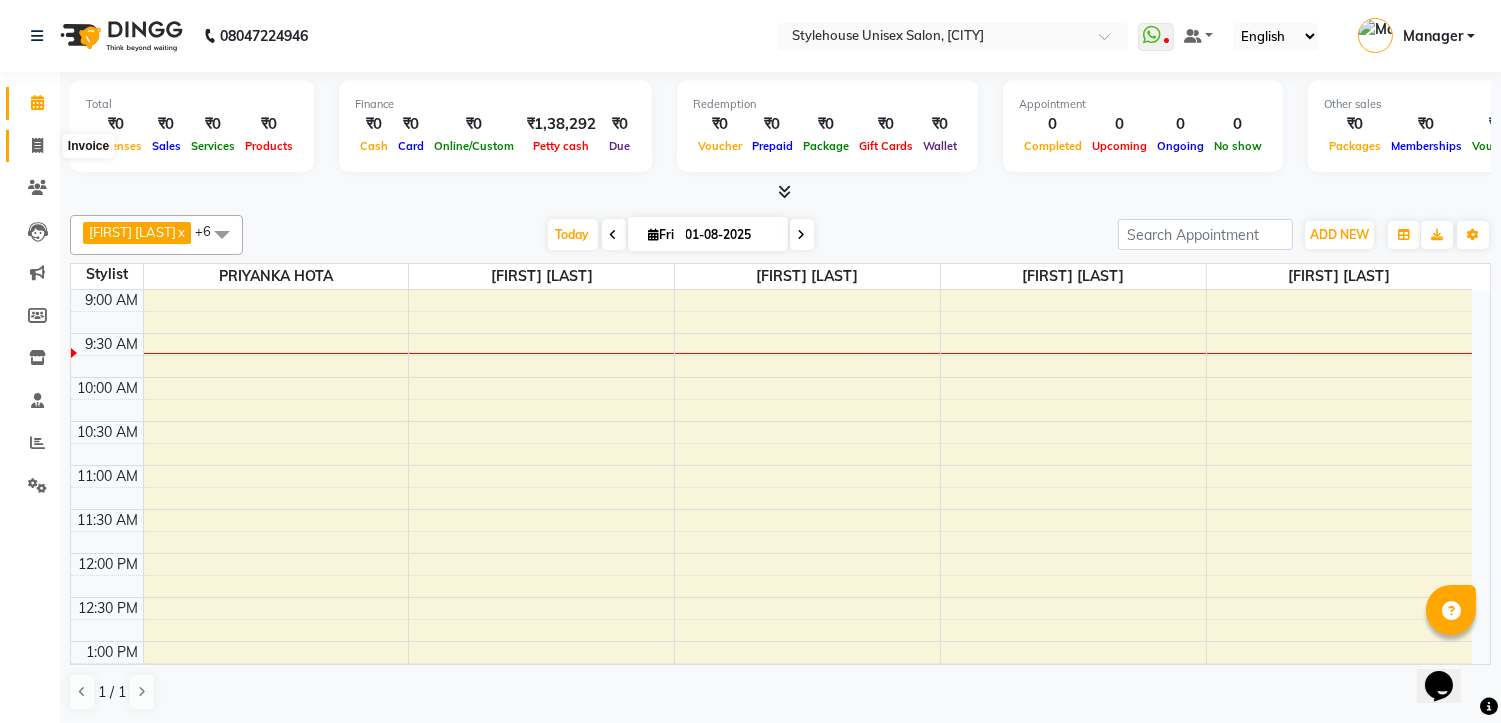click 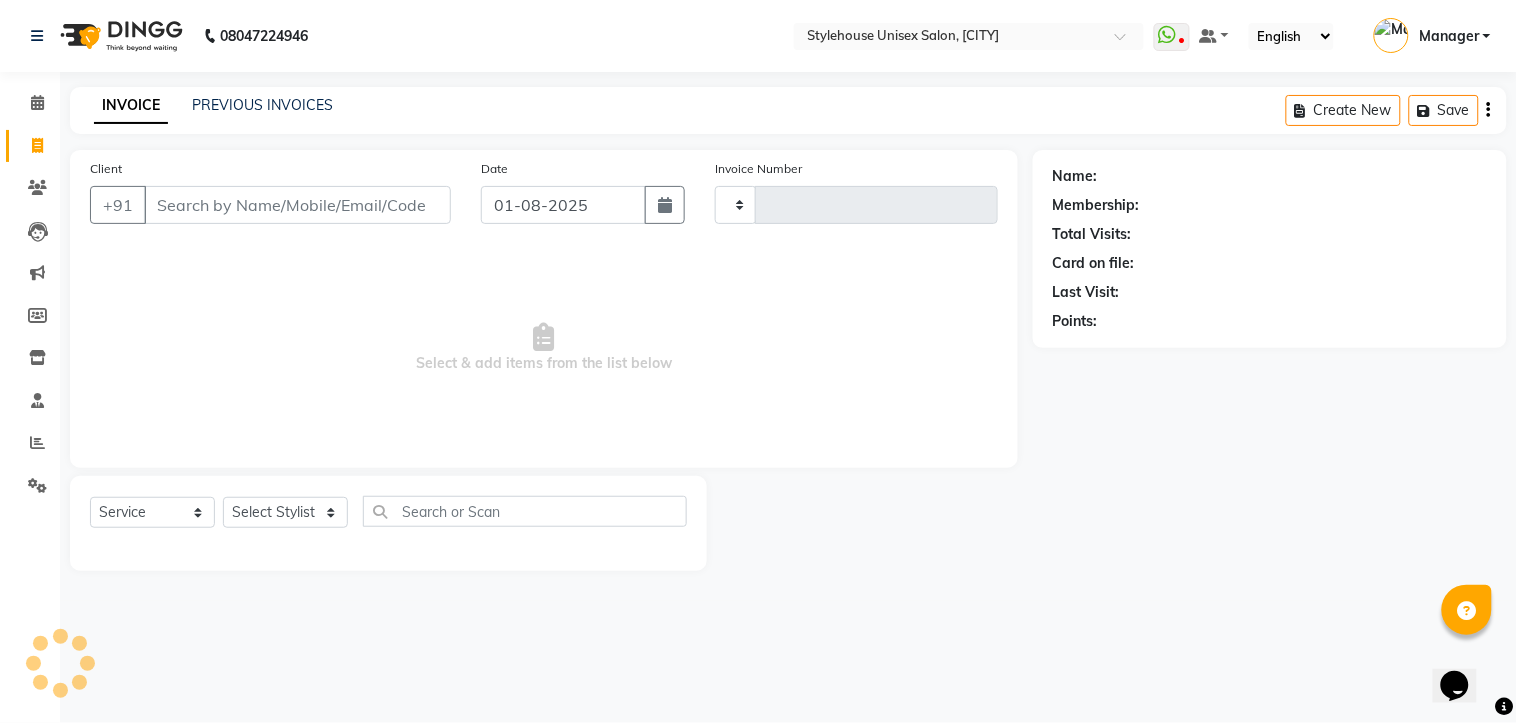 type on "1022" 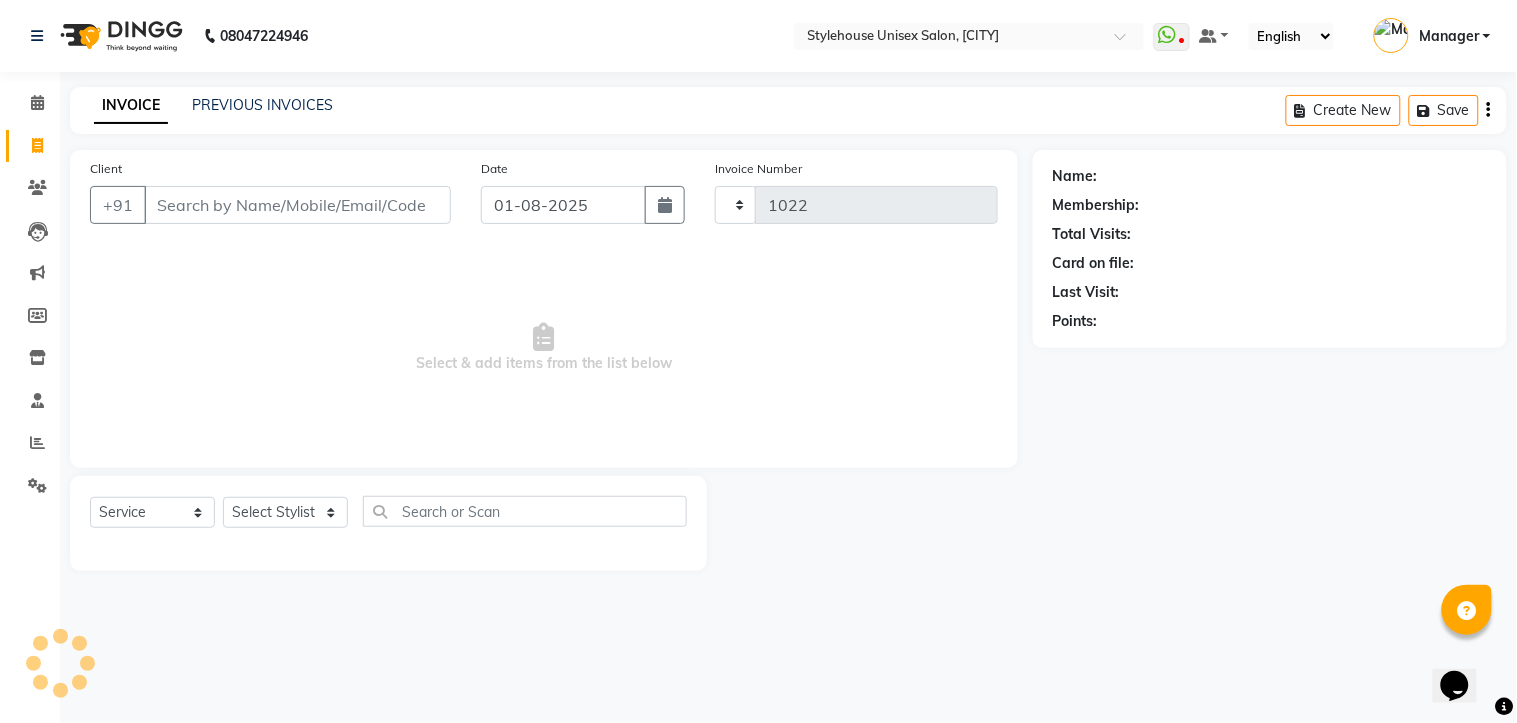 select on "7906" 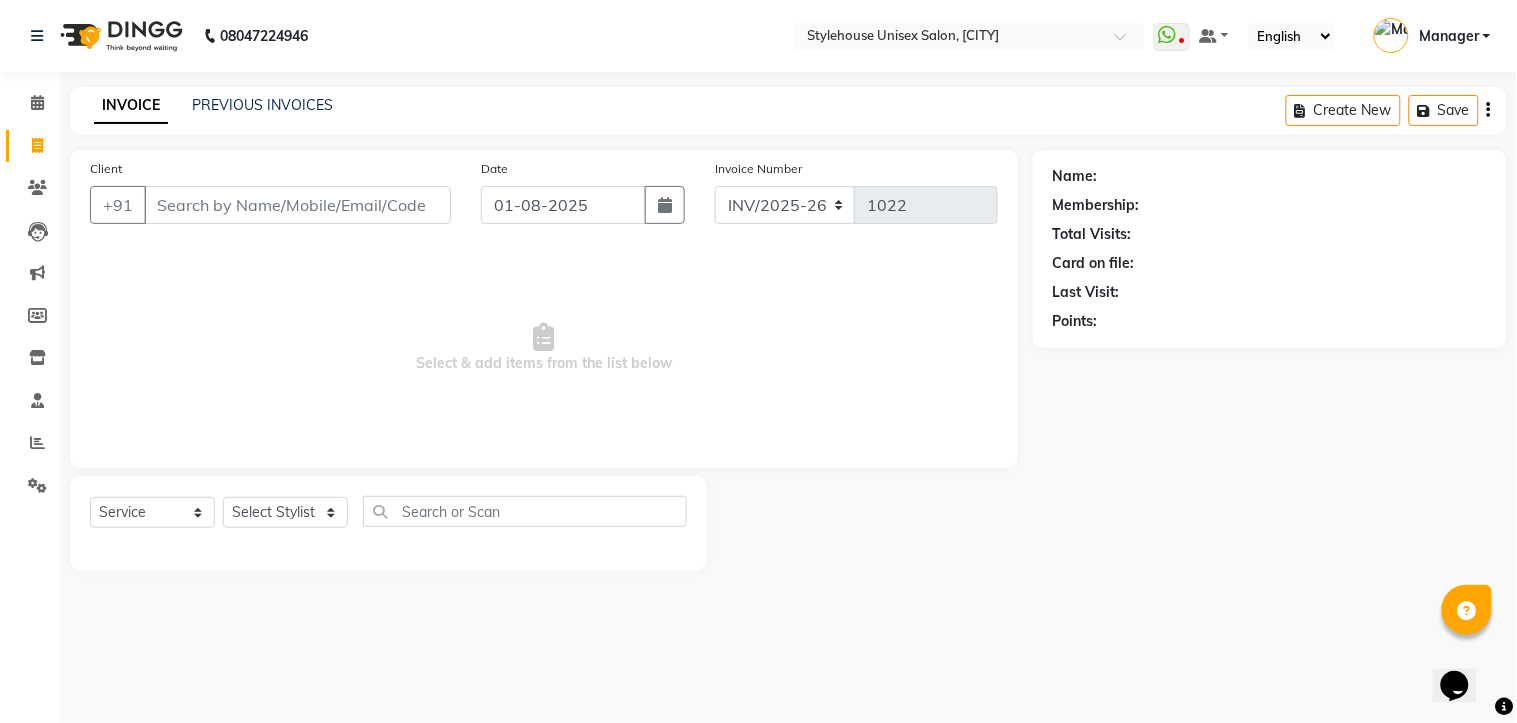 click on "Client" at bounding box center [297, 205] 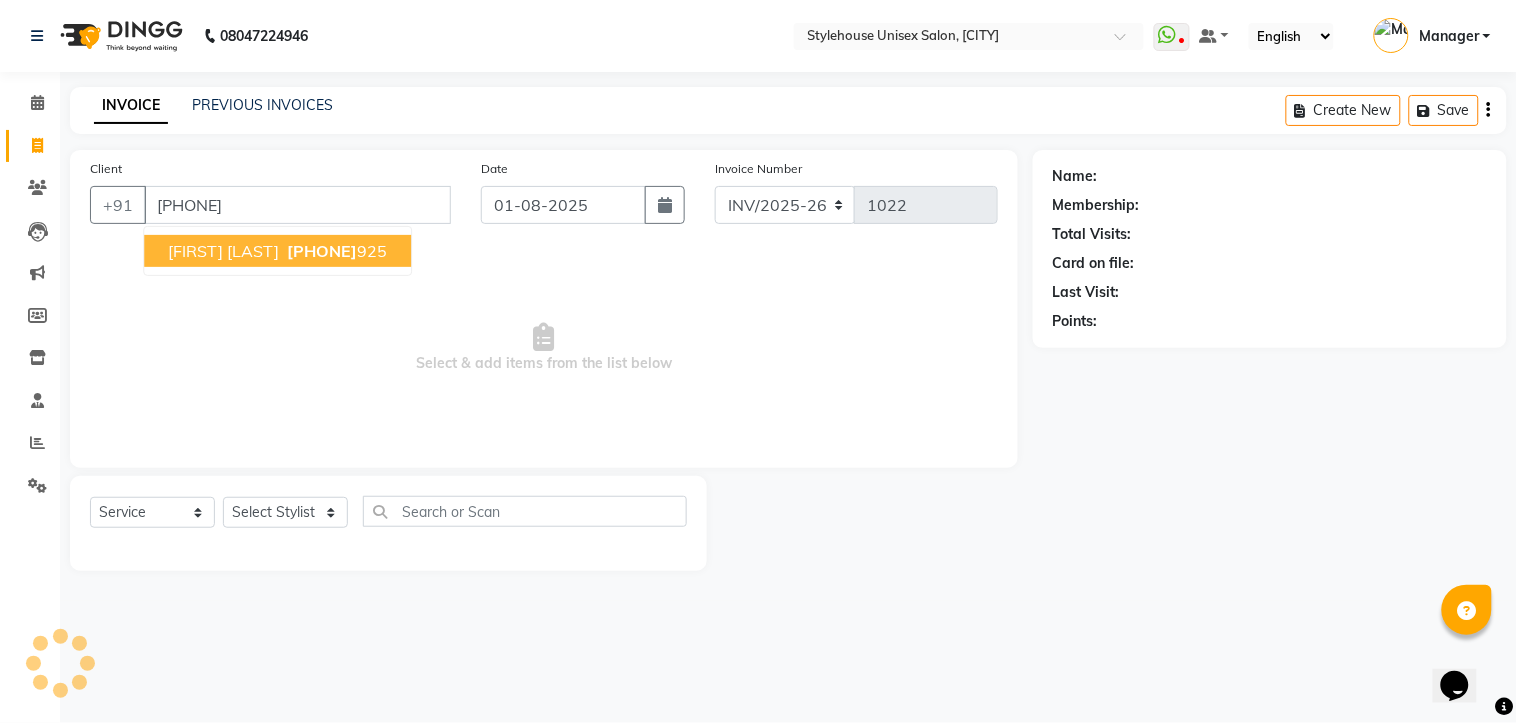 type on "[PHONE]" 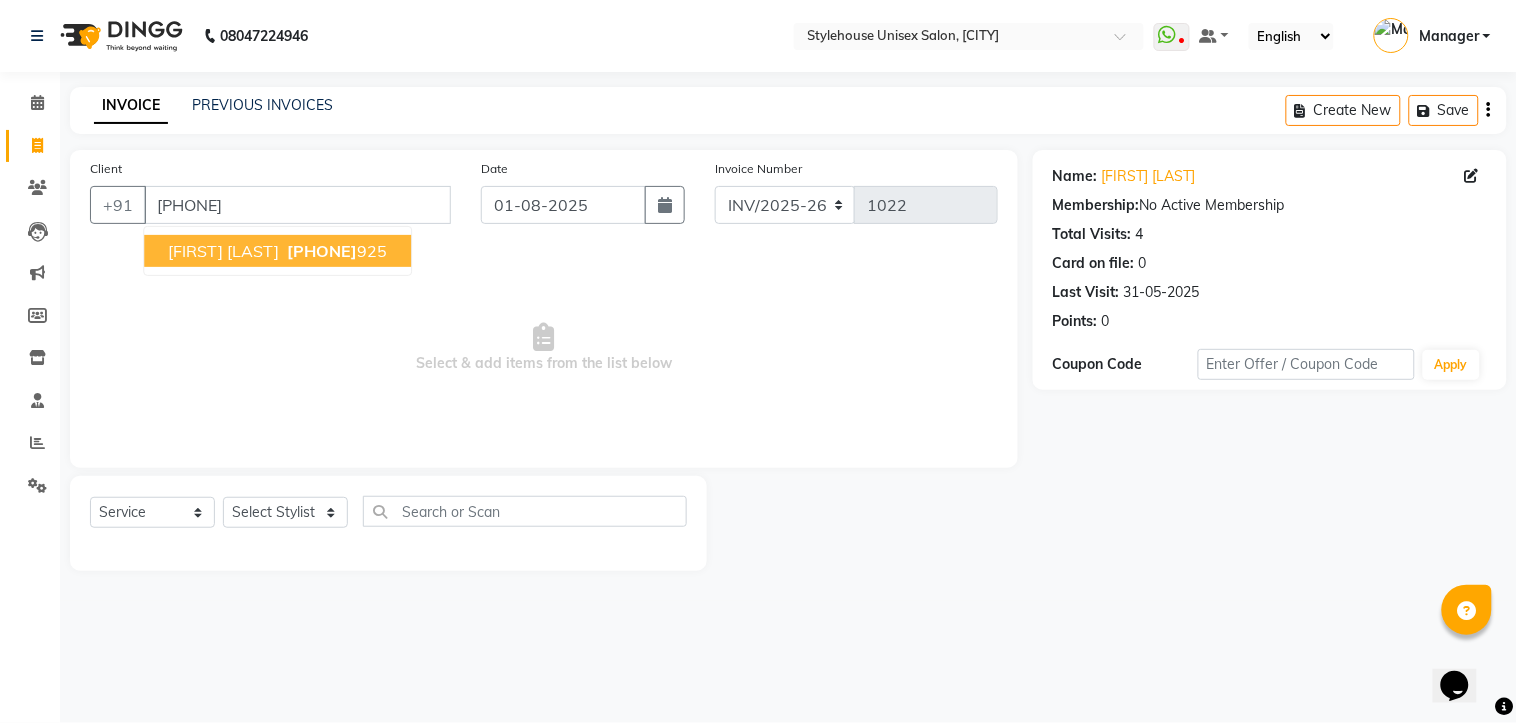 click on "[FIRST] [LAST]" at bounding box center (223, 251) 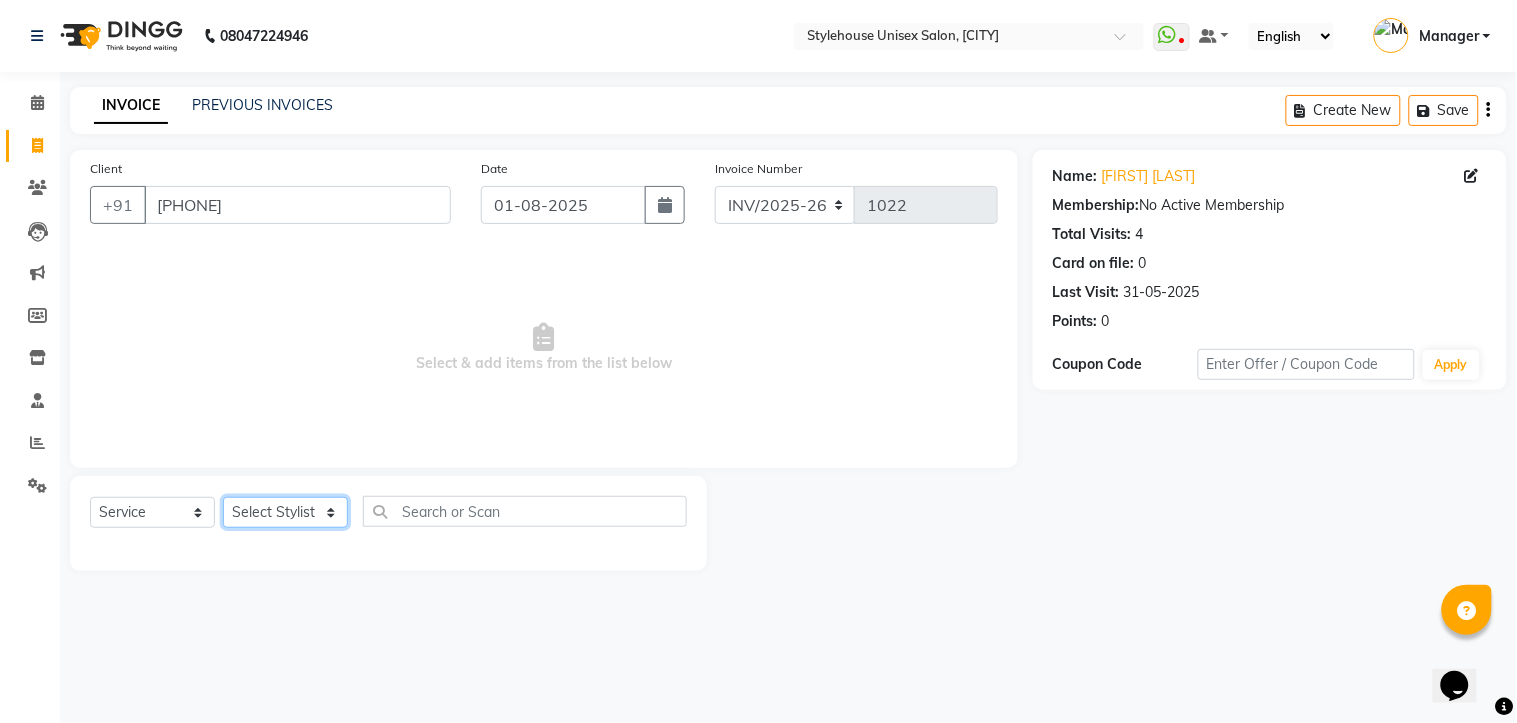 click on "Select Stylist [FIRST] [LAST] [FIRST] [LAST] [FIRST] [LAST] Manager [FIRST] [LAST] [FIRST] [LAST] [FIRST] [LAST]" 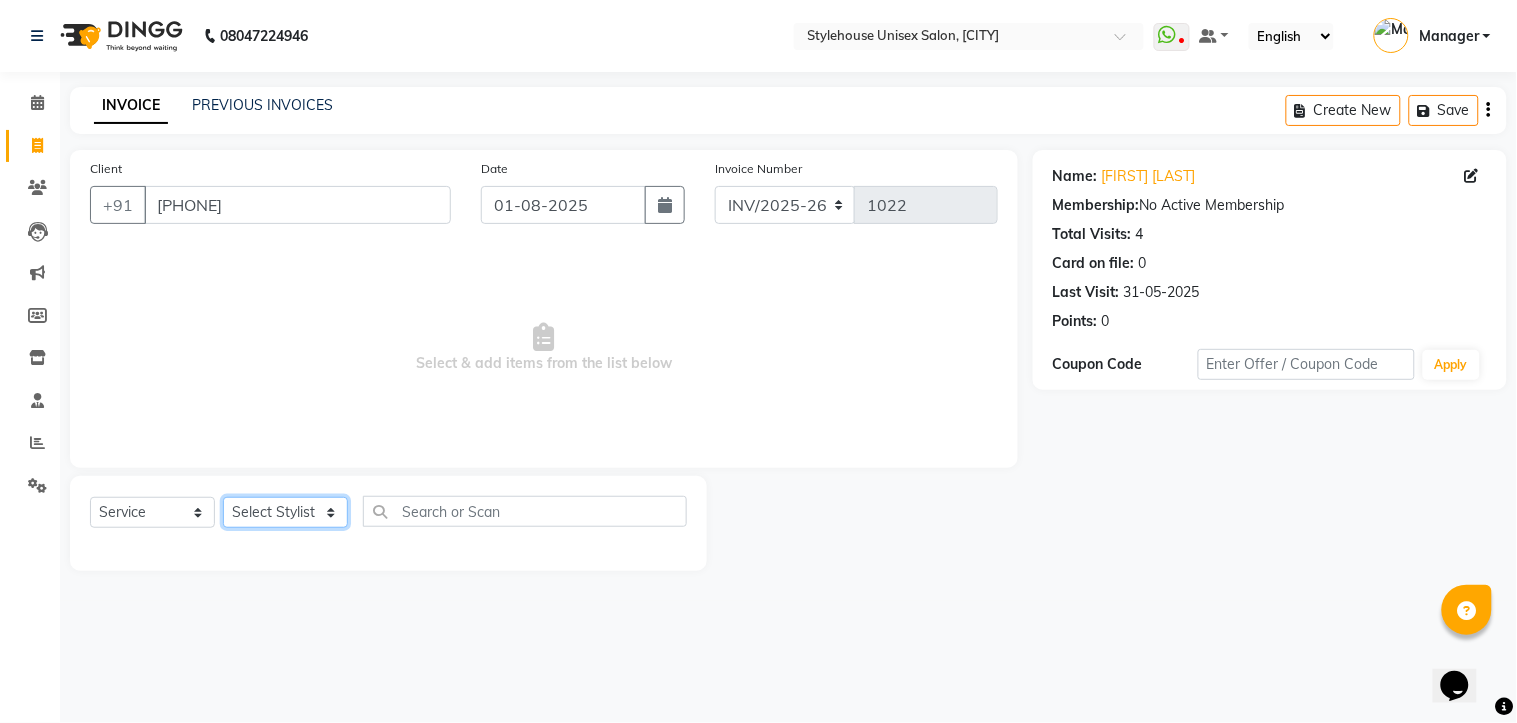 select on "69918" 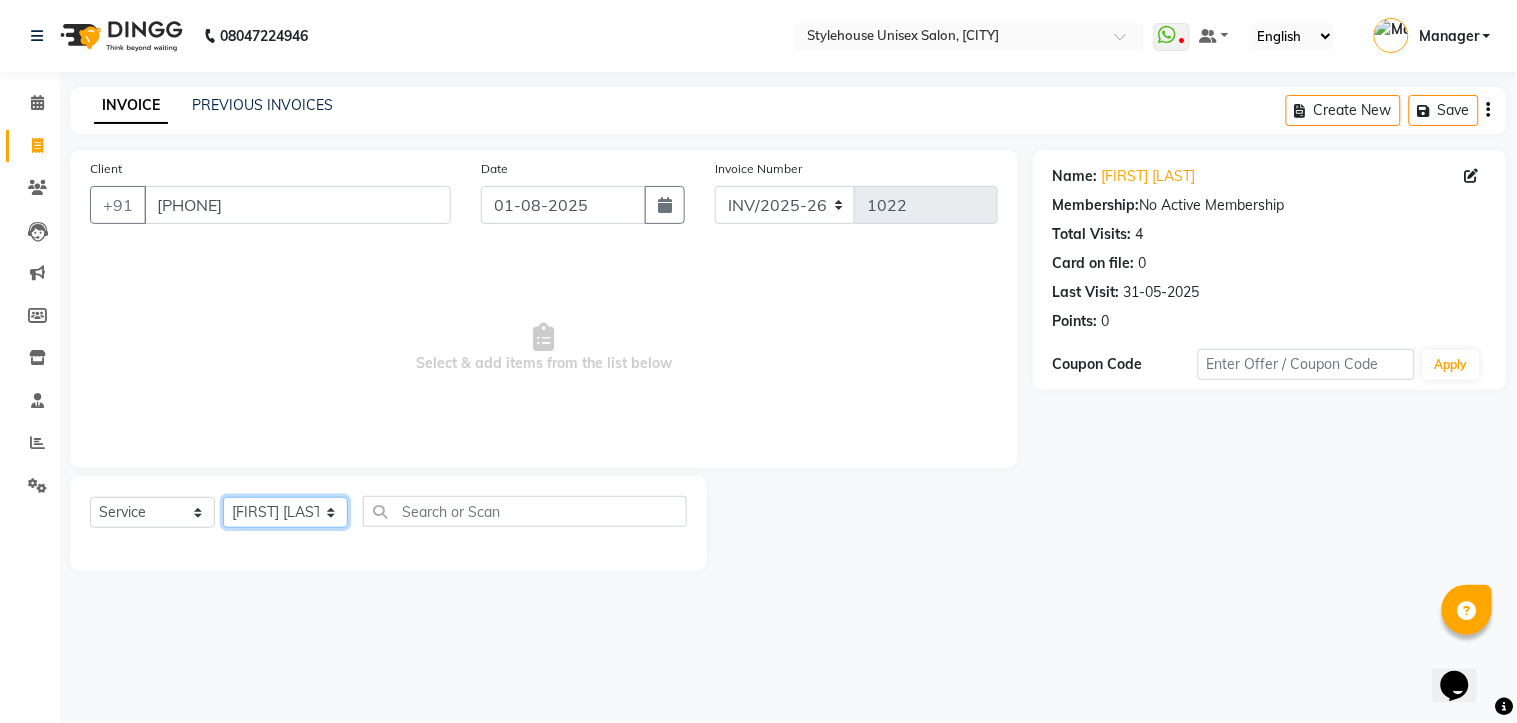 click on "Select Stylist [FIRST] [LAST] [FIRST] [LAST] [FIRST] [LAST] Manager [FIRST] [LAST] [FIRST] [LAST] [FIRST] [LAST]" 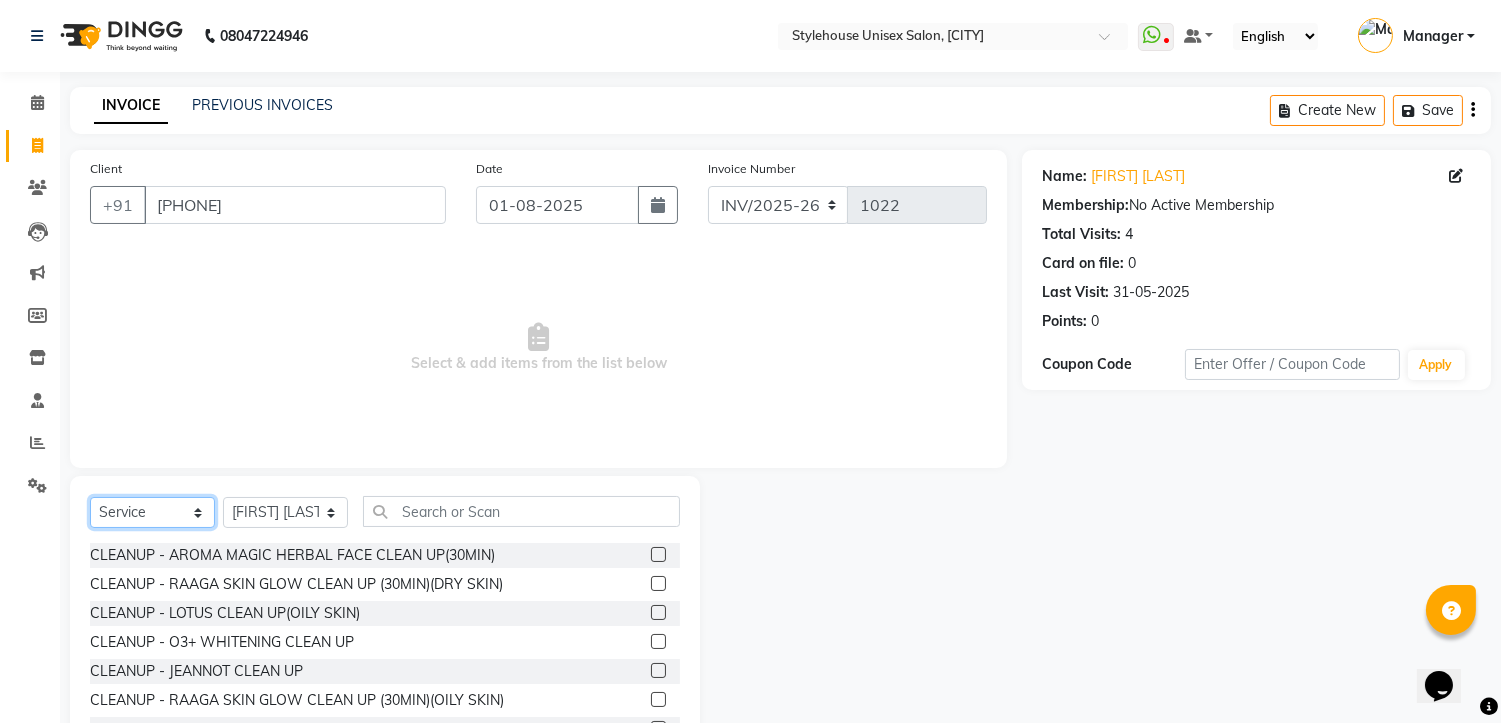 click on "Select  Service  Product  Membership  Package Voucher Prepaid Gift Card" 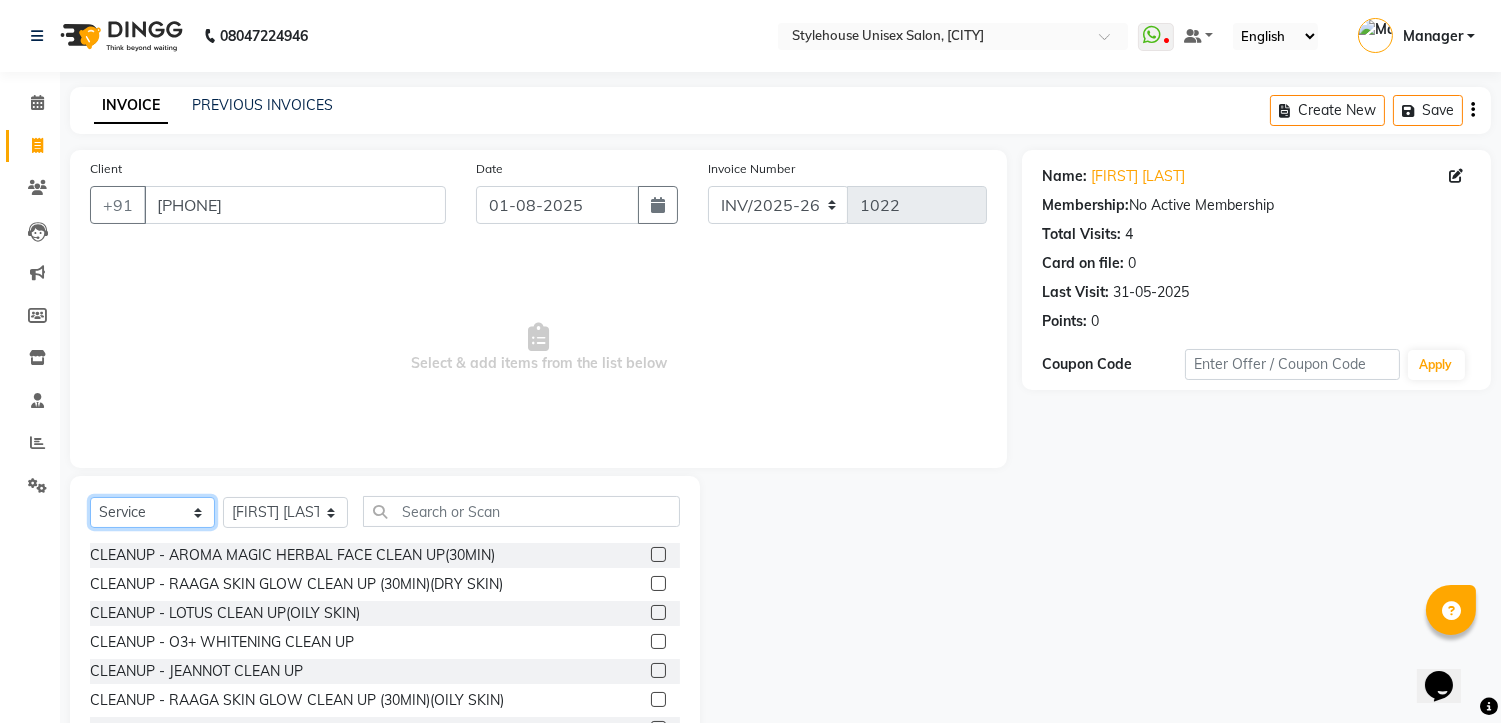 select on "package" 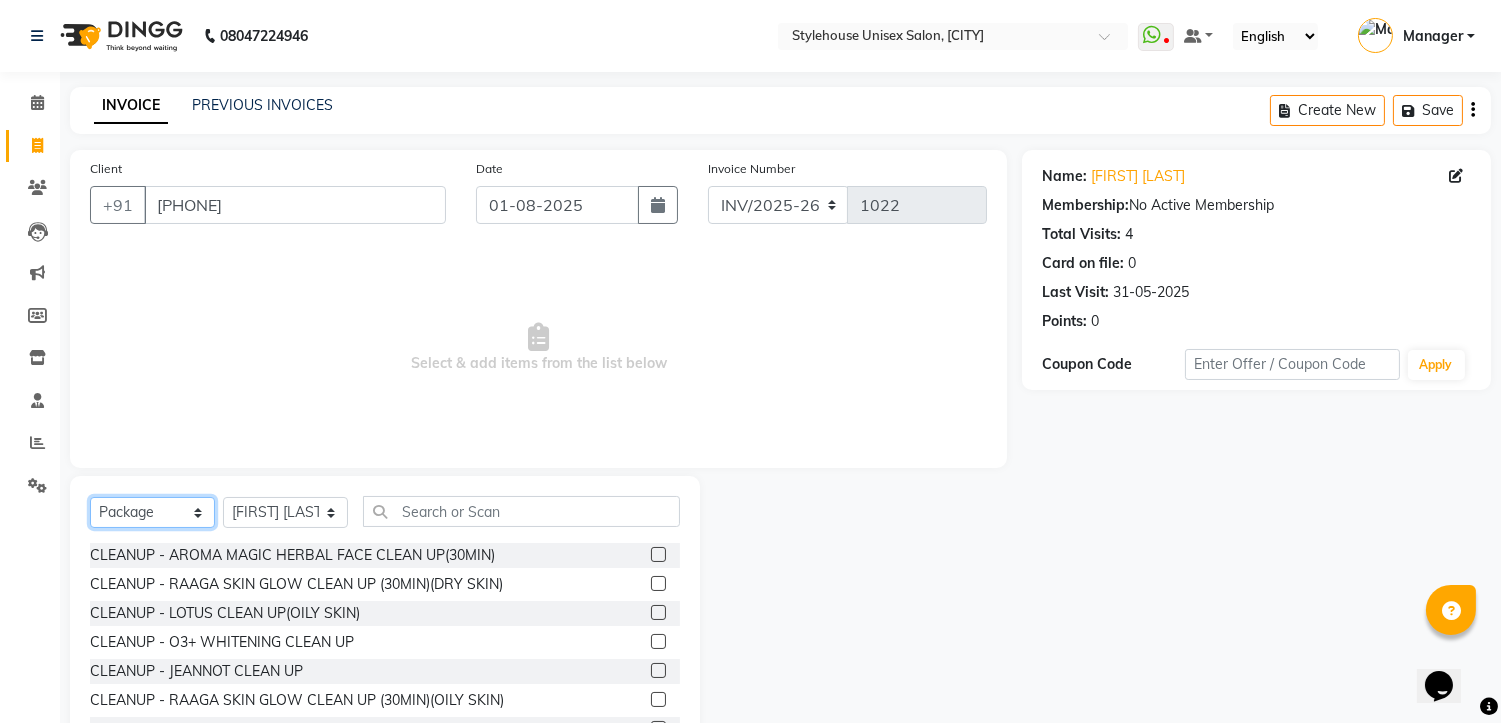click on "Select  Service  Product  Membership  Package Voucher Prepaid Gift Card" 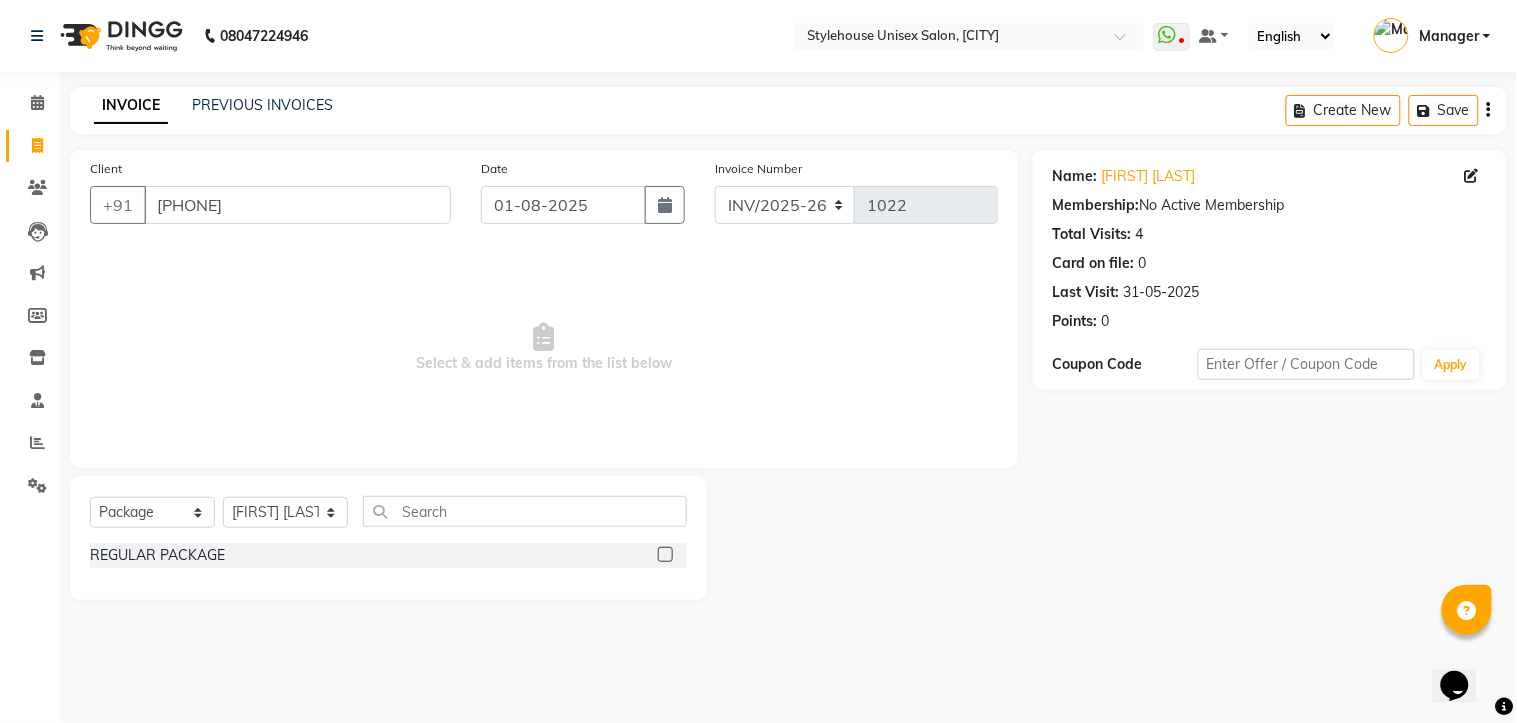 click 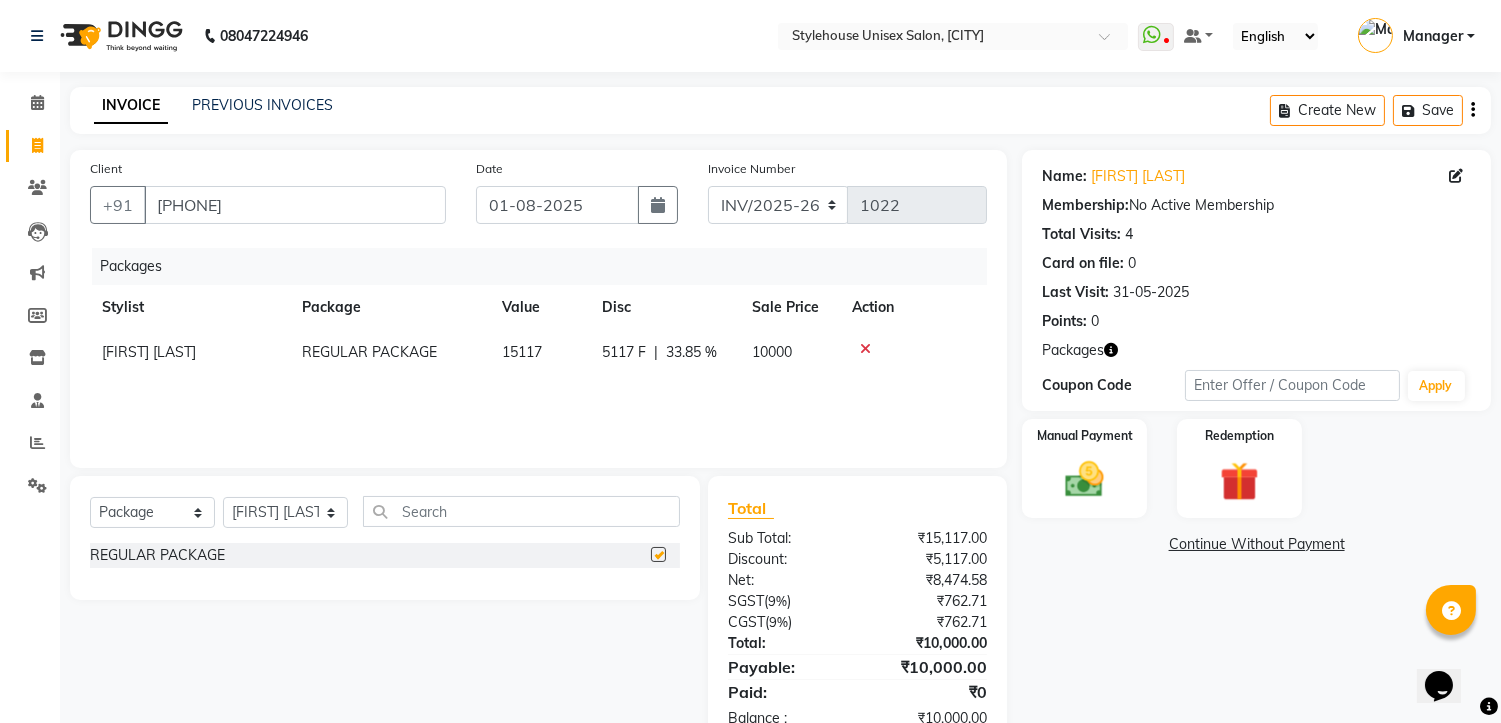 checkbox on "false" 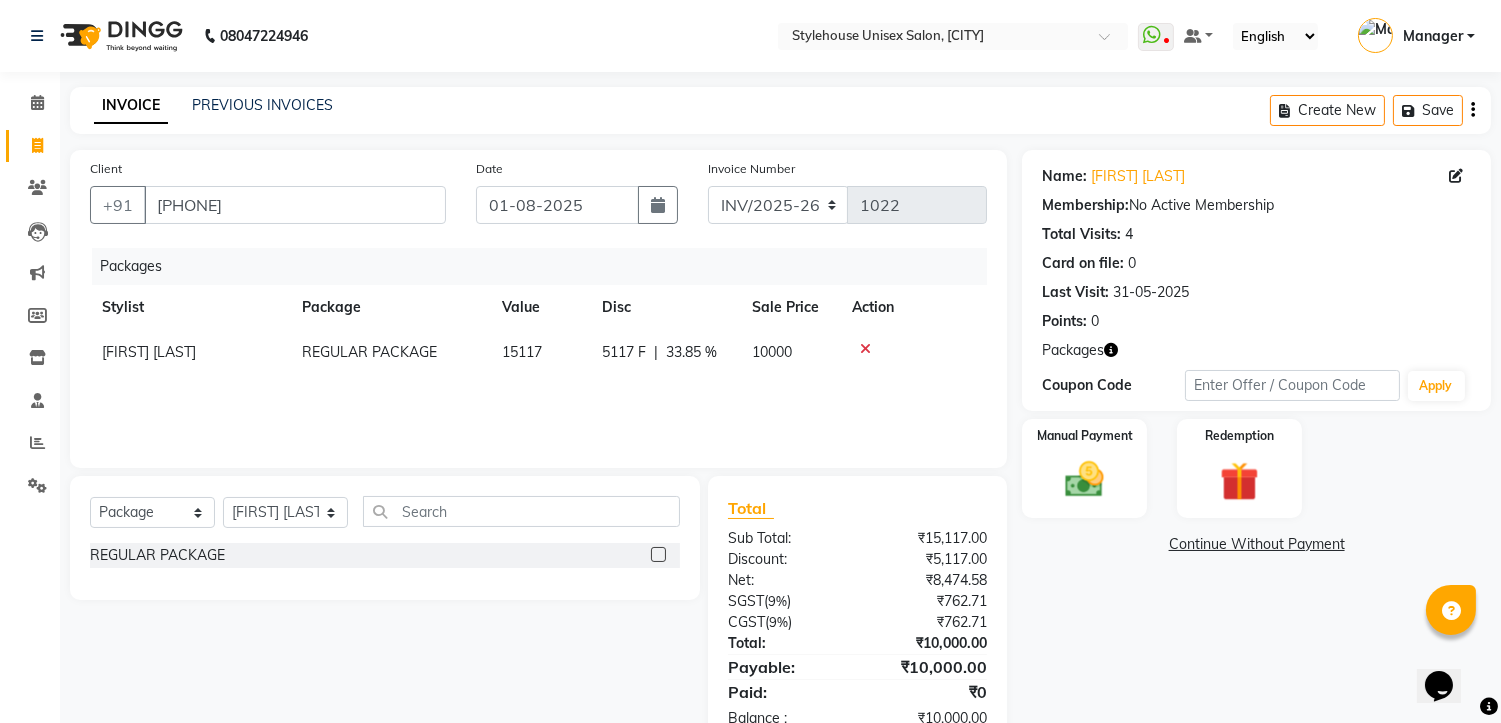 click on "15117" 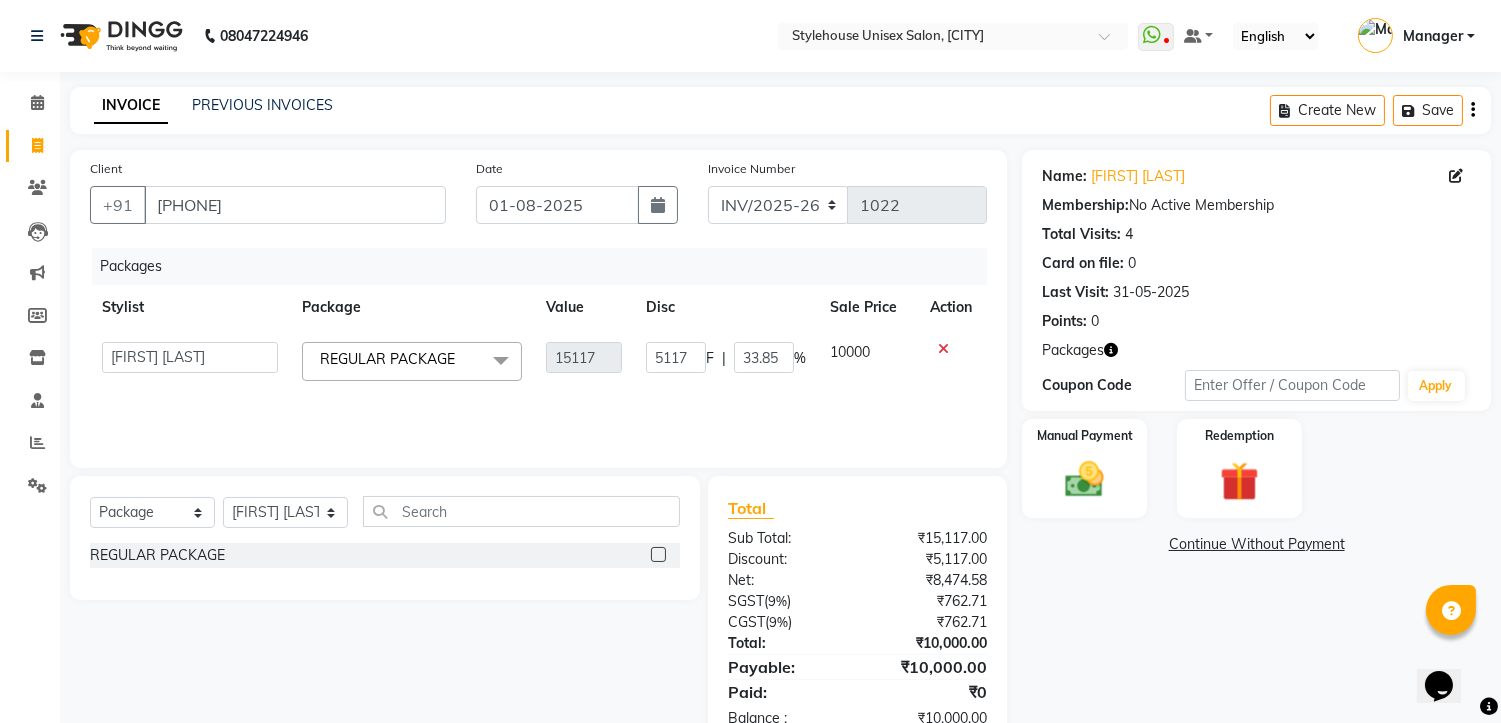 click 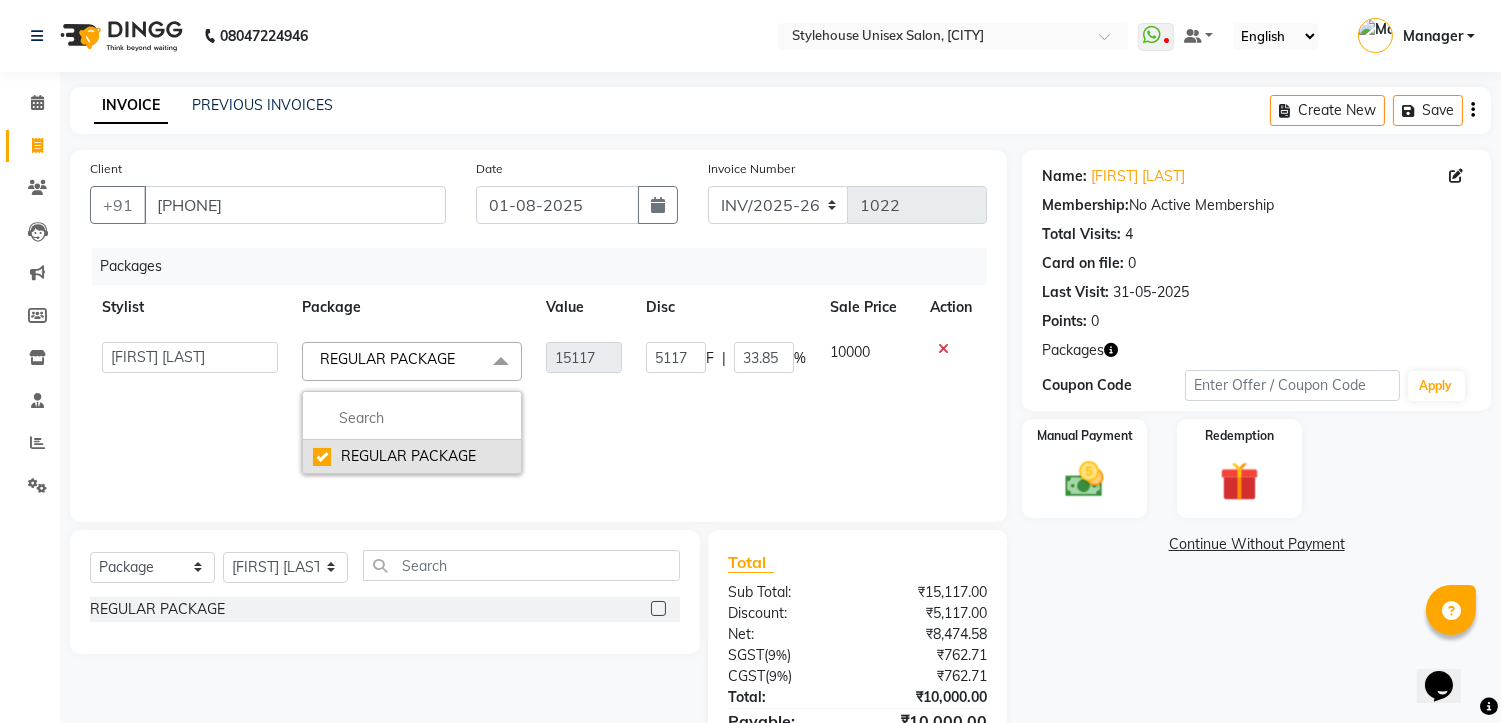 click on "REGULAR PACKAGE" 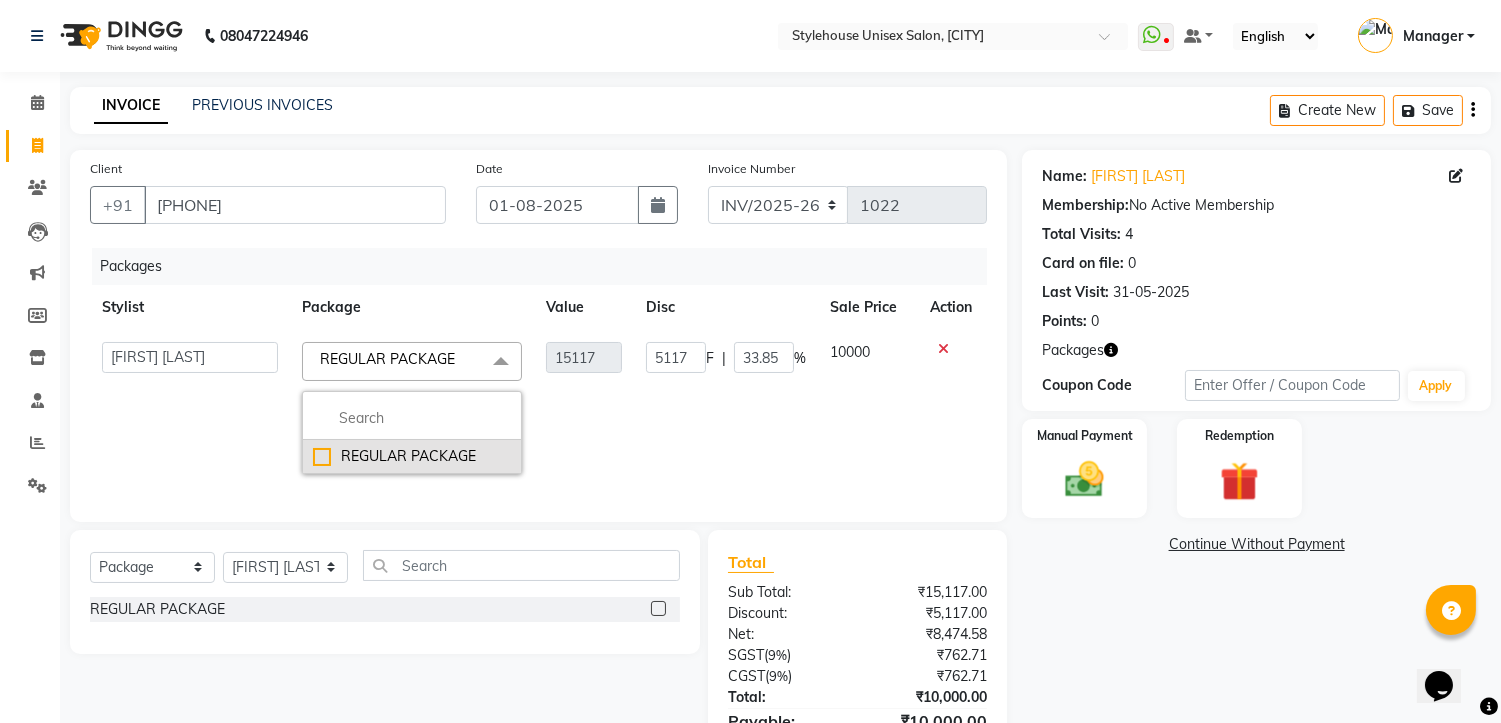 checkbox on "false" 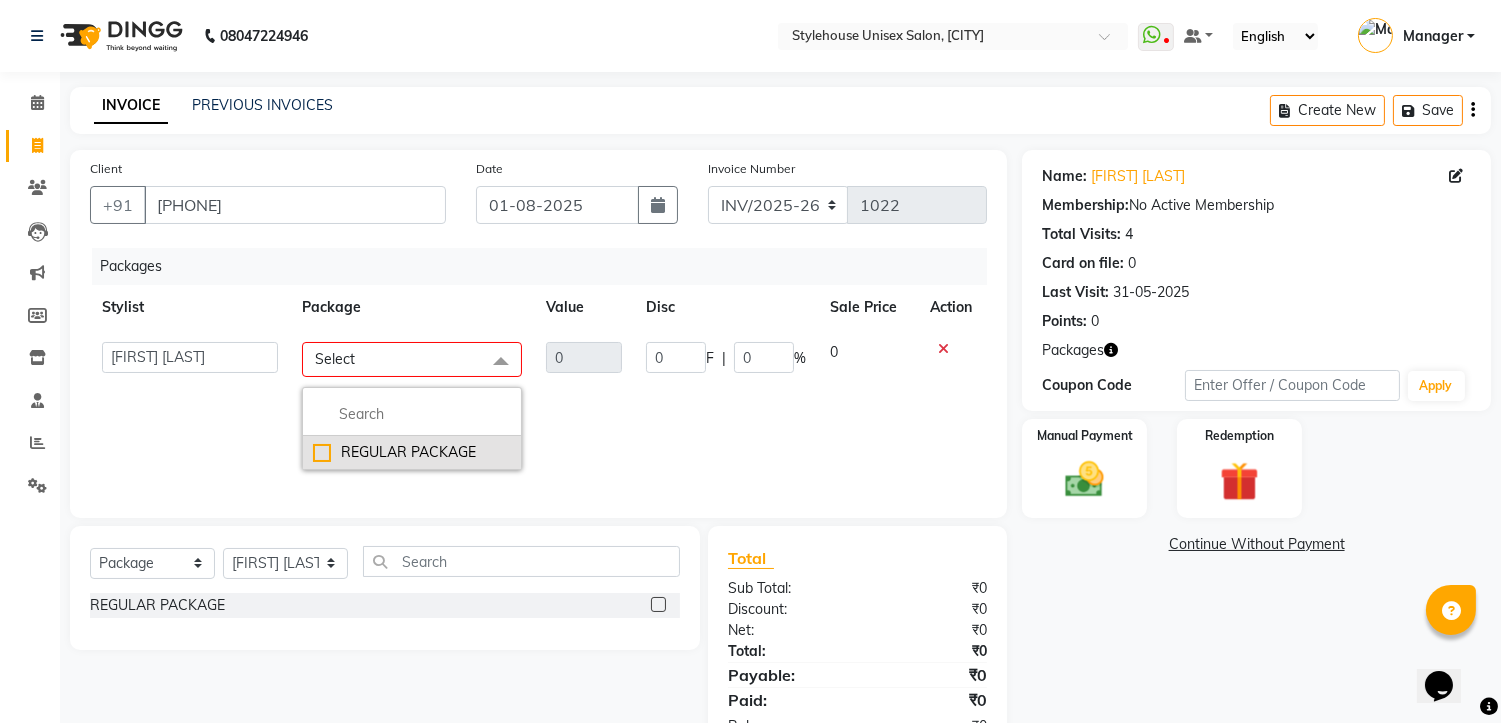 click on "REGULAR PACKAGE" 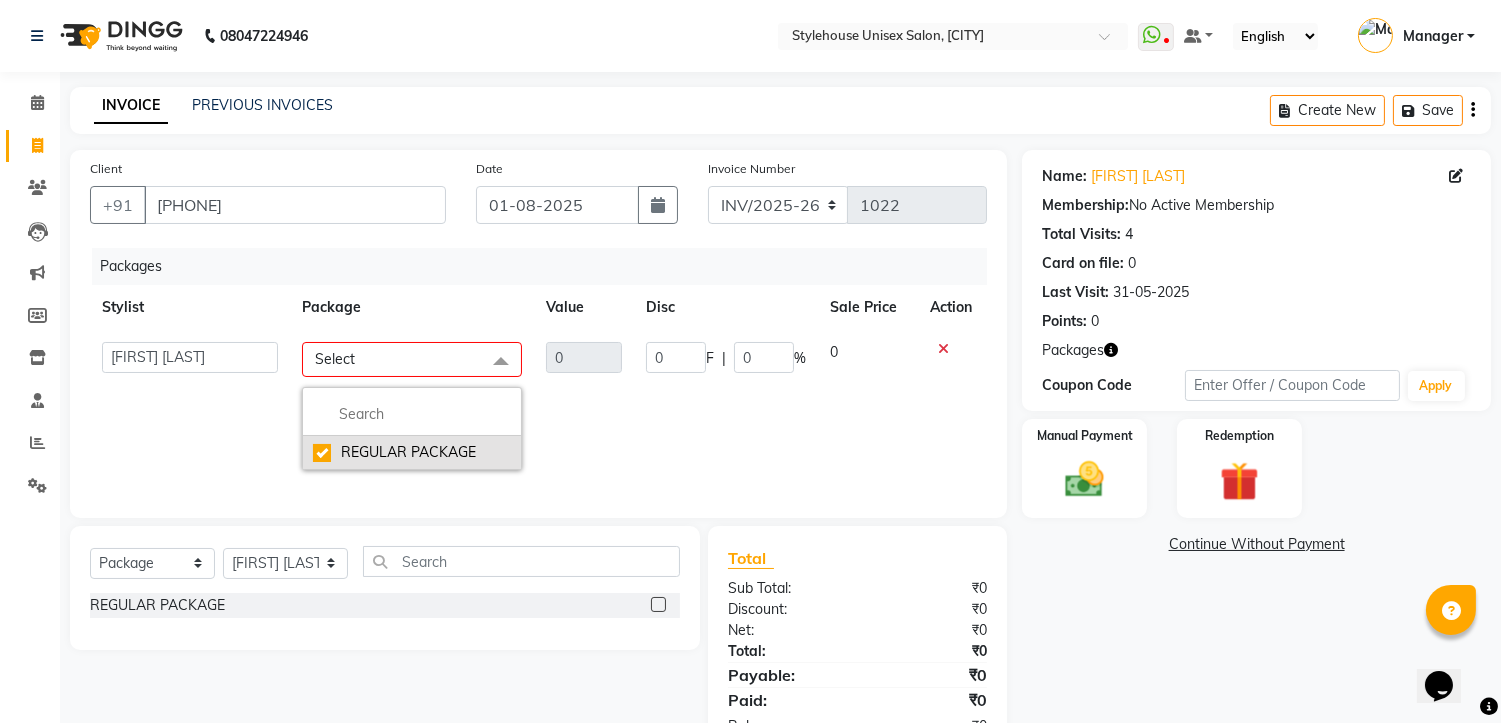 checkbox on "true" 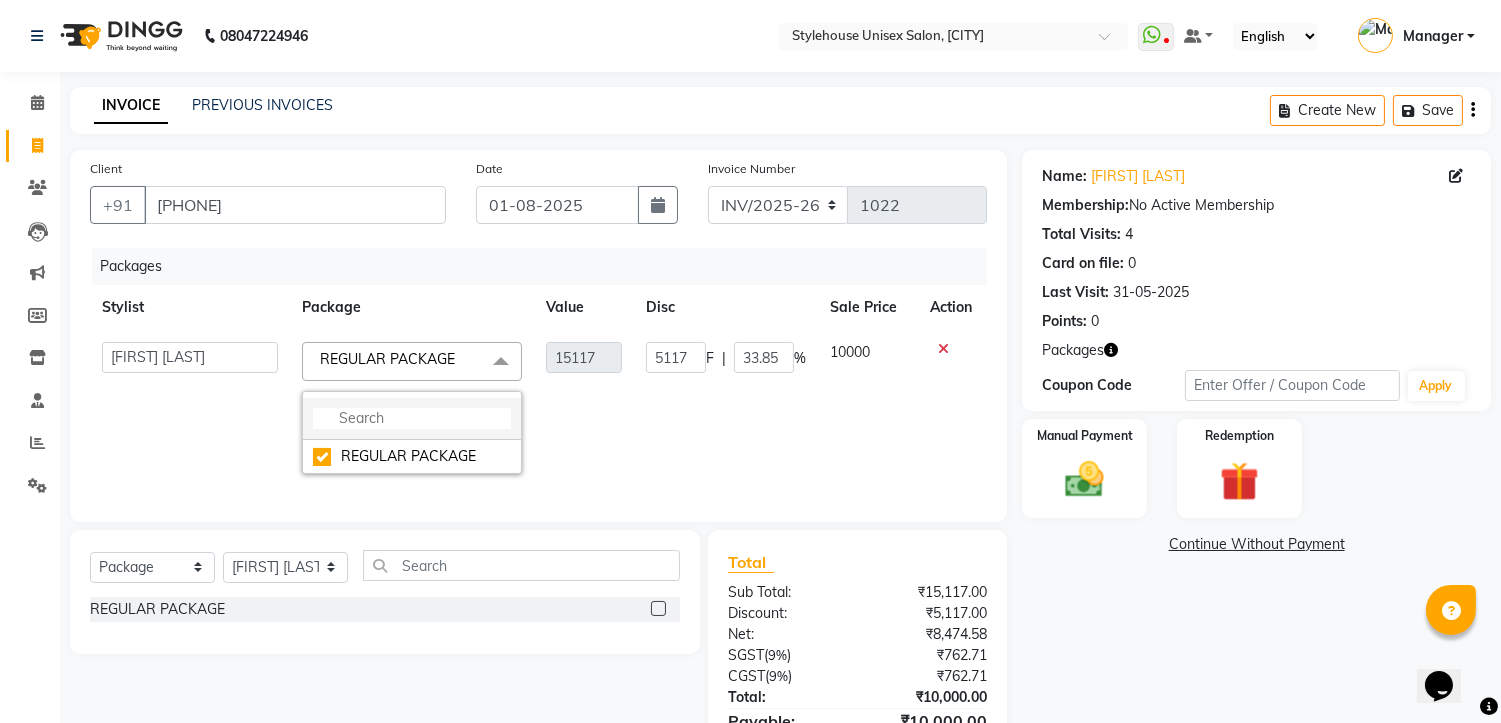 drag, startPoint x: 377, startPoint y: 411, endPoint x: 365, endPoint y: 433, distance: 25.059929 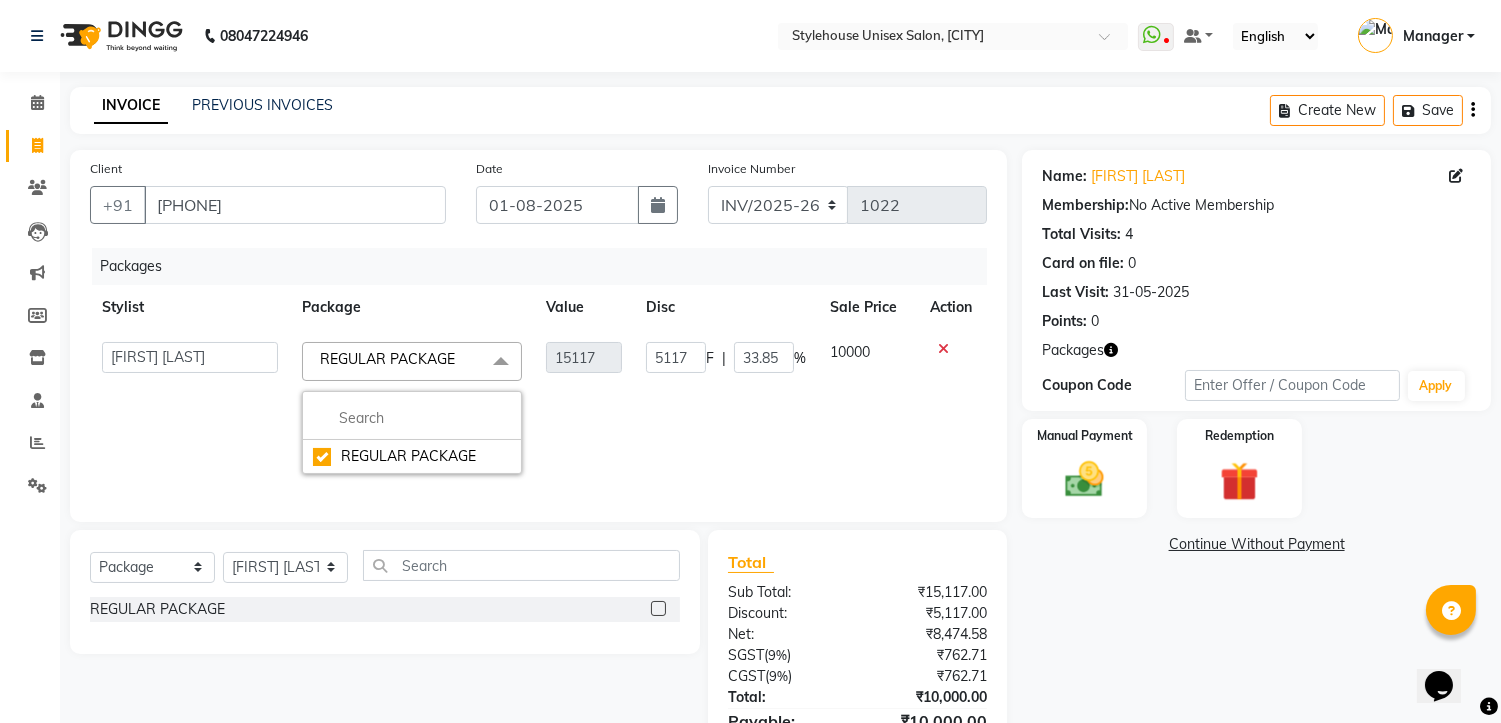 click 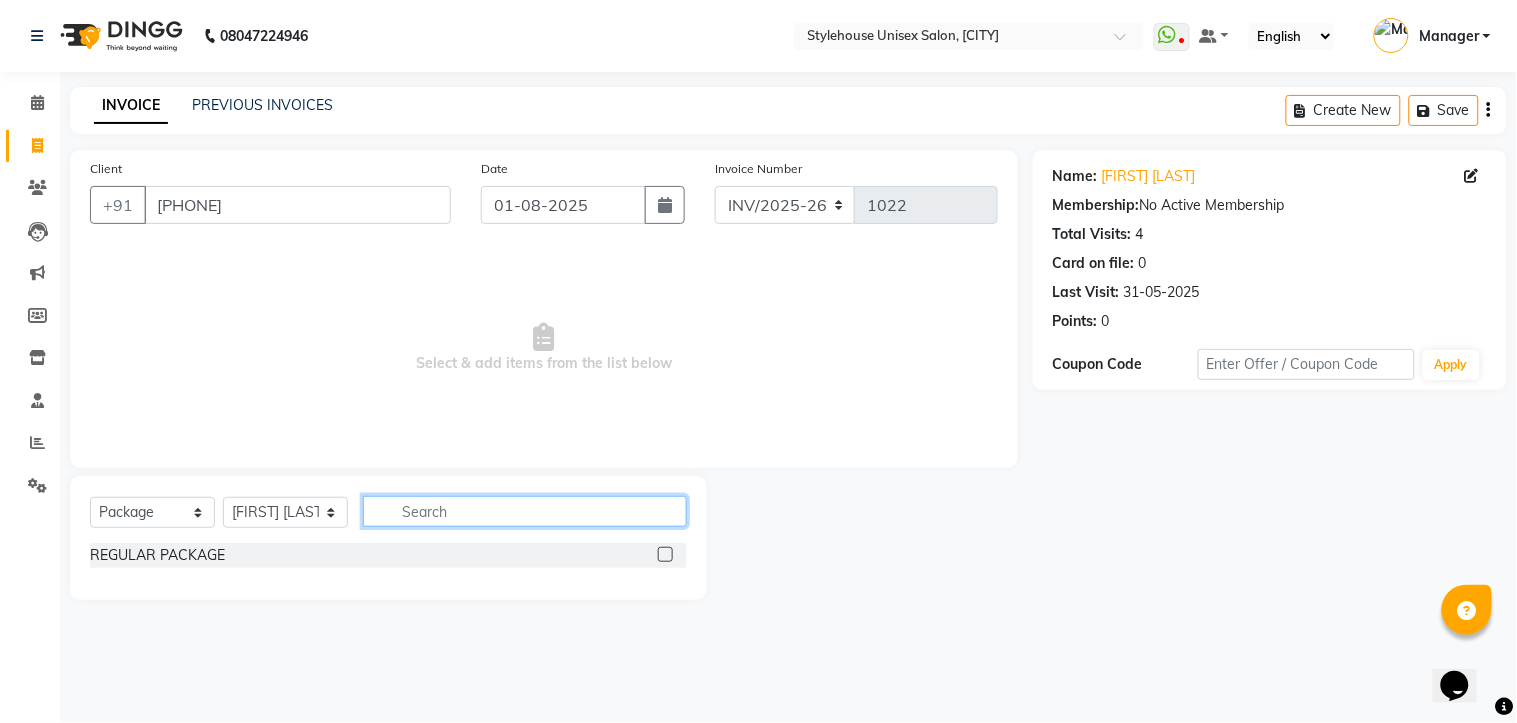 click 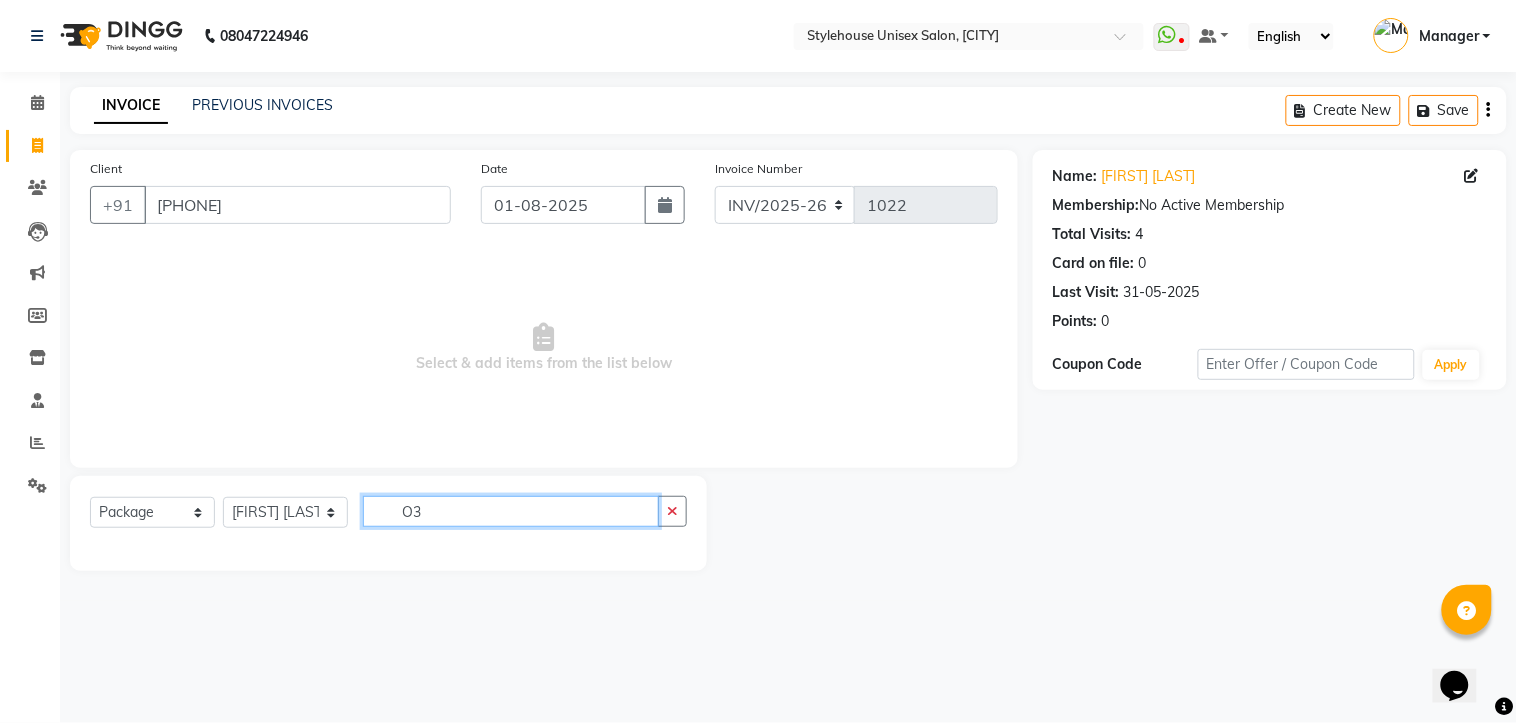 type on "O" 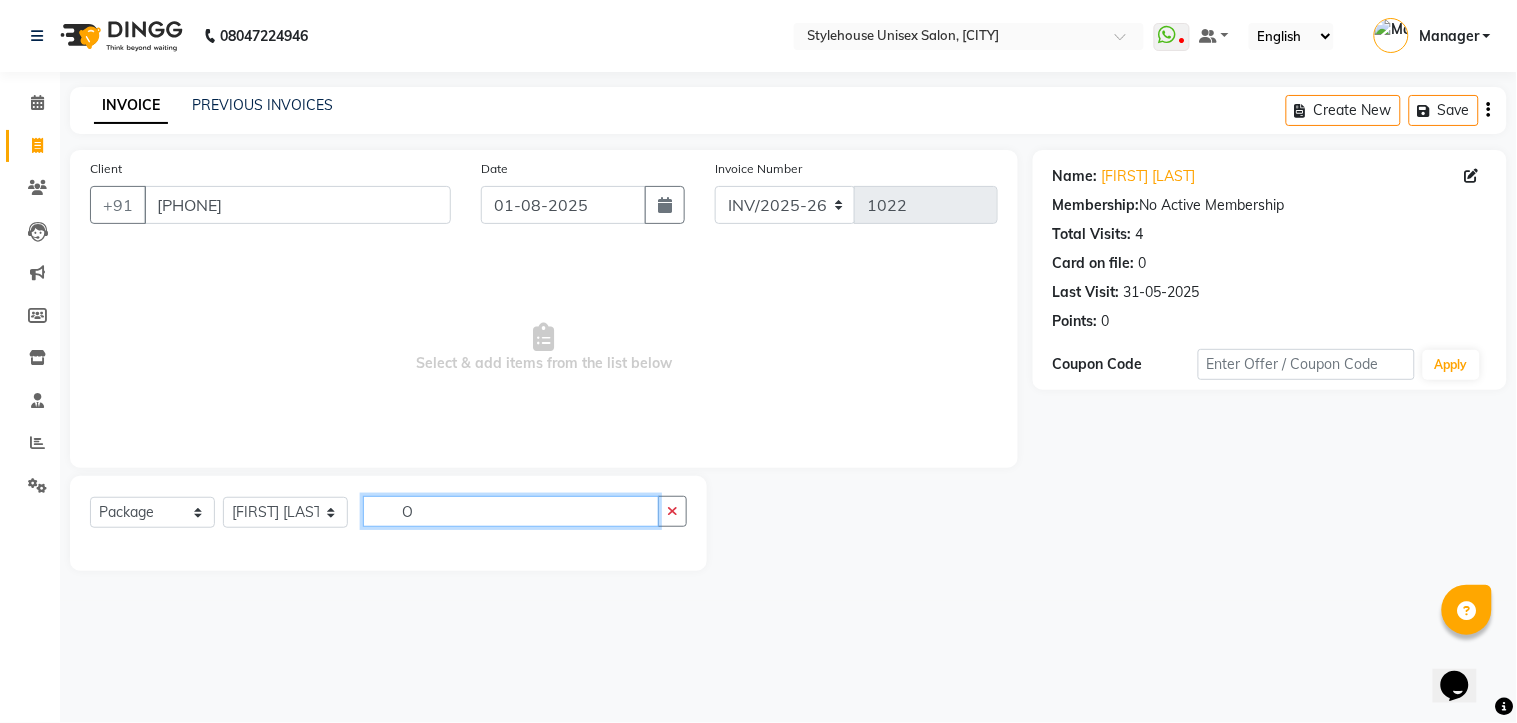 type 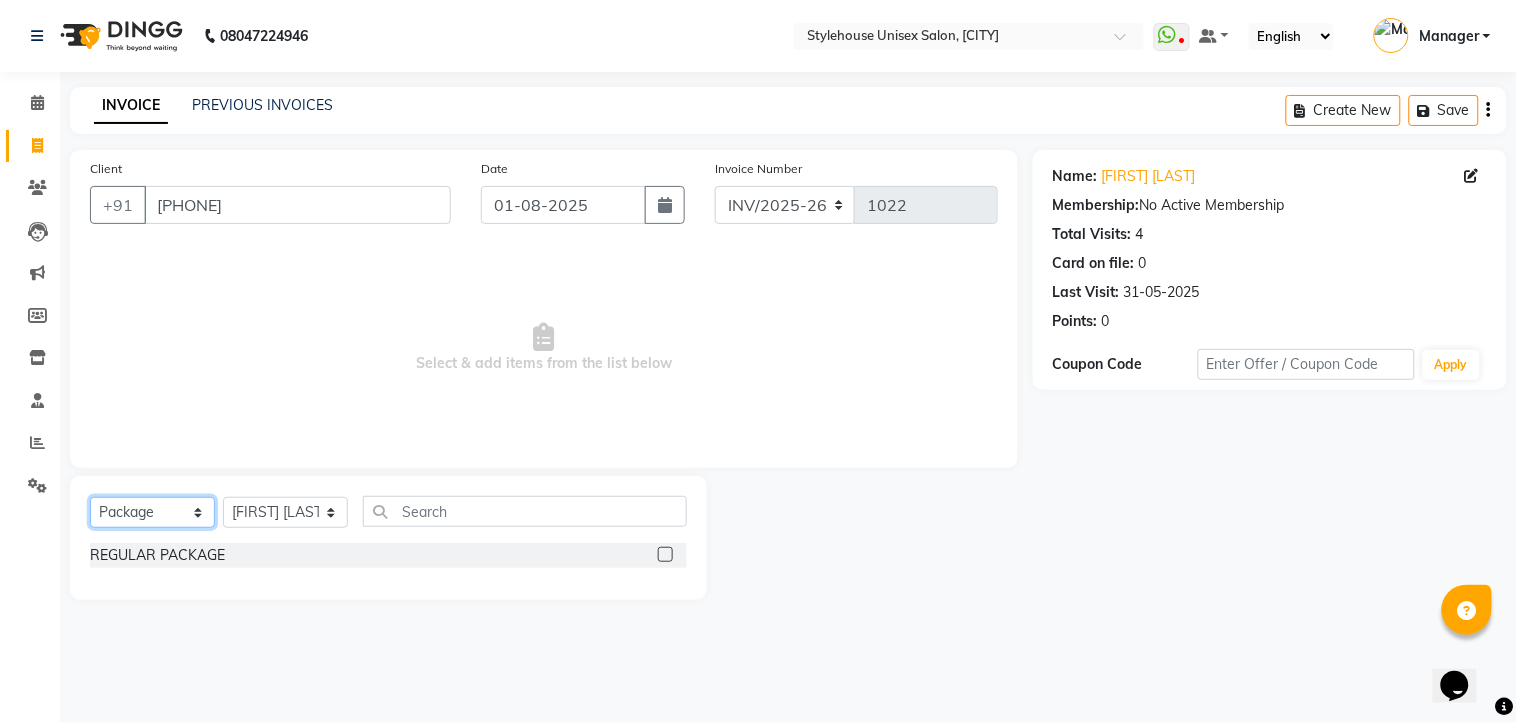 click on "Select  Service  Product  Membership  Package Voucher Prepaid Gift Card" 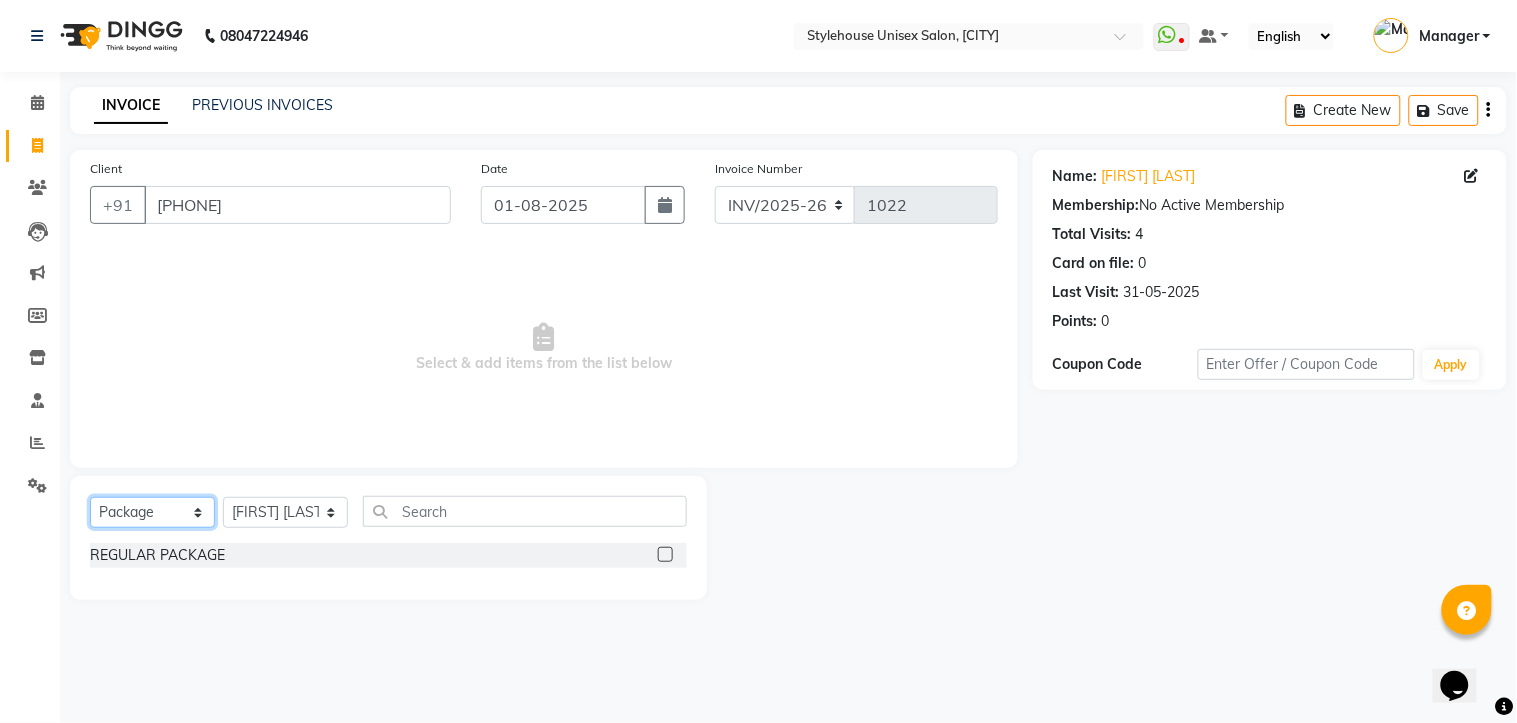 select on "service" 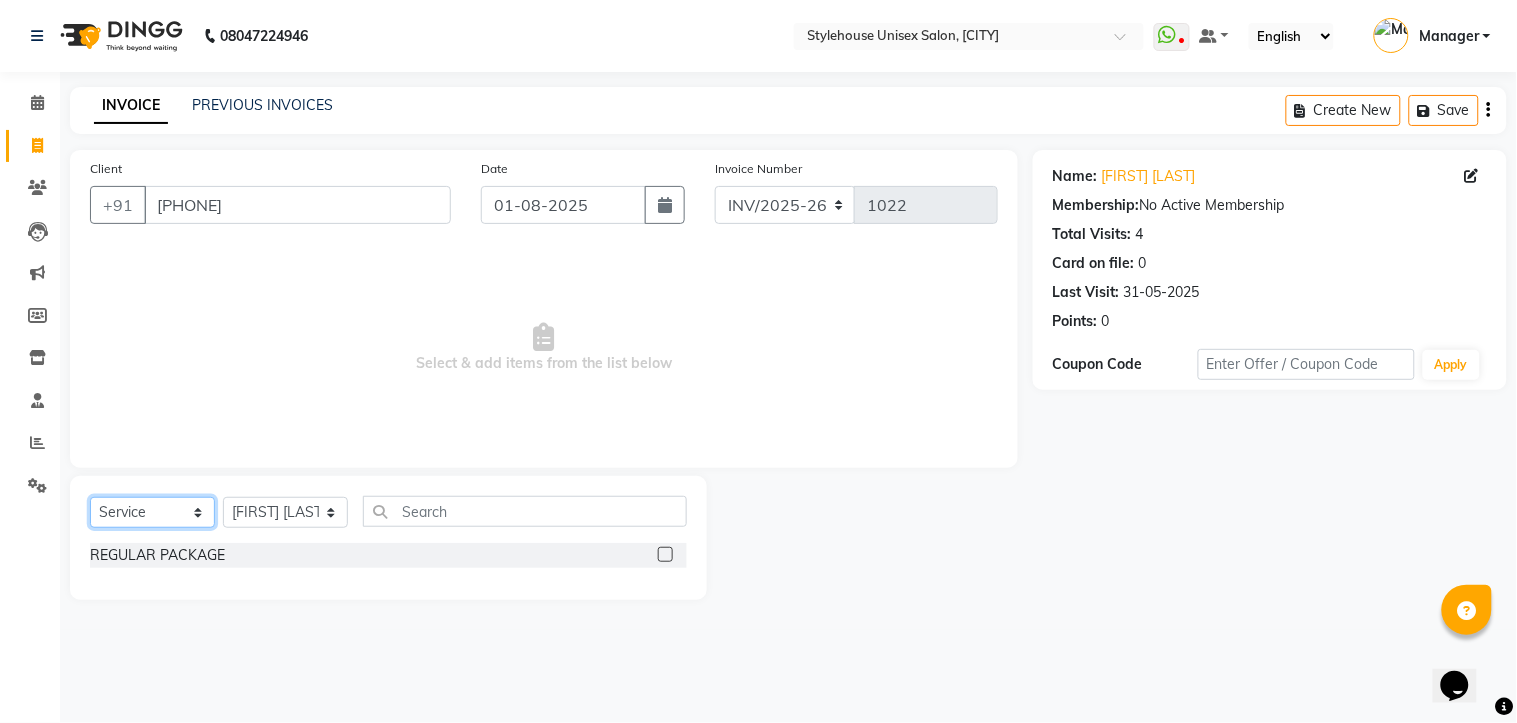 click on "Select  Service  Product  Membership  Package Voucher Prepaid Gift Card" 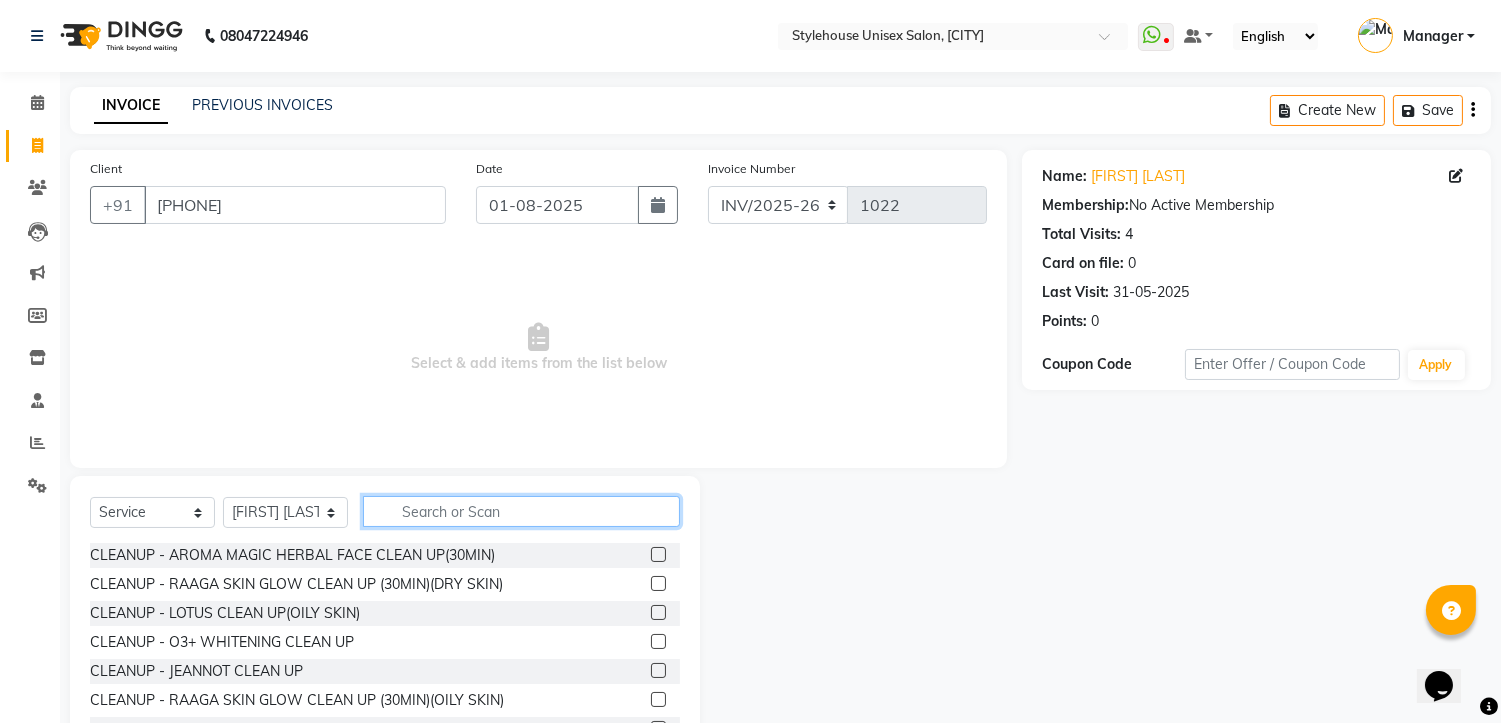 click 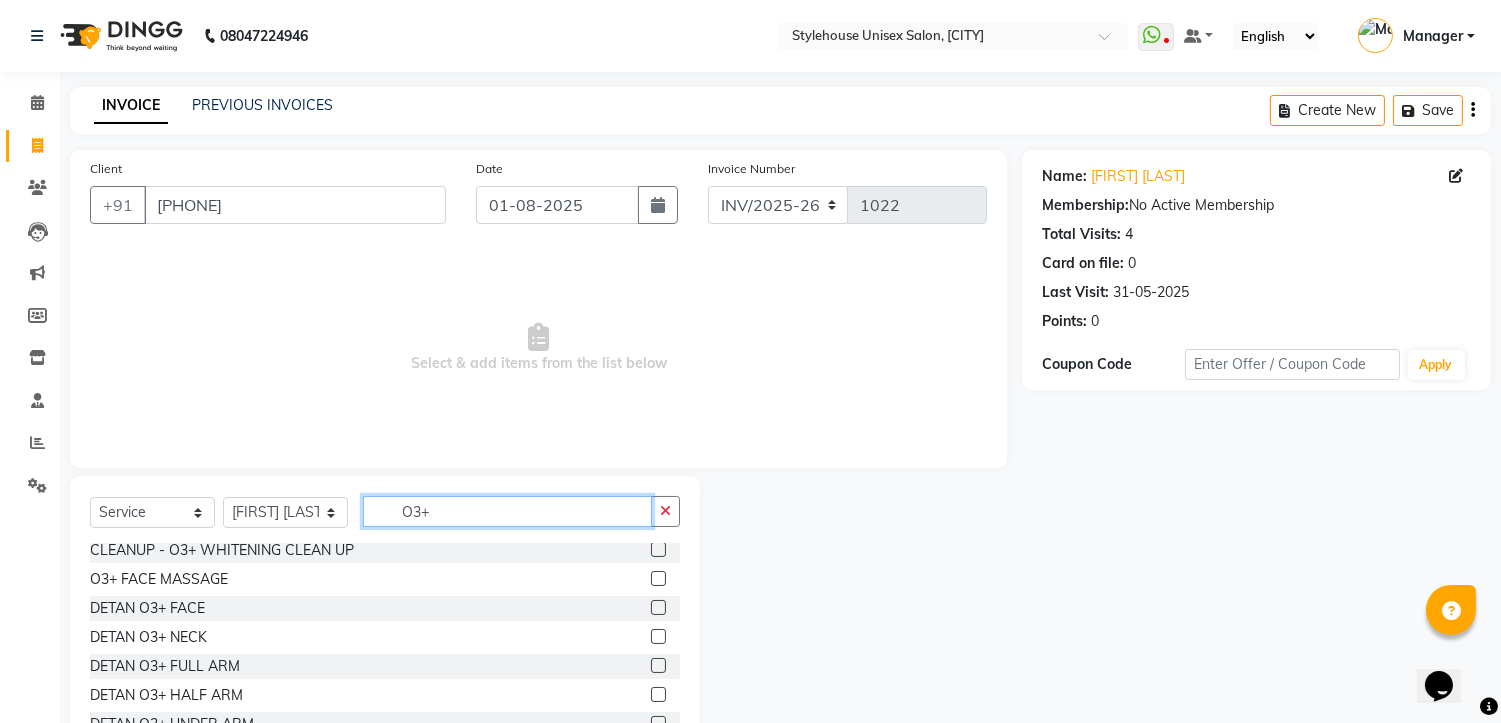 scroll, scrollTop: 0, scrollLeft: 0, axis: both 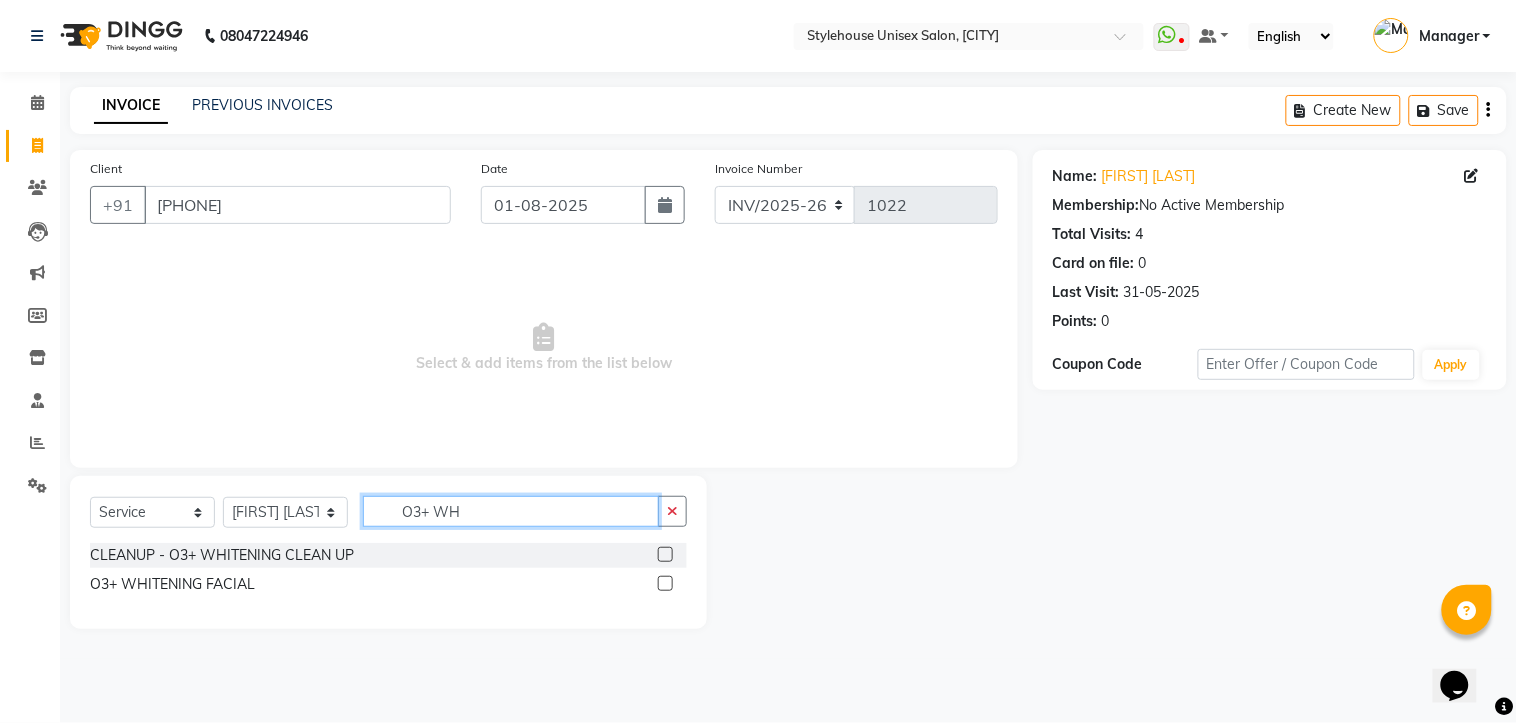 type on "O3+ WH" 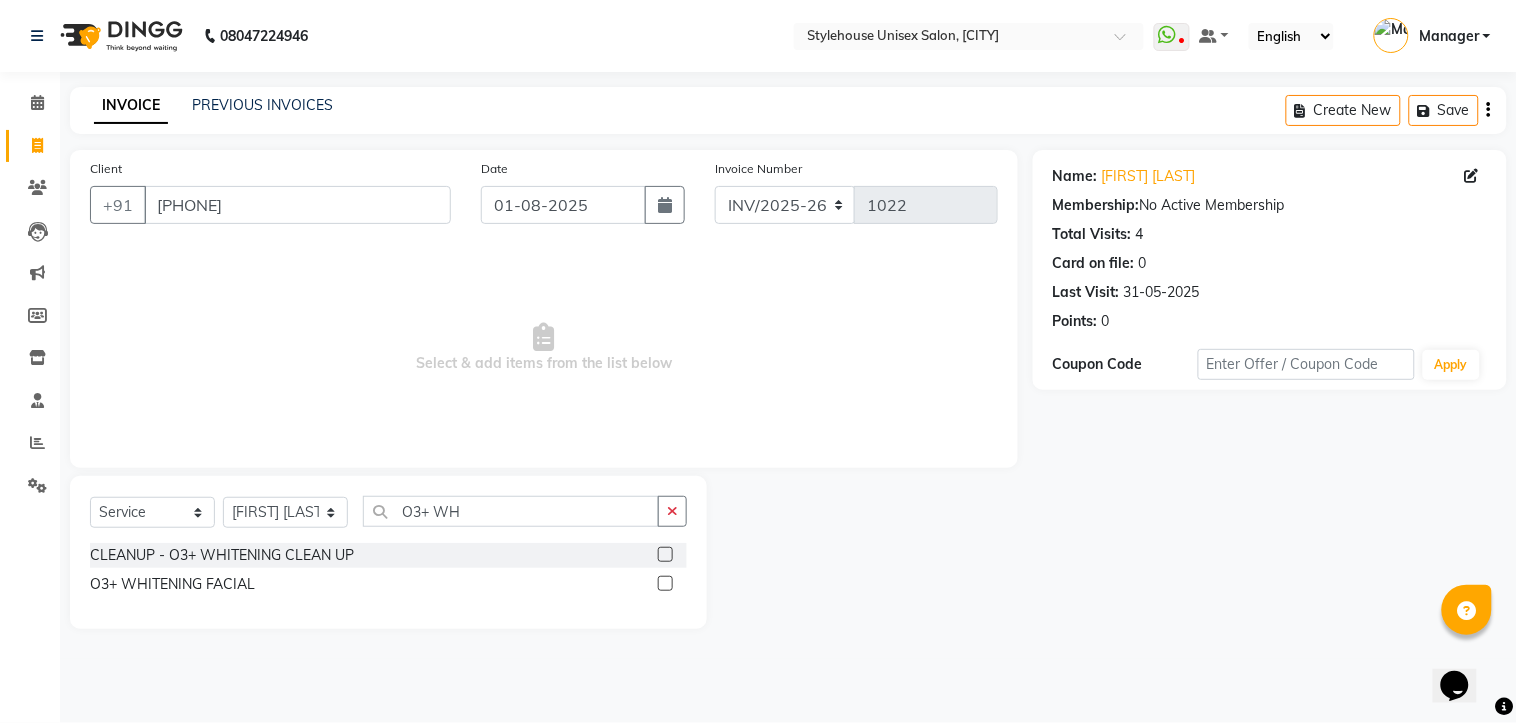 click 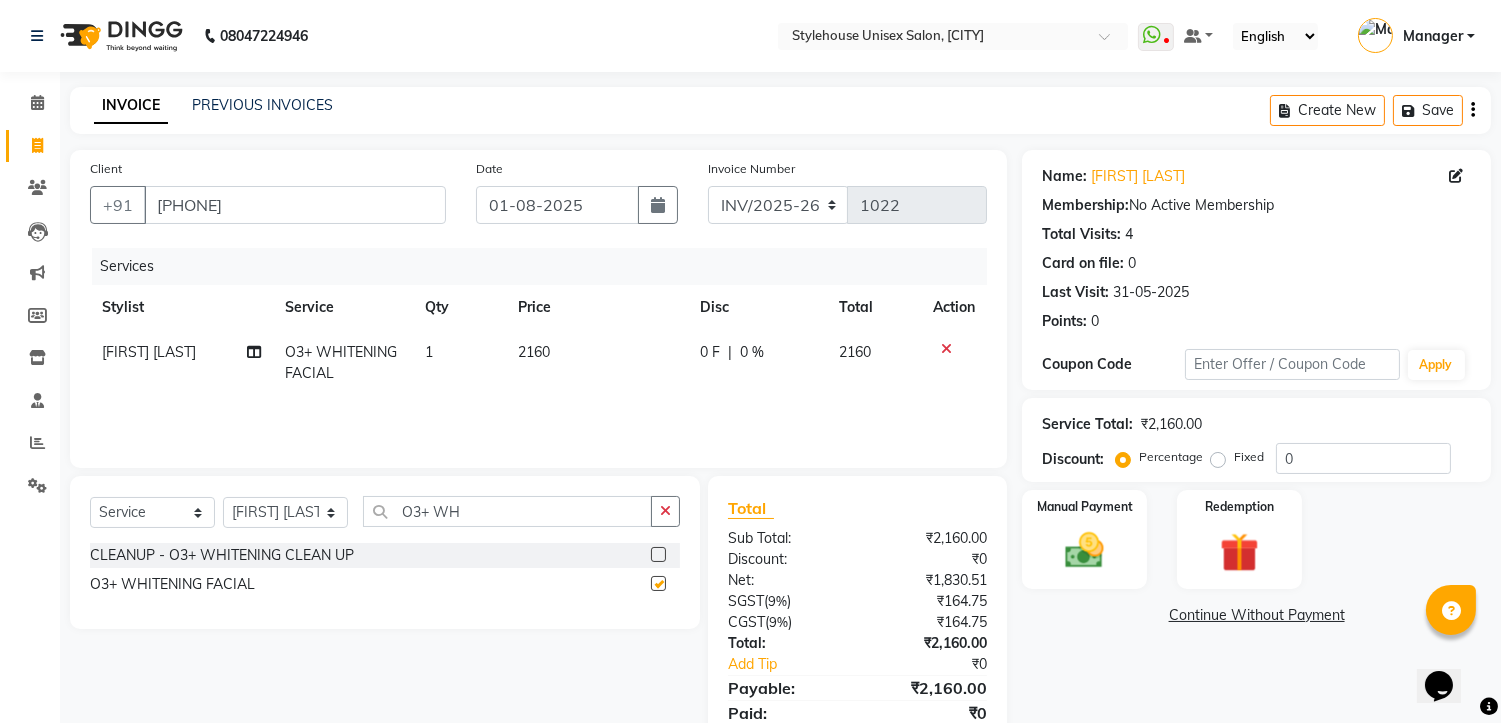 checkbox on "false" 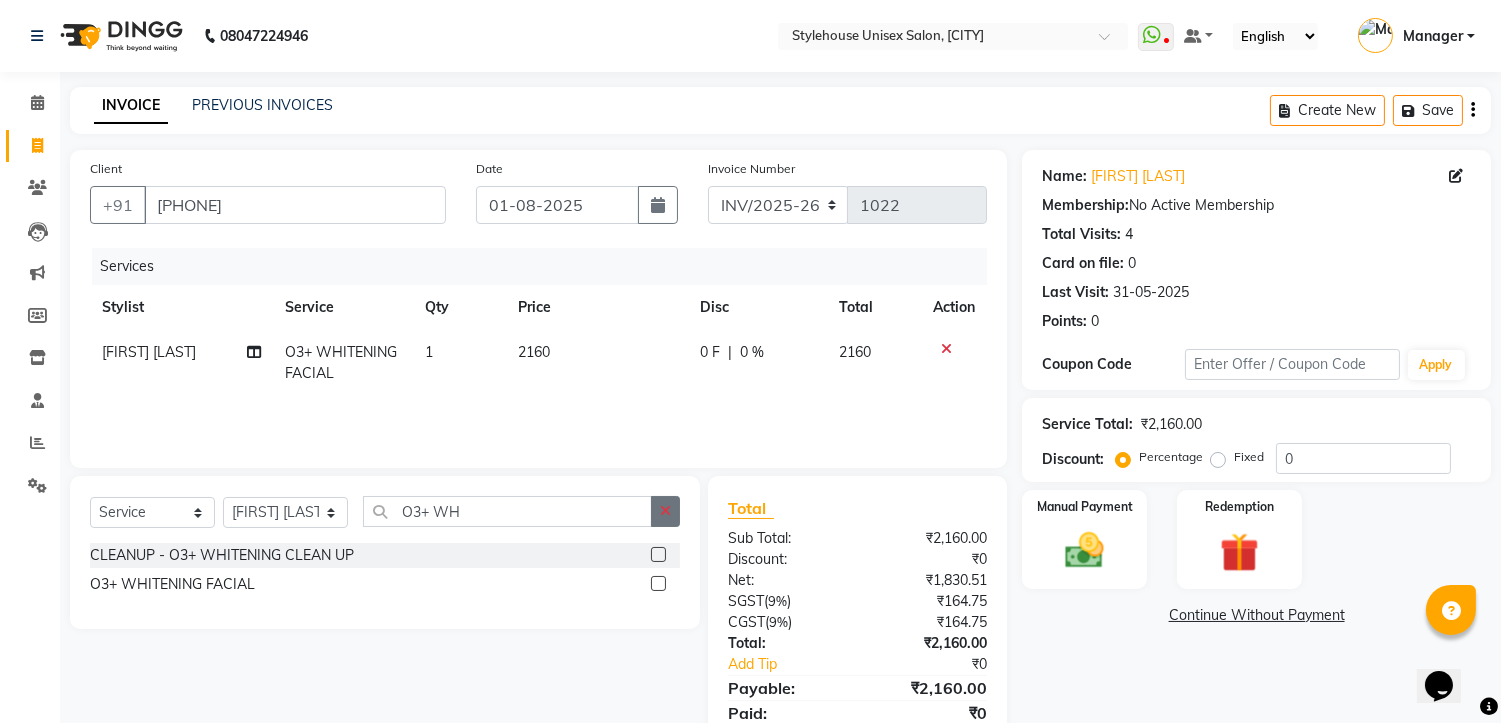 click 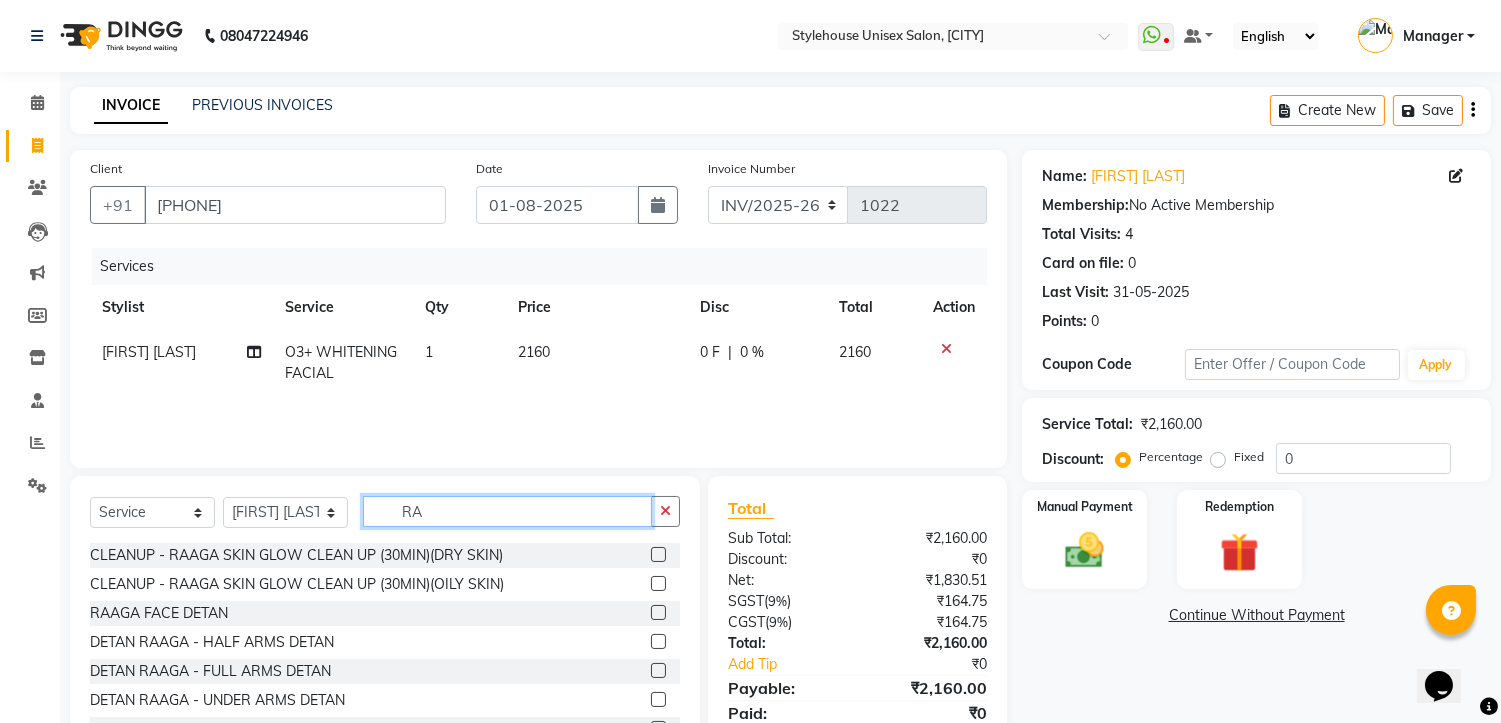 type on "R" 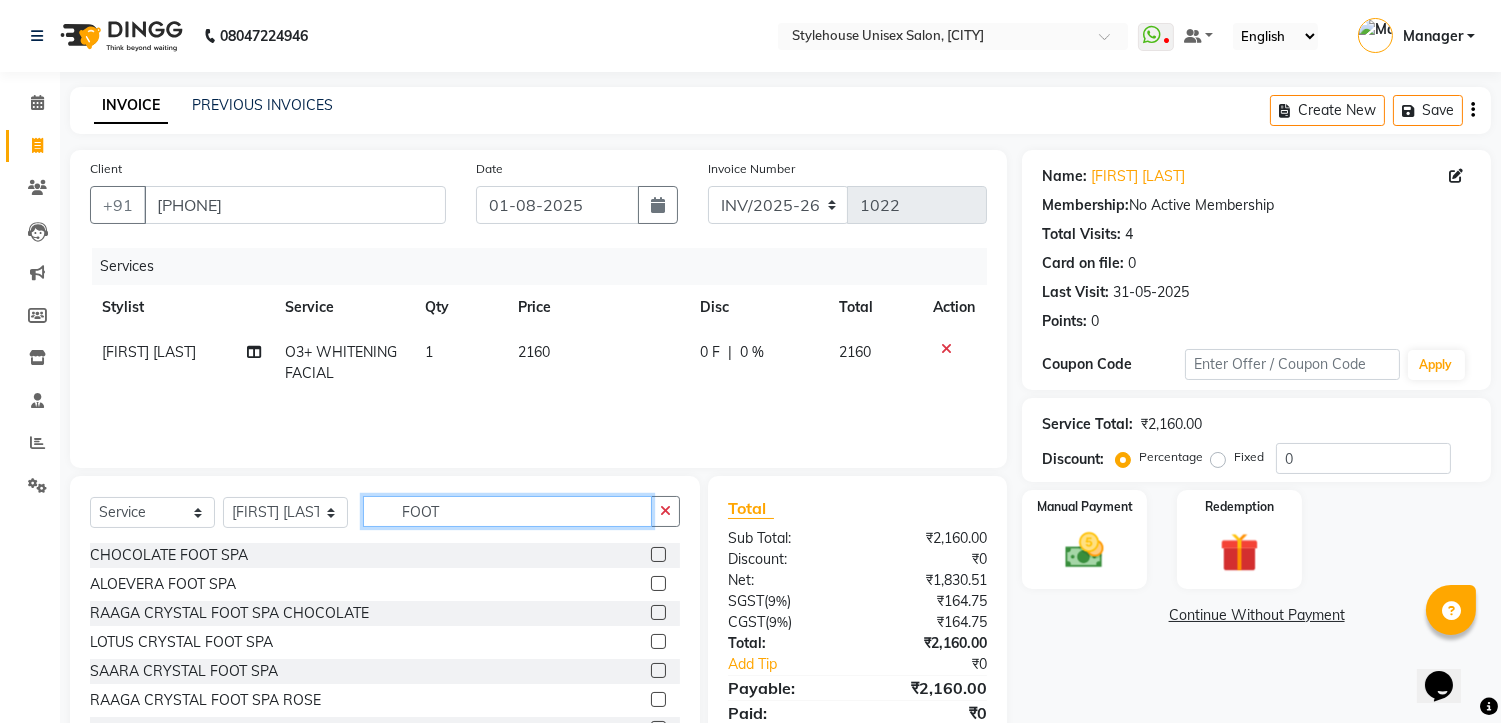 type on "FOOT" 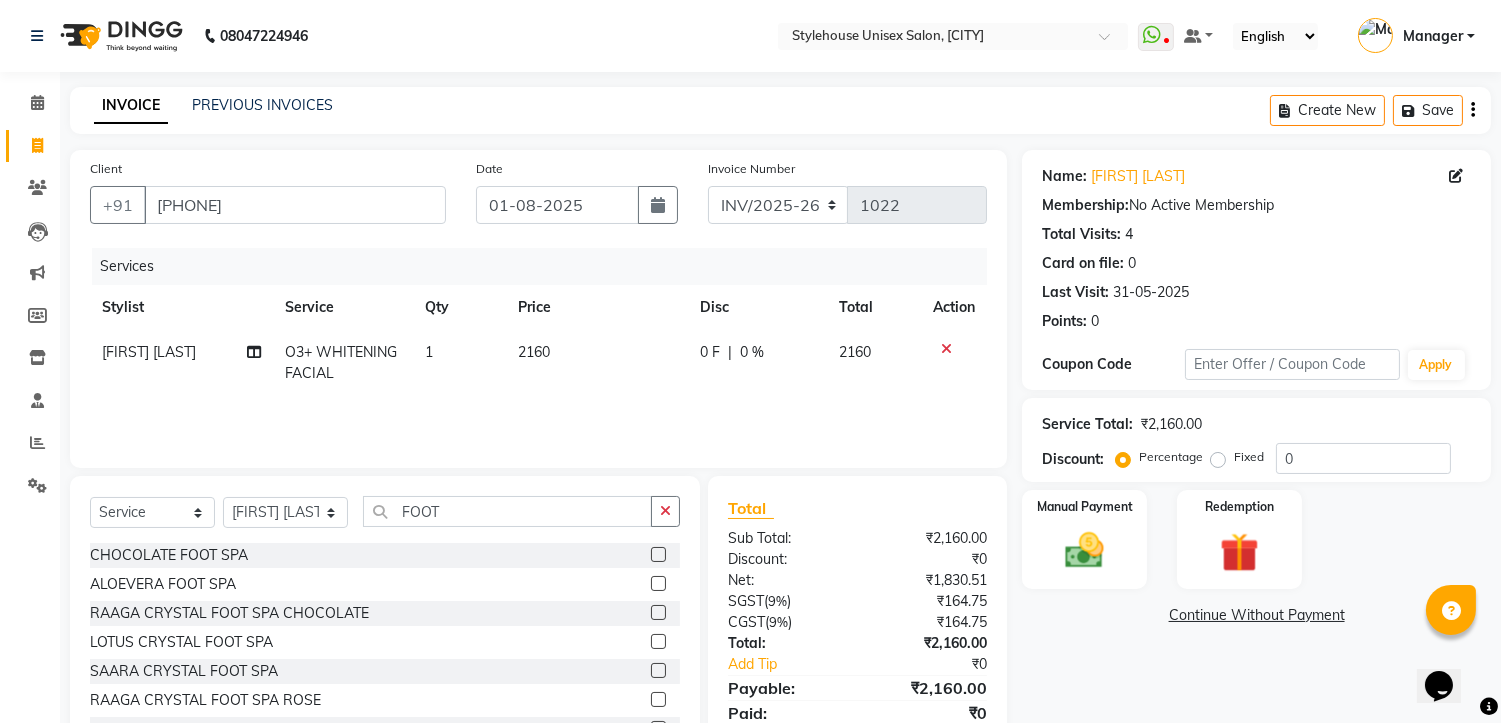 click 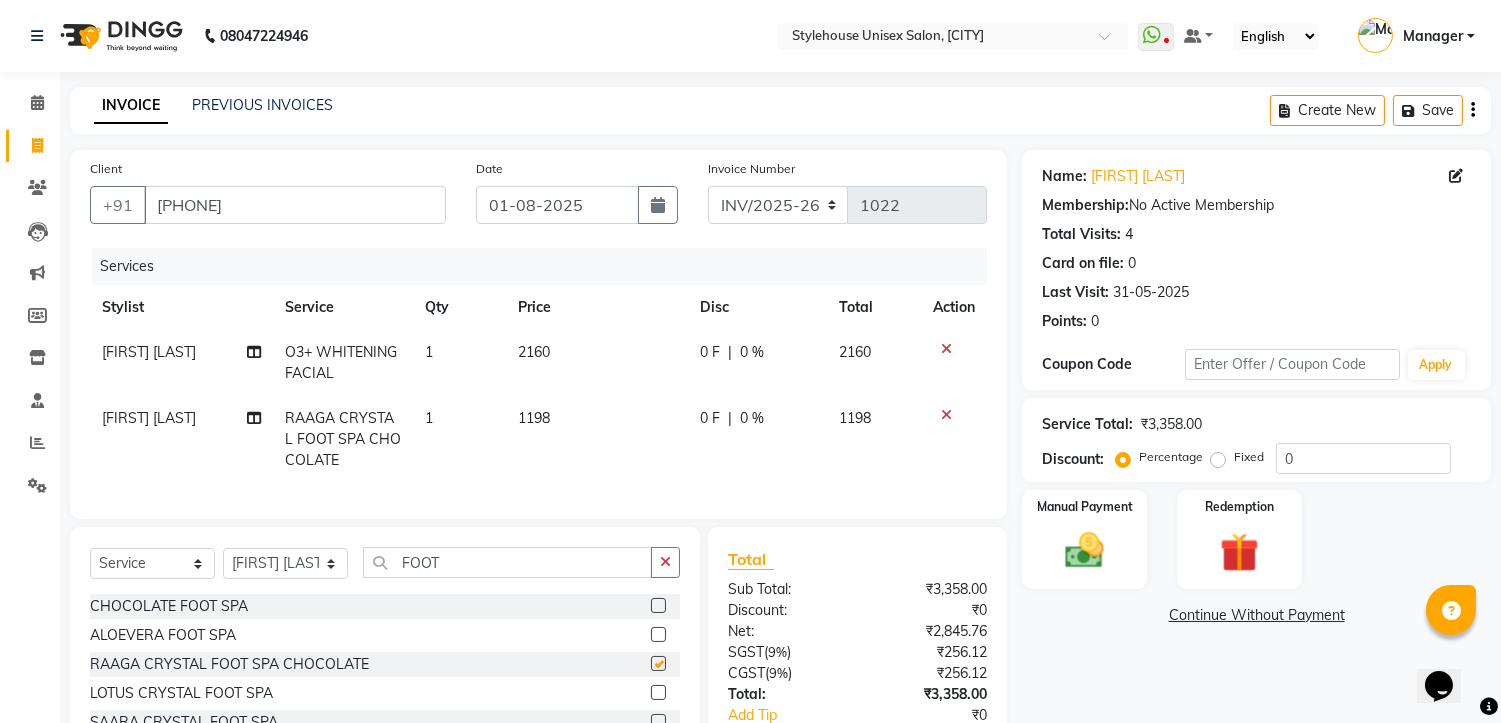 checkbox on "false" 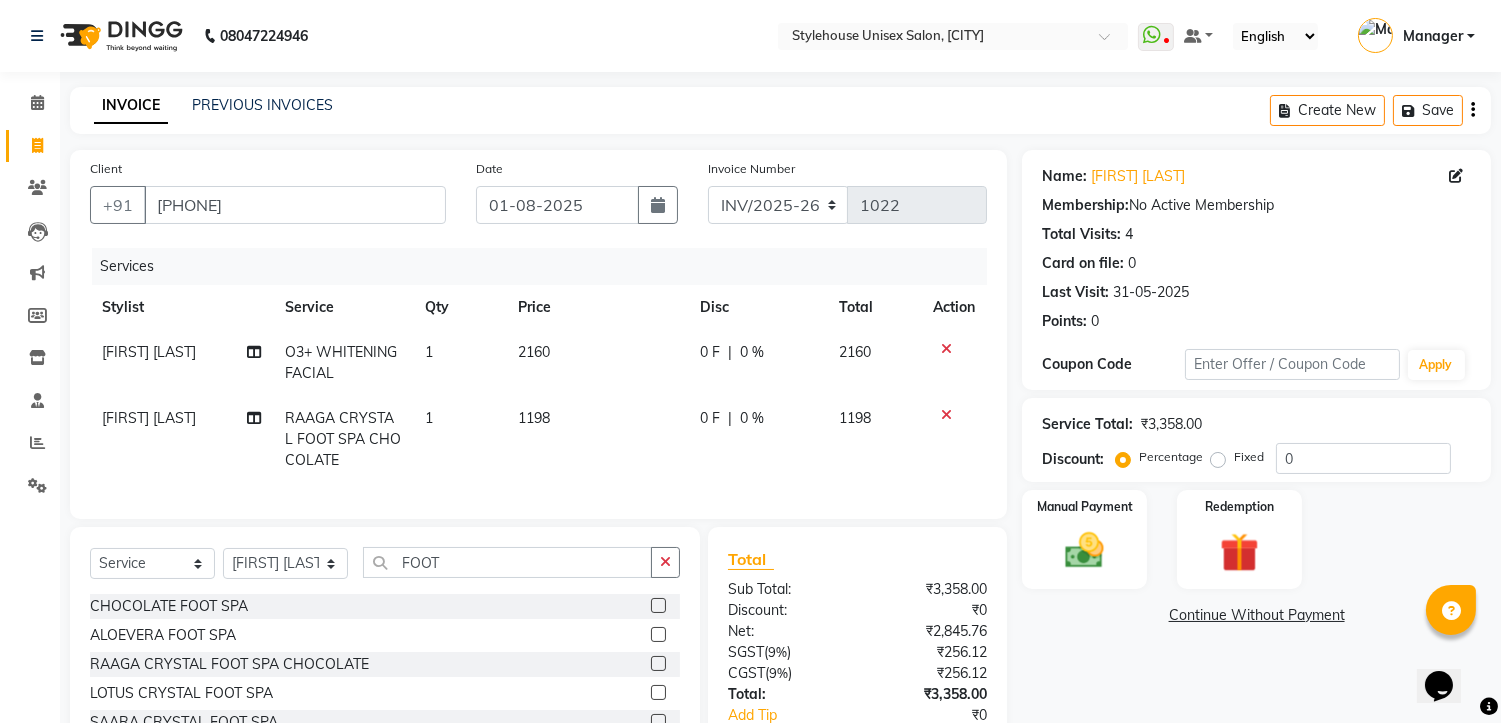 click 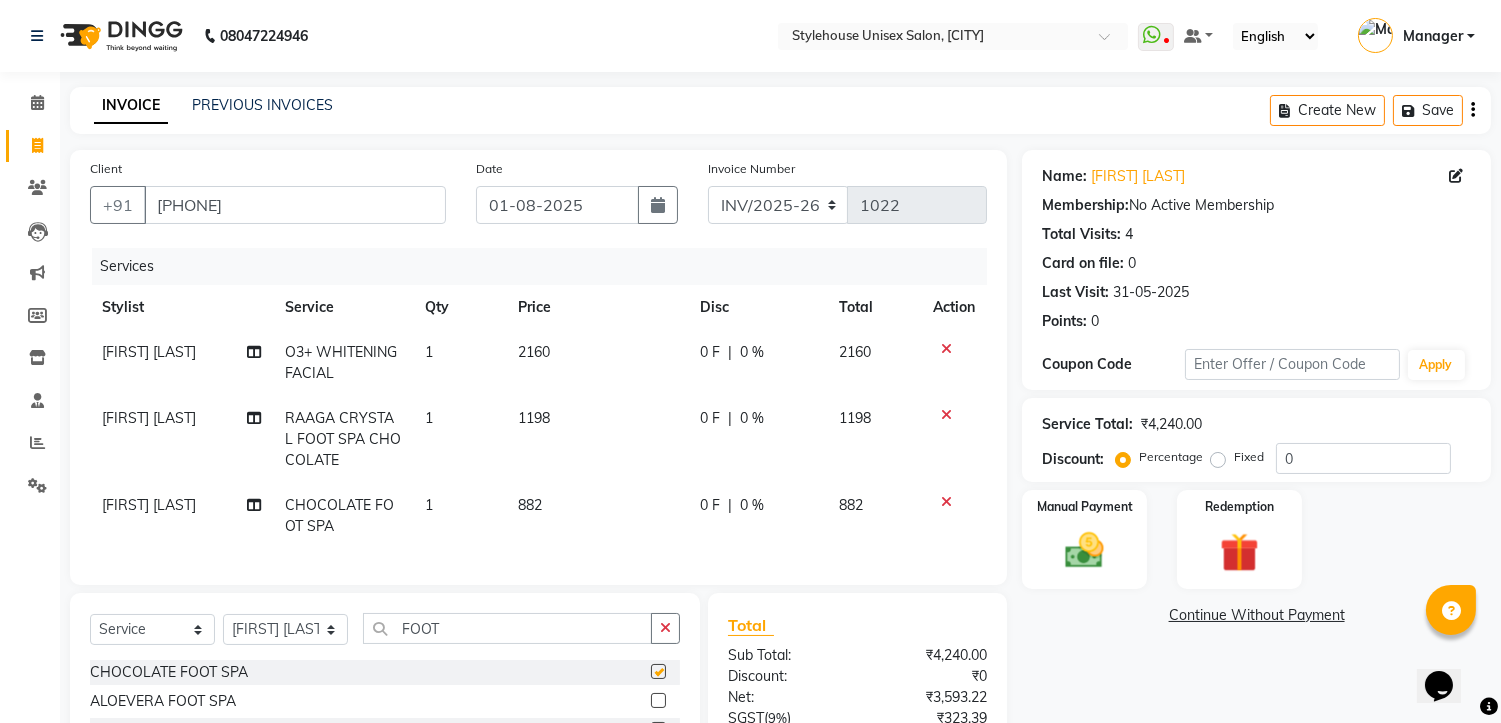 checkbox on "false" 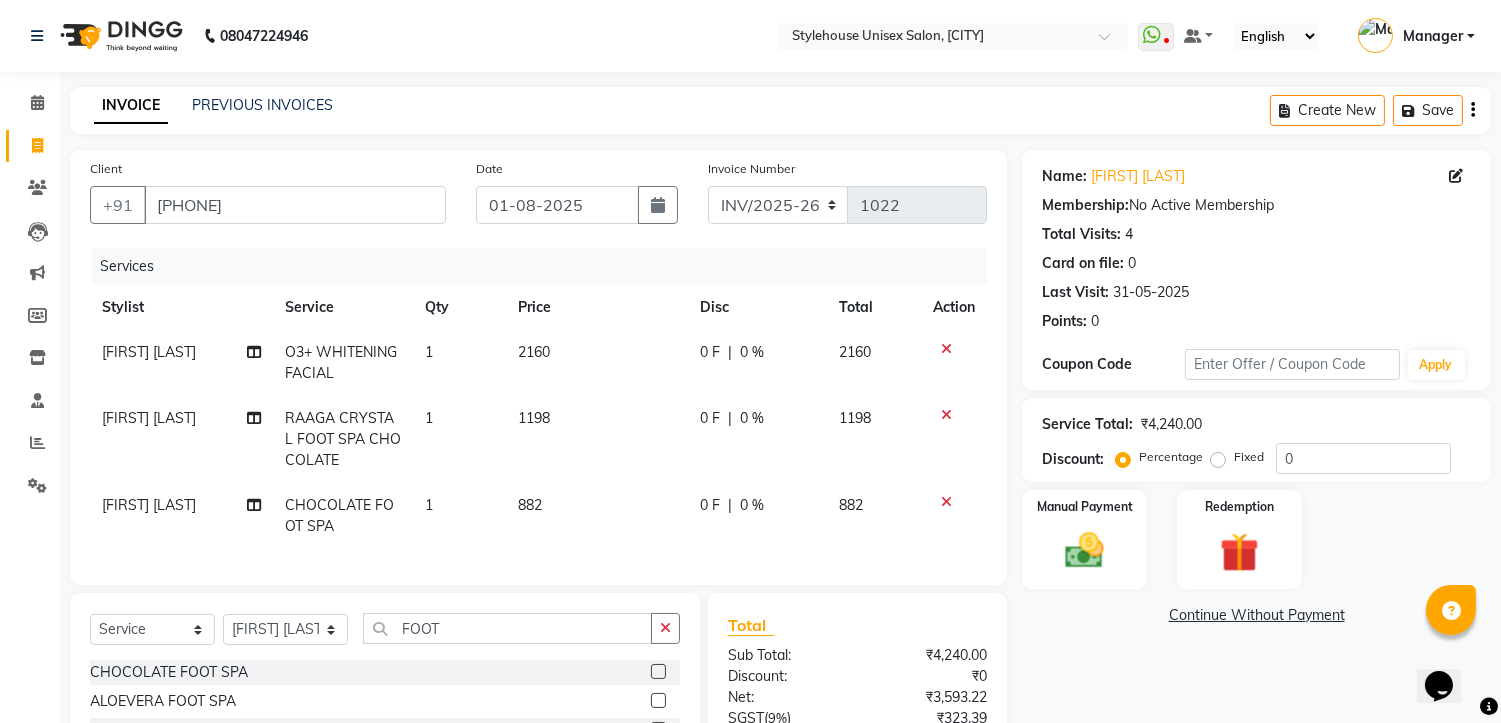 scroll, scrollTop: 211, scrollLeft: 0, axis: vertical 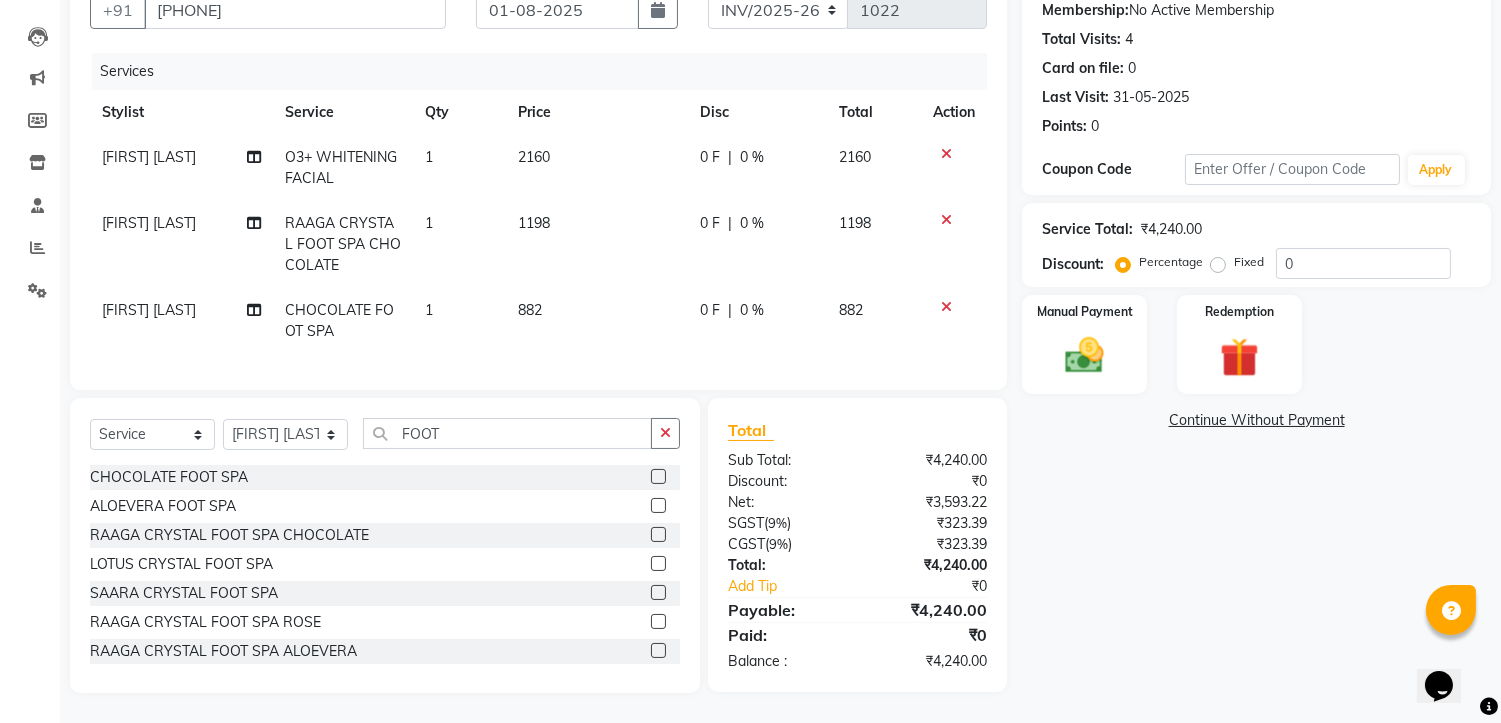 click 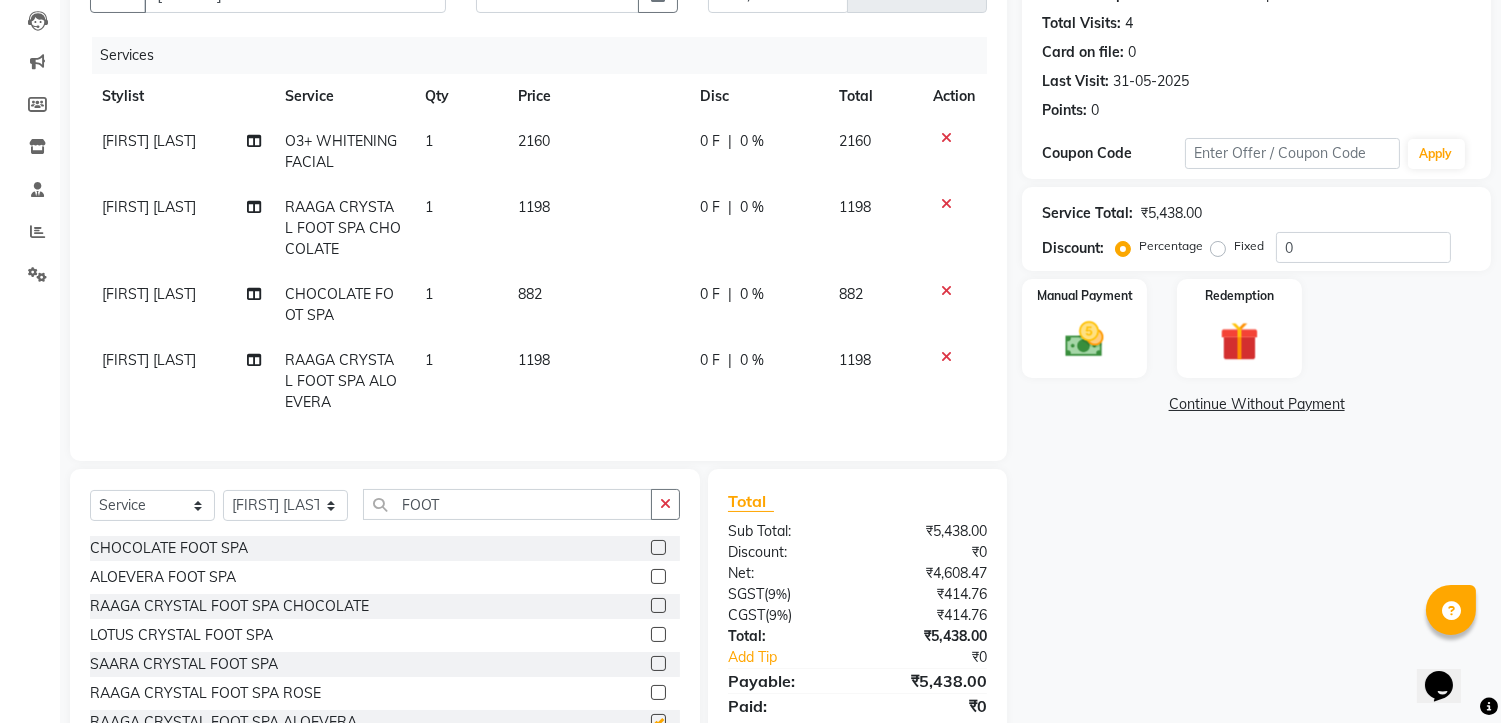 checkbox on "false" 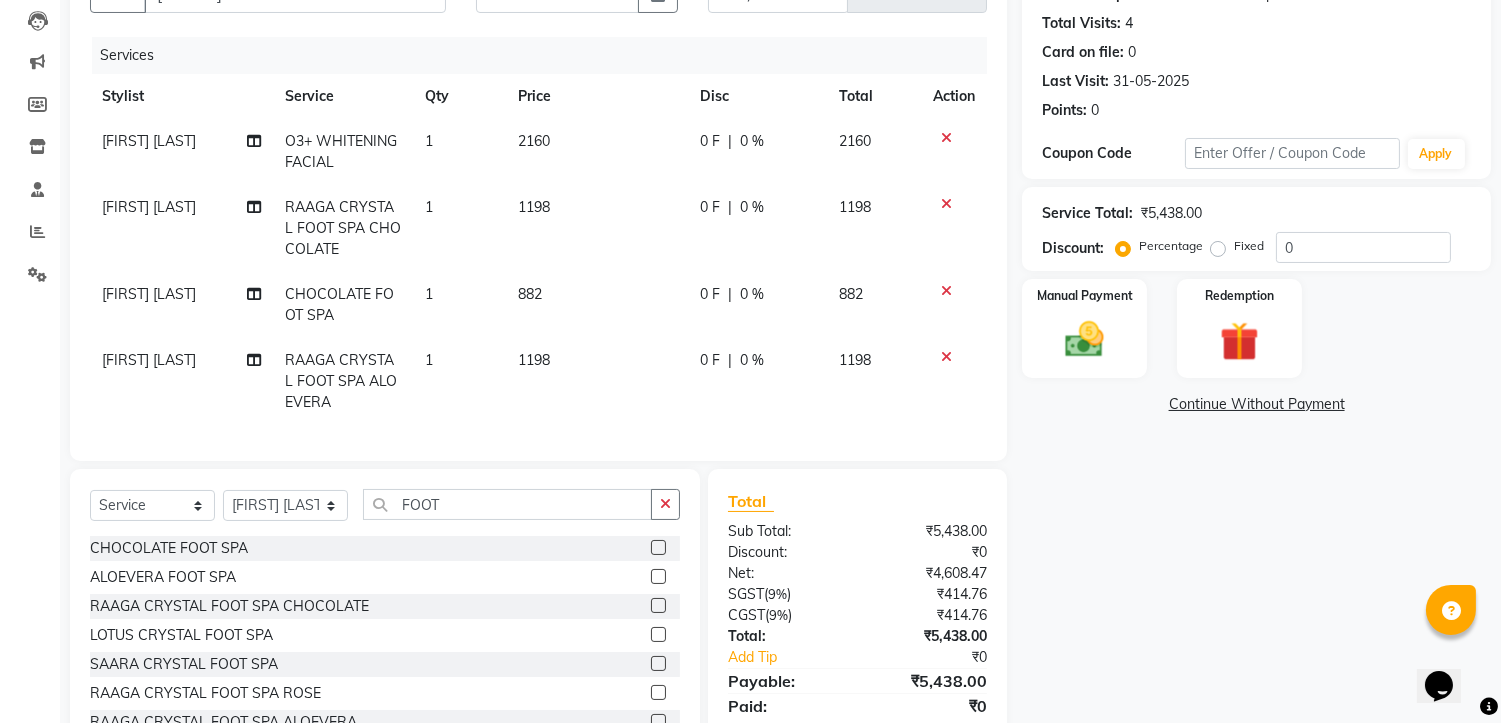 scroll, scrollTop: 263, scrollLeft: 0, axis: vertical 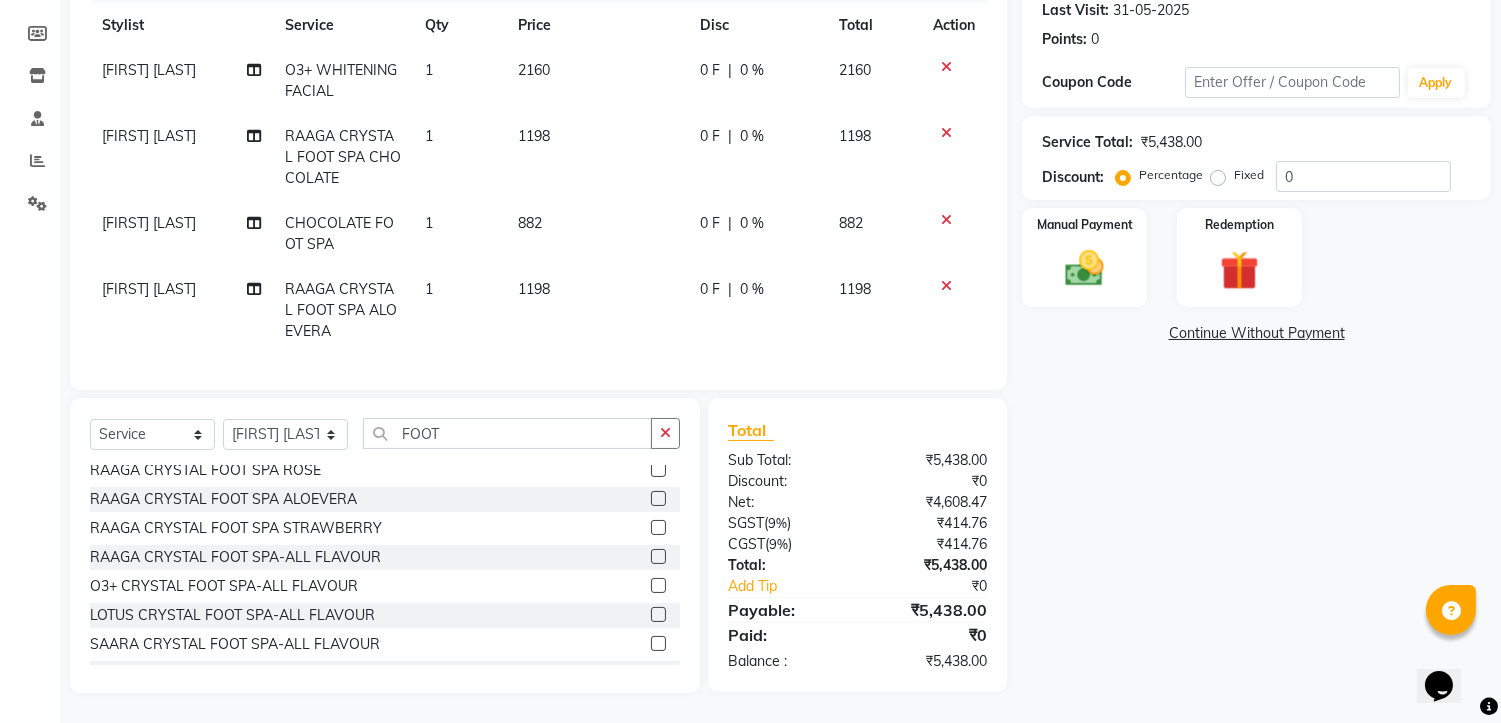 click 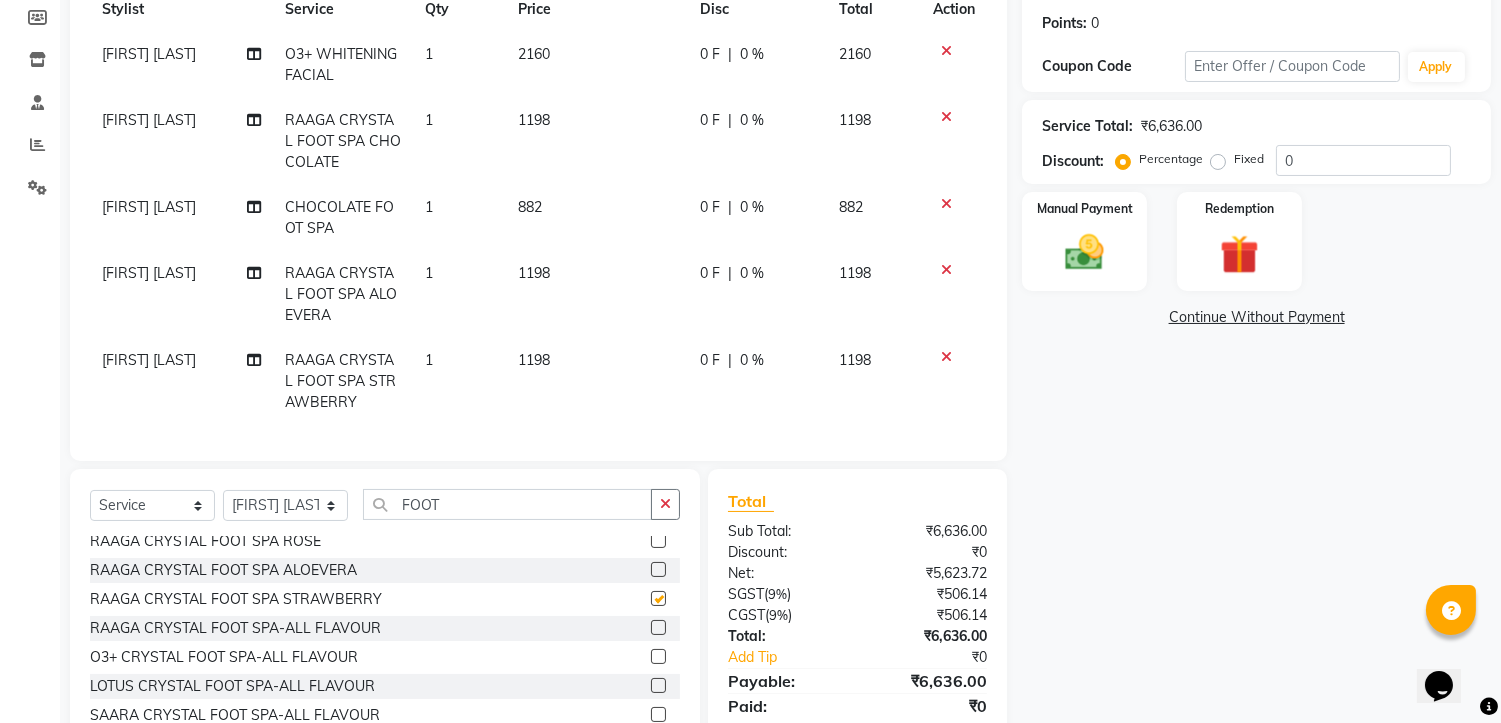 checkbox on "false" 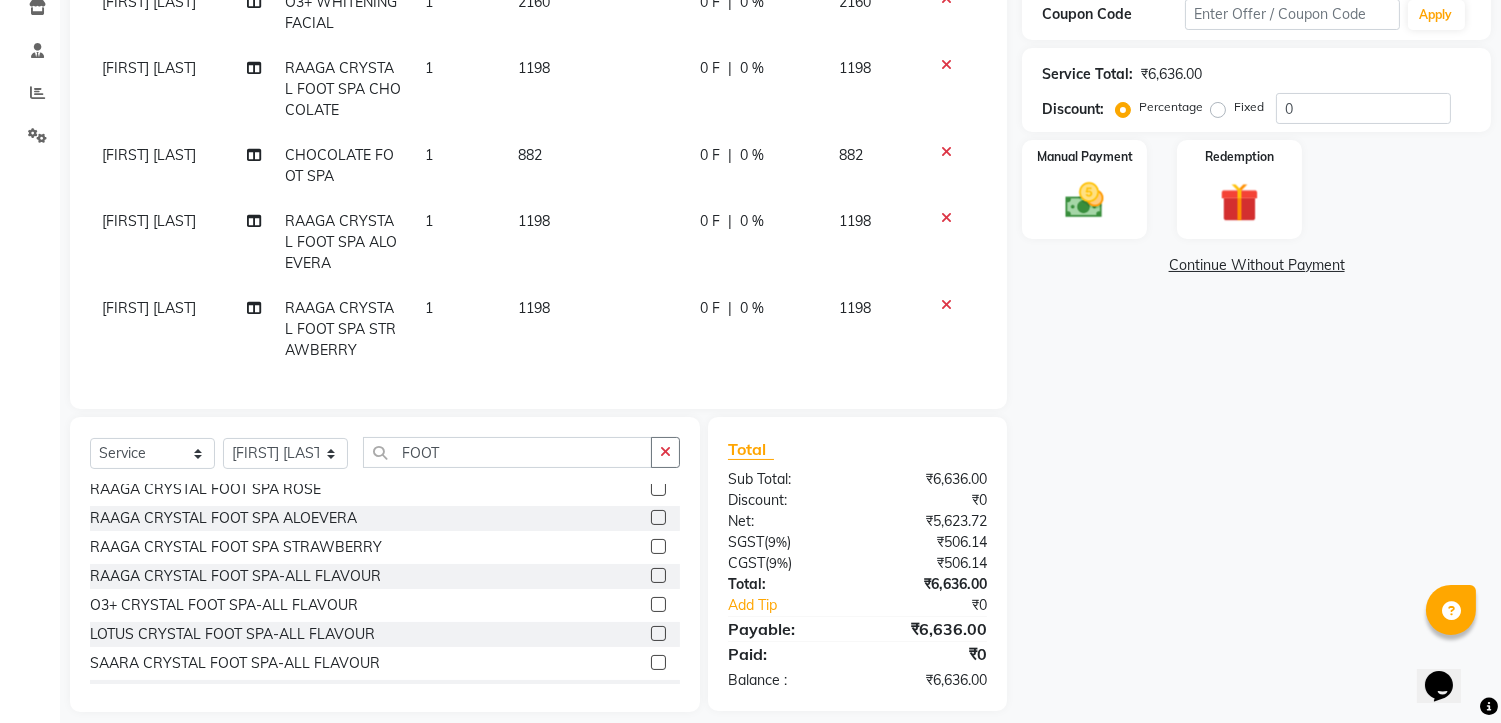 scroll, scrollTop: 377, scrollLeft: 0, axis: vertical 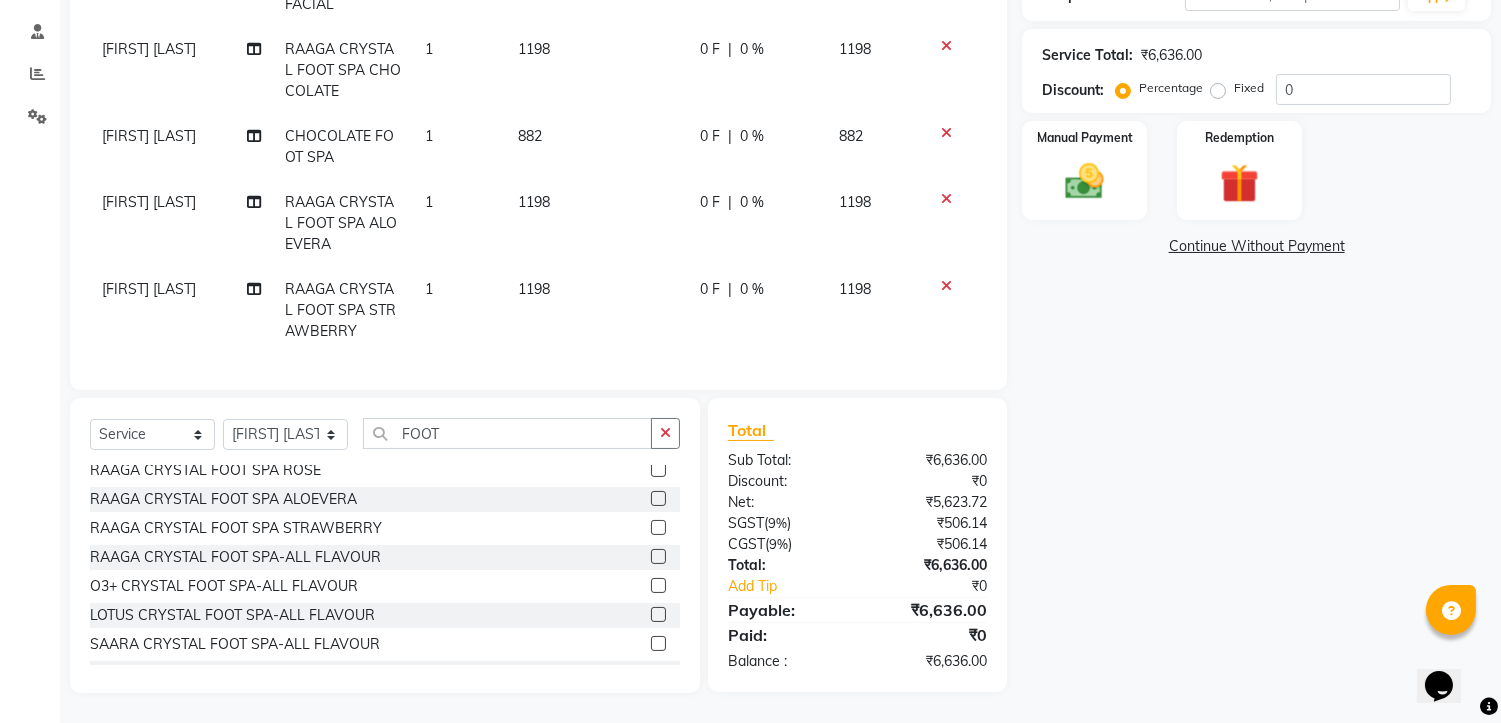 click 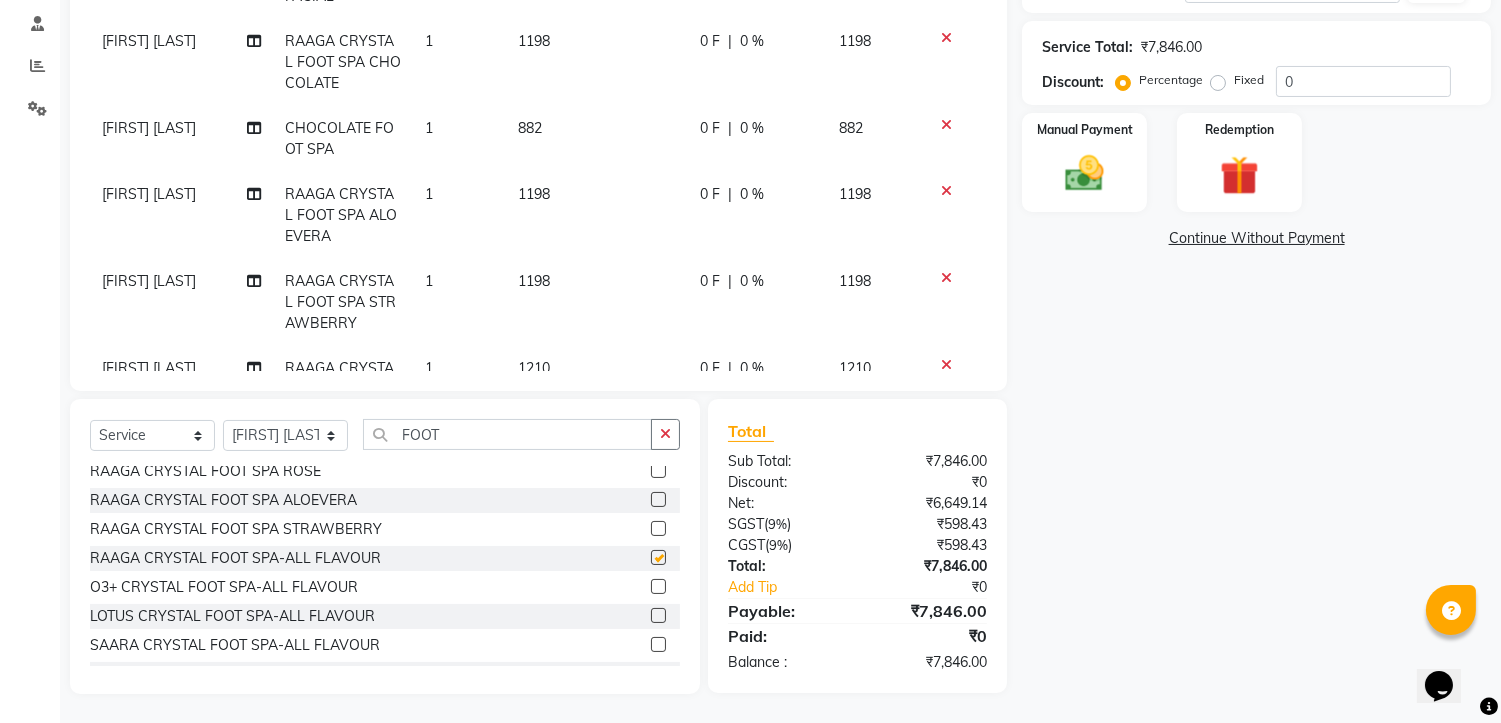 checkbox on "false" 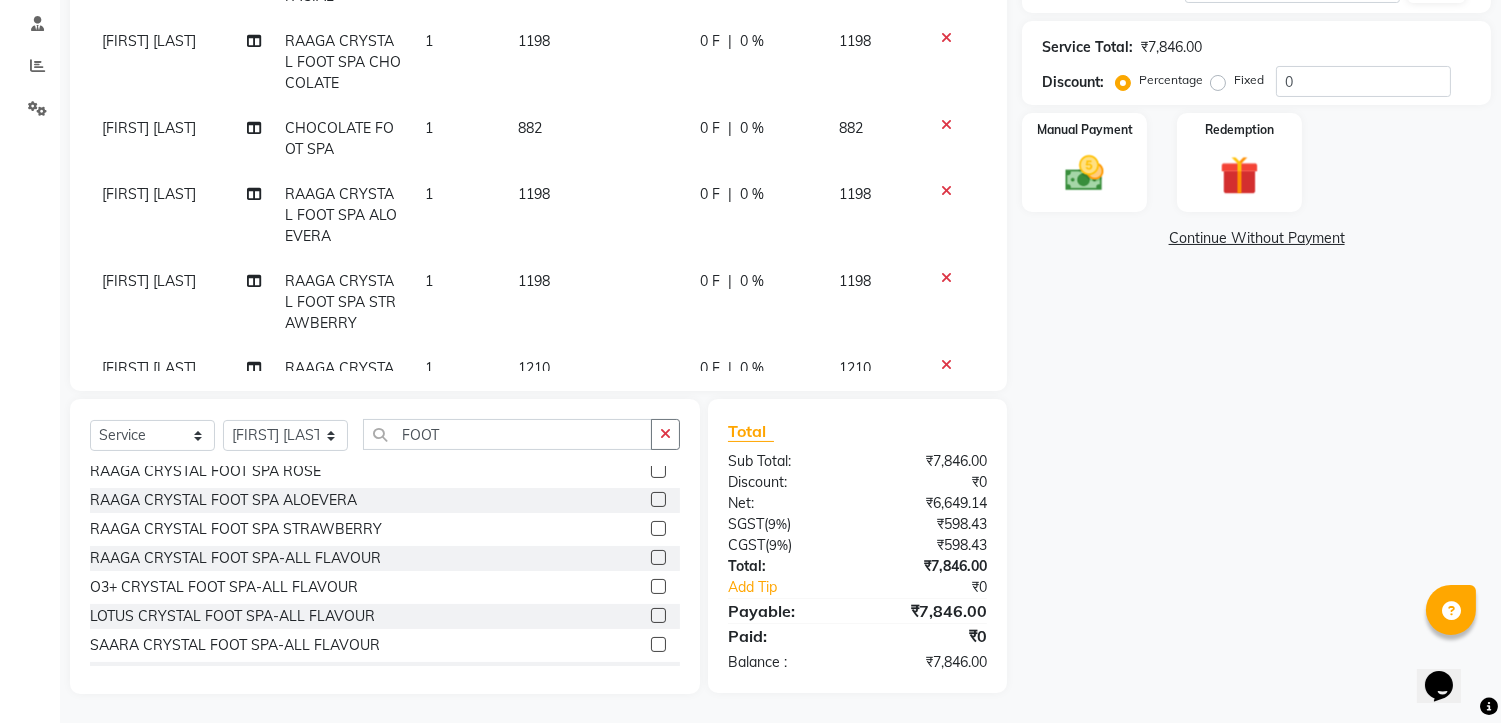 click on "1198" 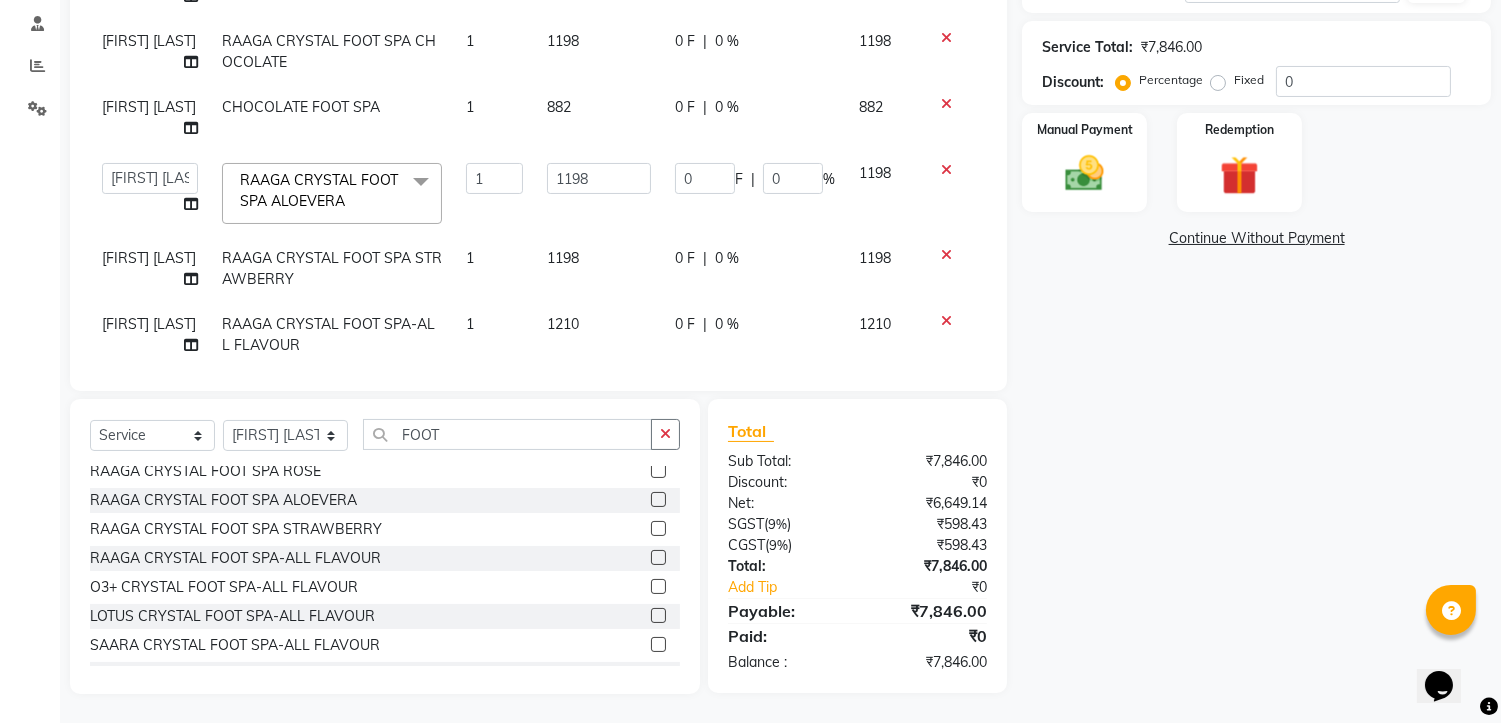 click on "1198" 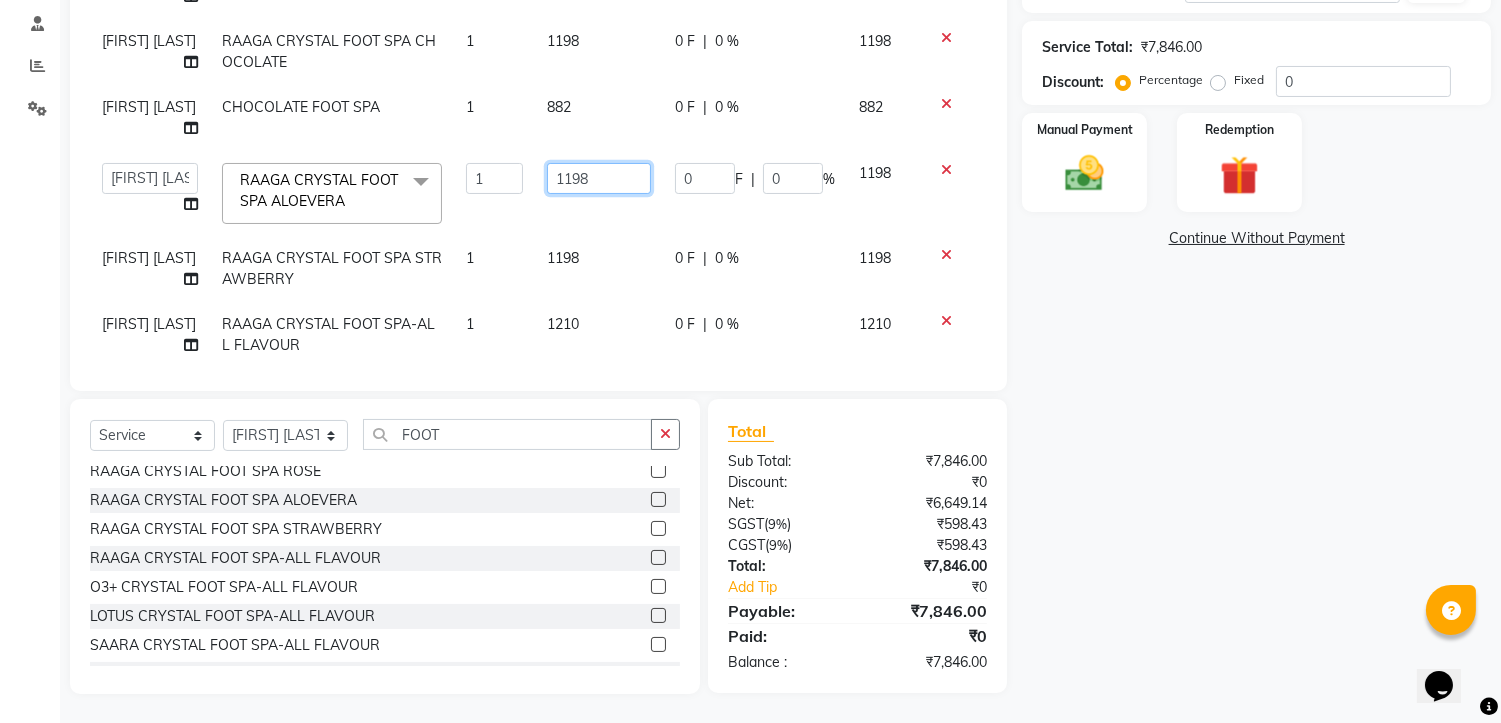 click on "1198" 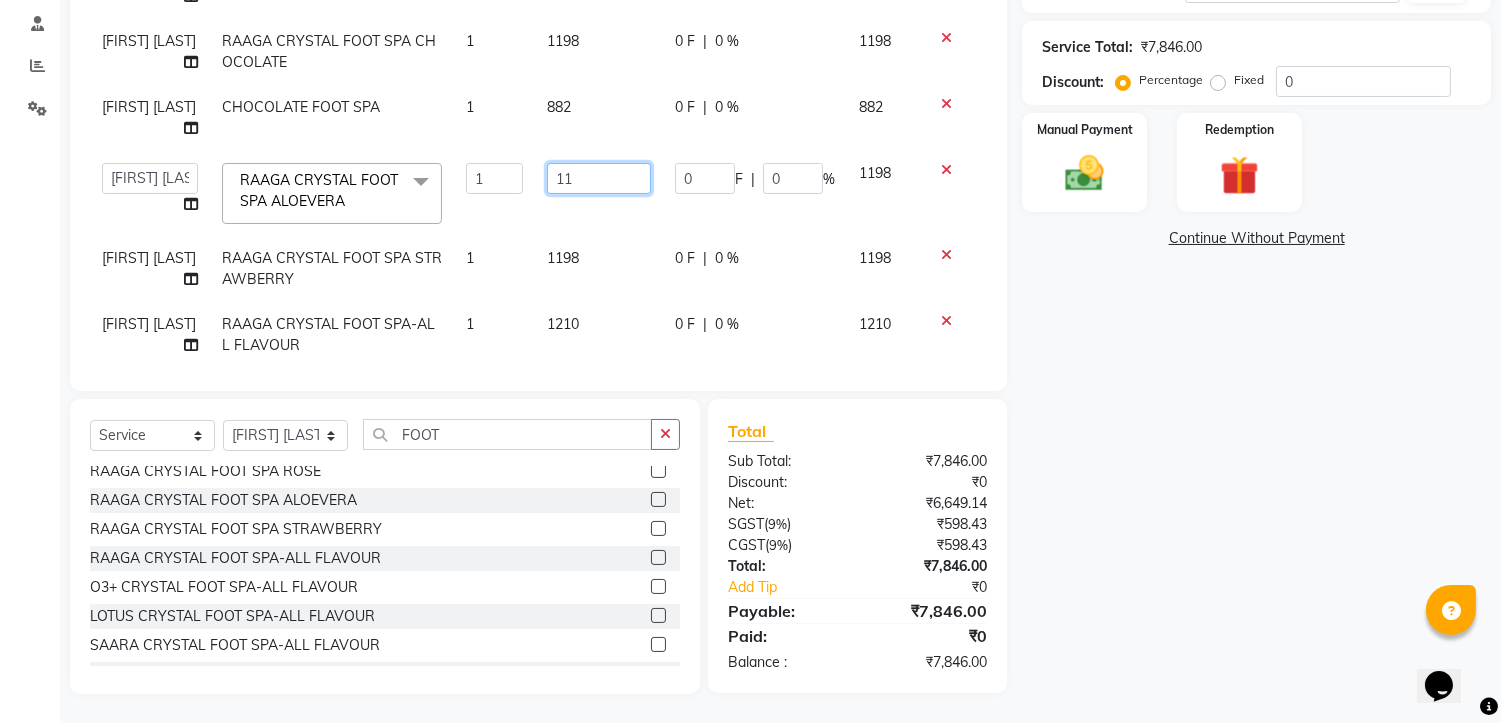 type on "1" 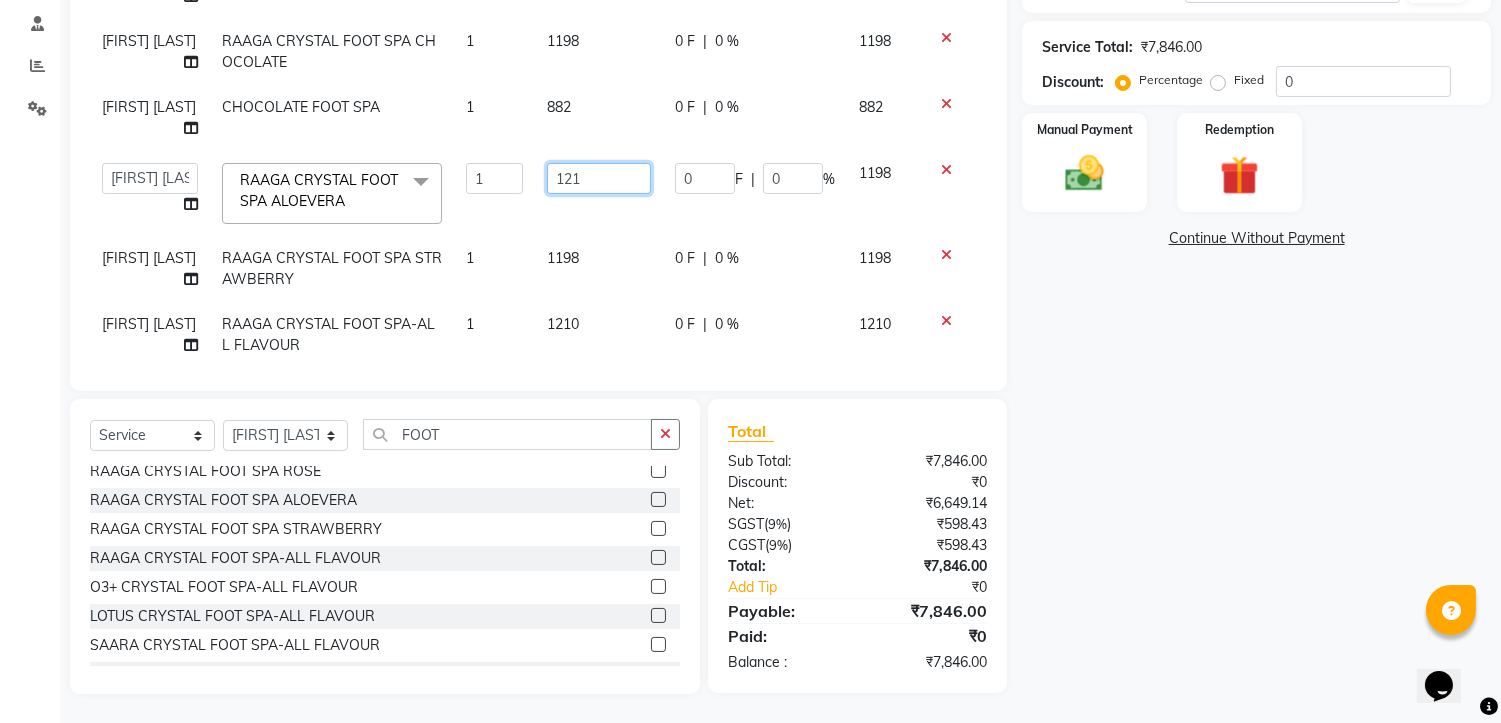 type on "1210" 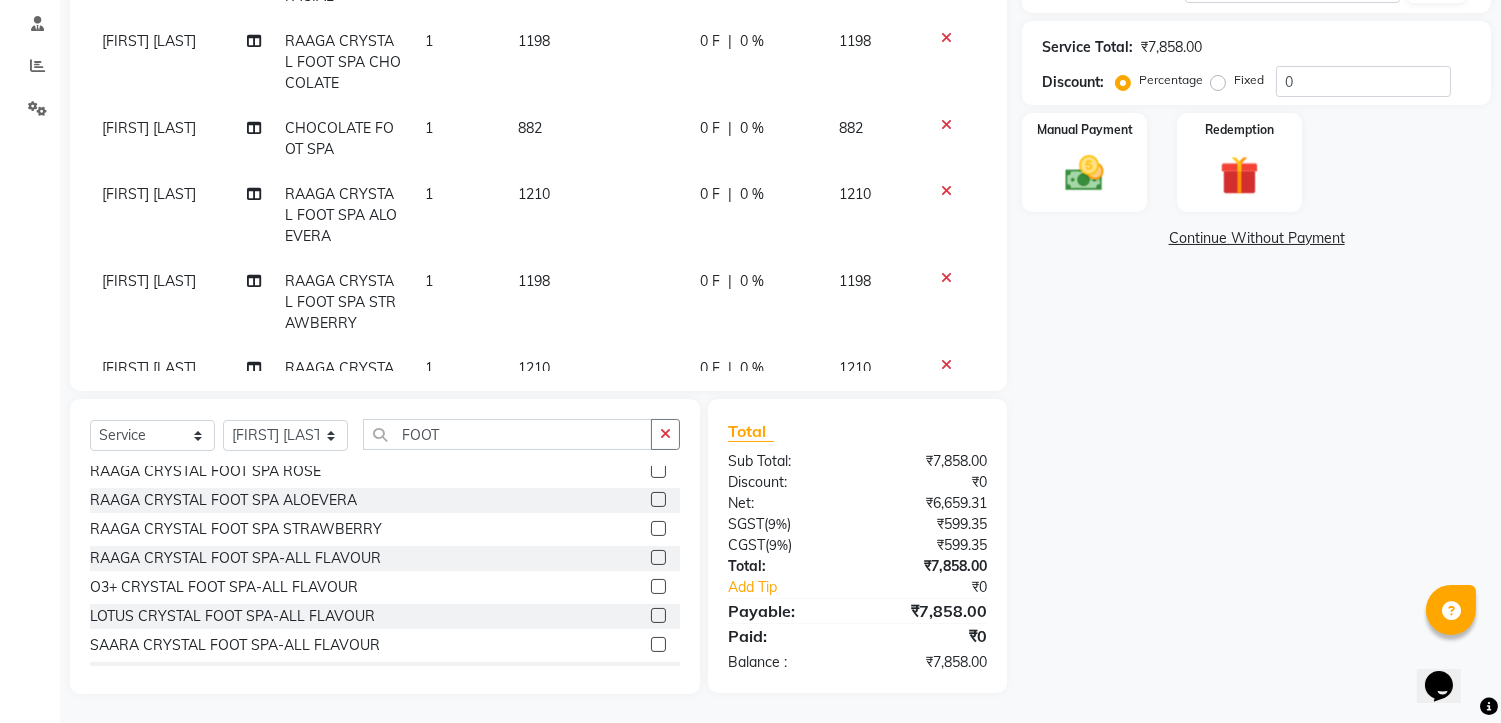 click on "BIKASH BARIK O3+ WHITENING FACIAL 1 2160 0 F | 0 % 2160 BIKASH BARIK RAAGA CRYSTAL FOOT SPA CHOCOLATE 1 1198 0 F | 0 % 1198 BIKASH BARIK CHOCOLATE FOOT SPA 1 882 0 F | 0 % 882 BIKASH BARIK RAAGA CRYSTAL FOOT SPA ALOEVERA 1 1210 0 F | 0 % 1210 BIKASH BARIK RAAGA CRYSTAL FOOT SPA STRAWBERRY 1 1198 0 F | 0 % 1198 BIKASH BARIK RAAGA CRYSTAL FOOT SPA-ALL FLAVOUR 1 1210 0 F | 0 % 1210" 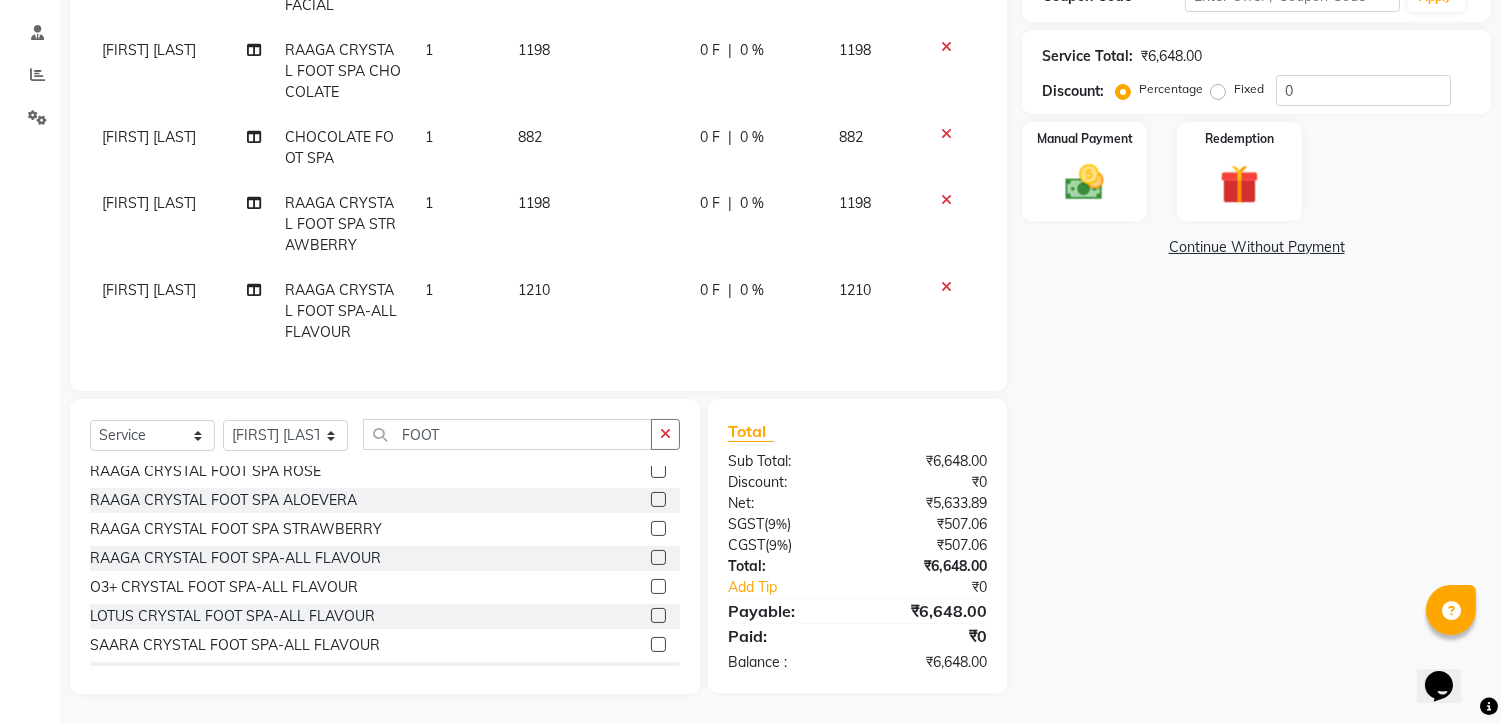 click 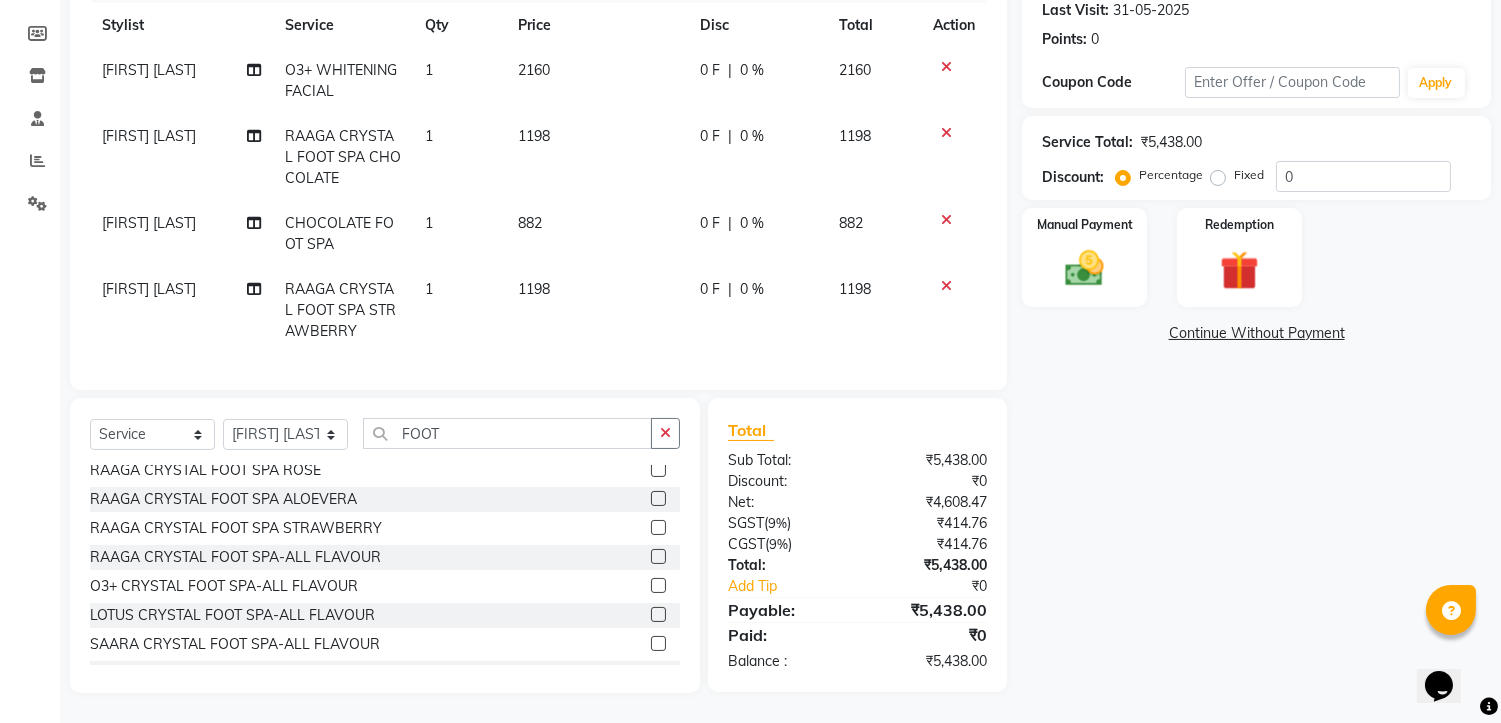 click 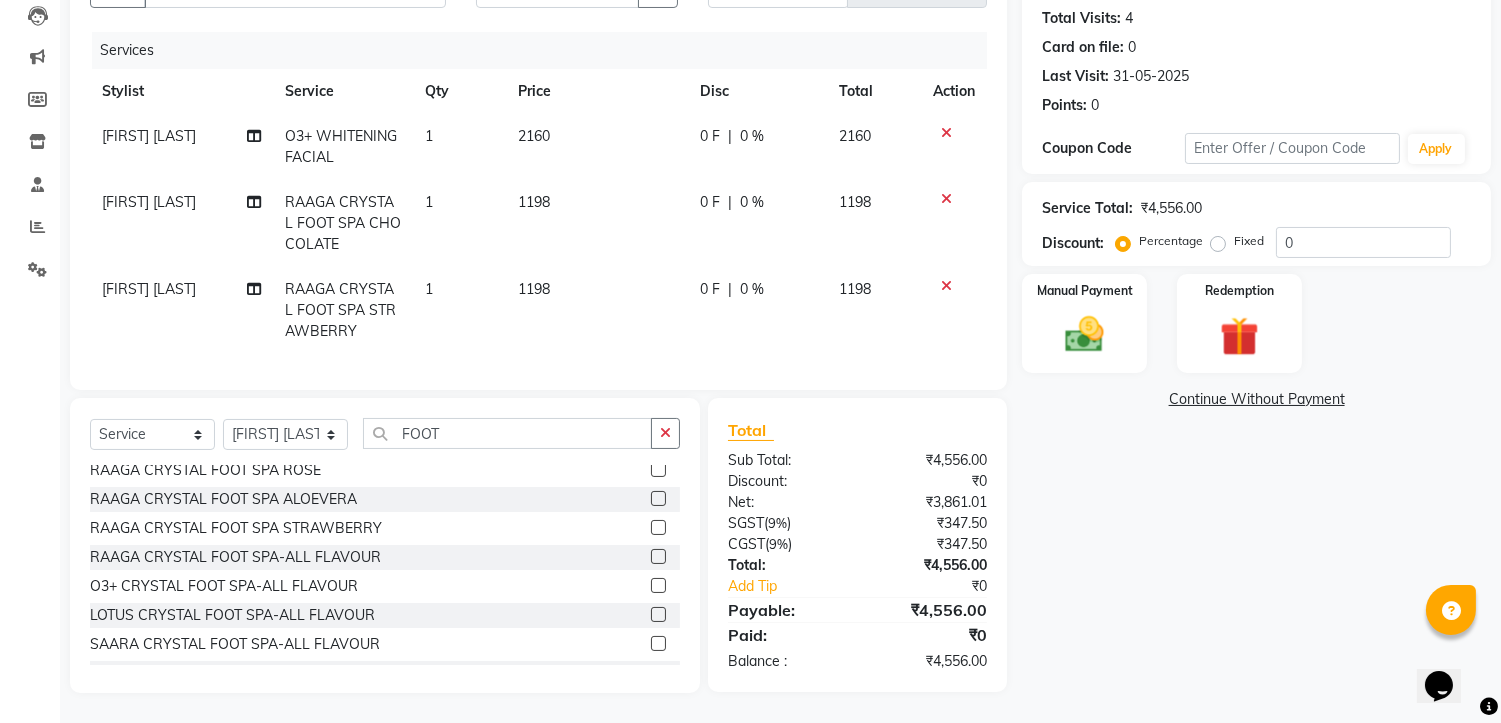 click 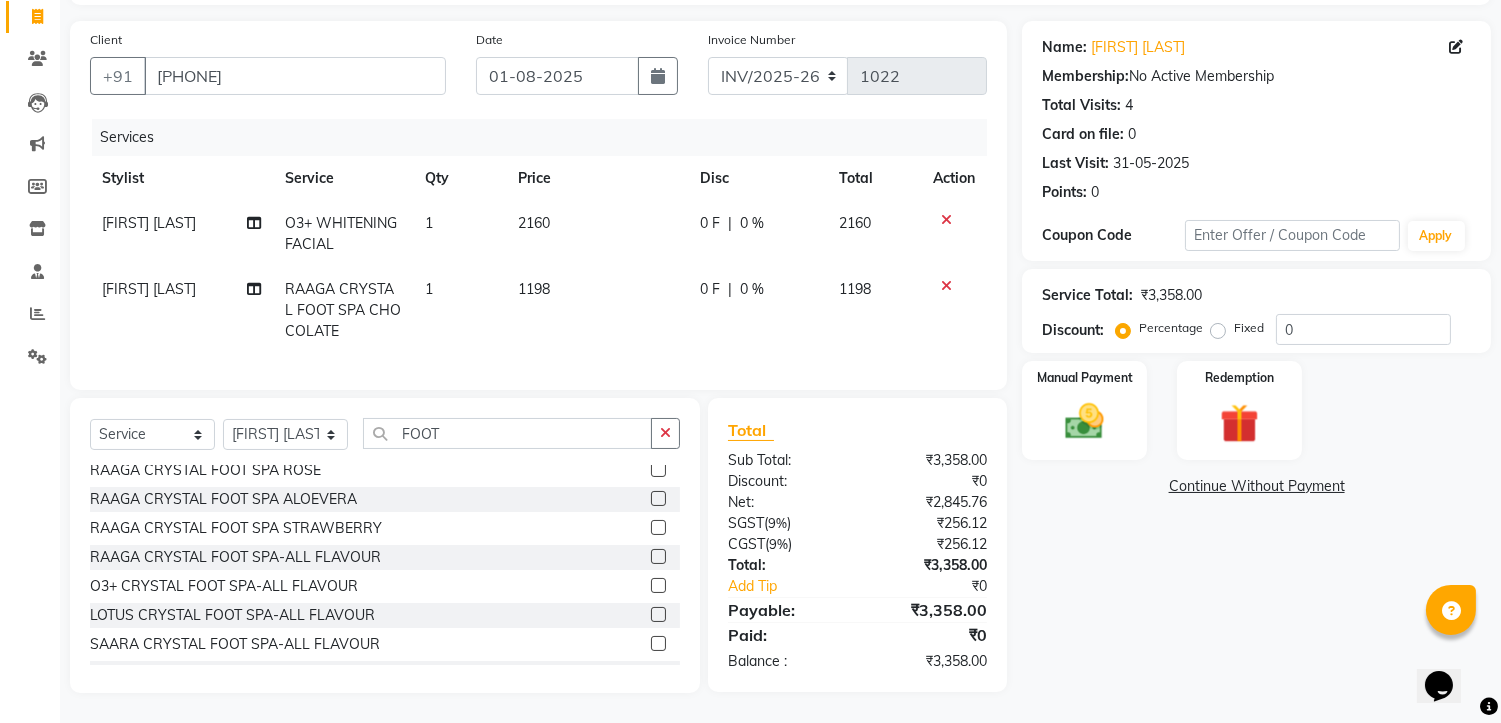 scroll, scrollTop: 145, scrollLeft: 0, axis: vertical 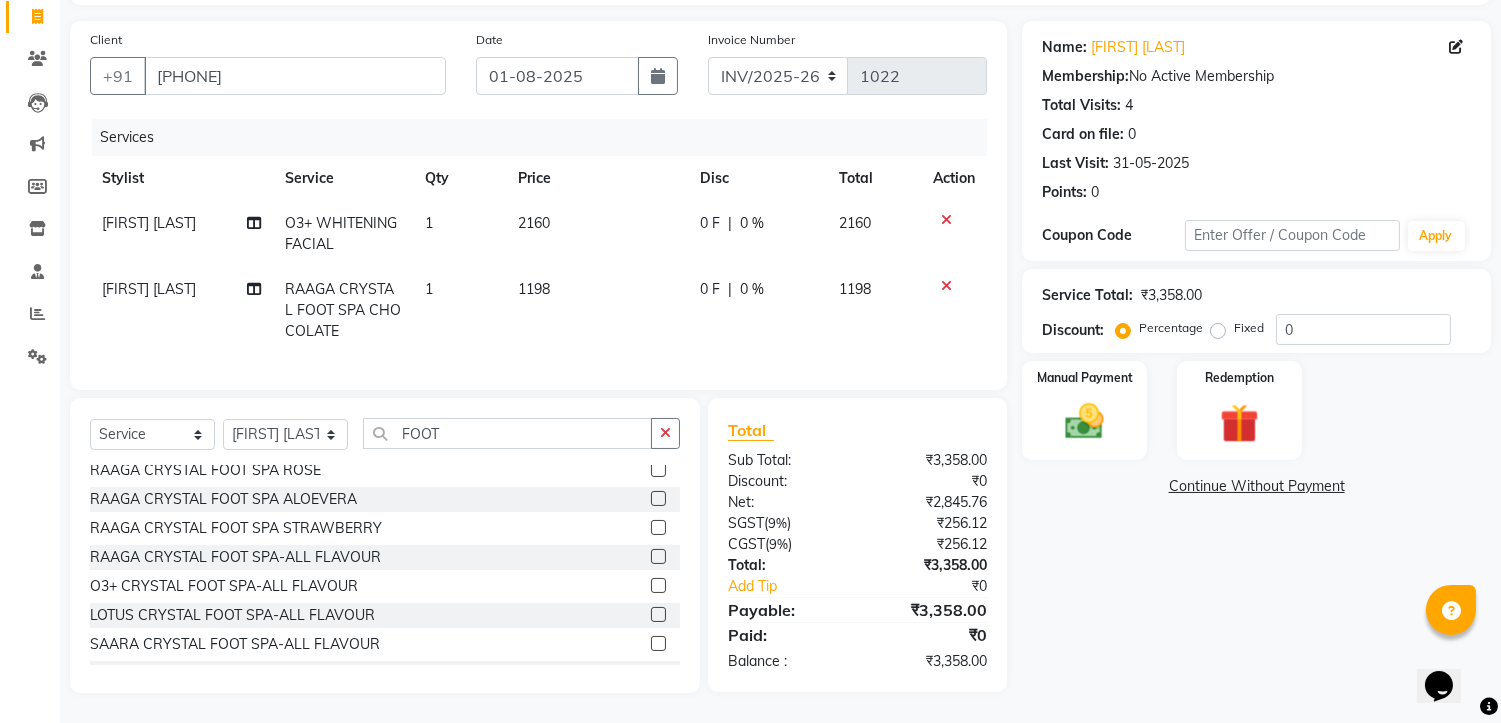 click on "1198" 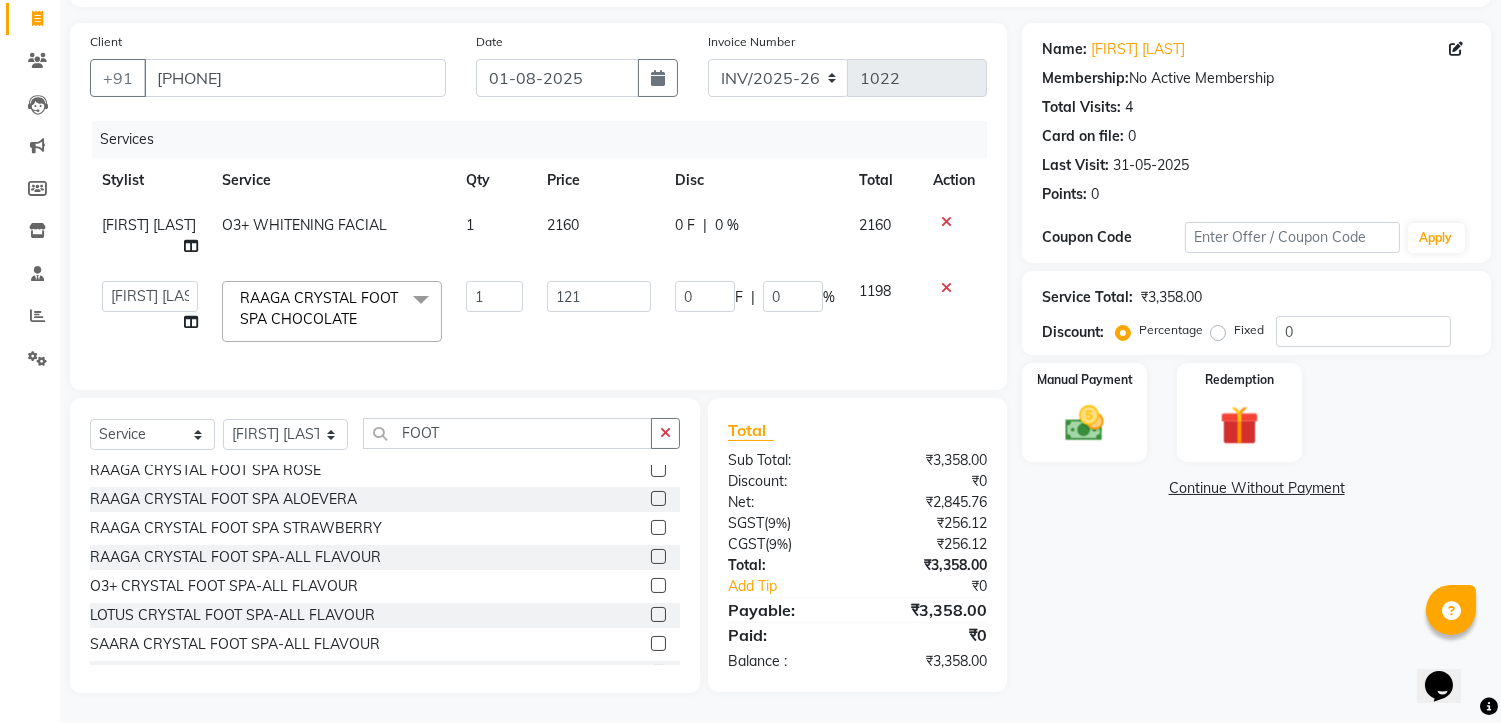type on "1210" 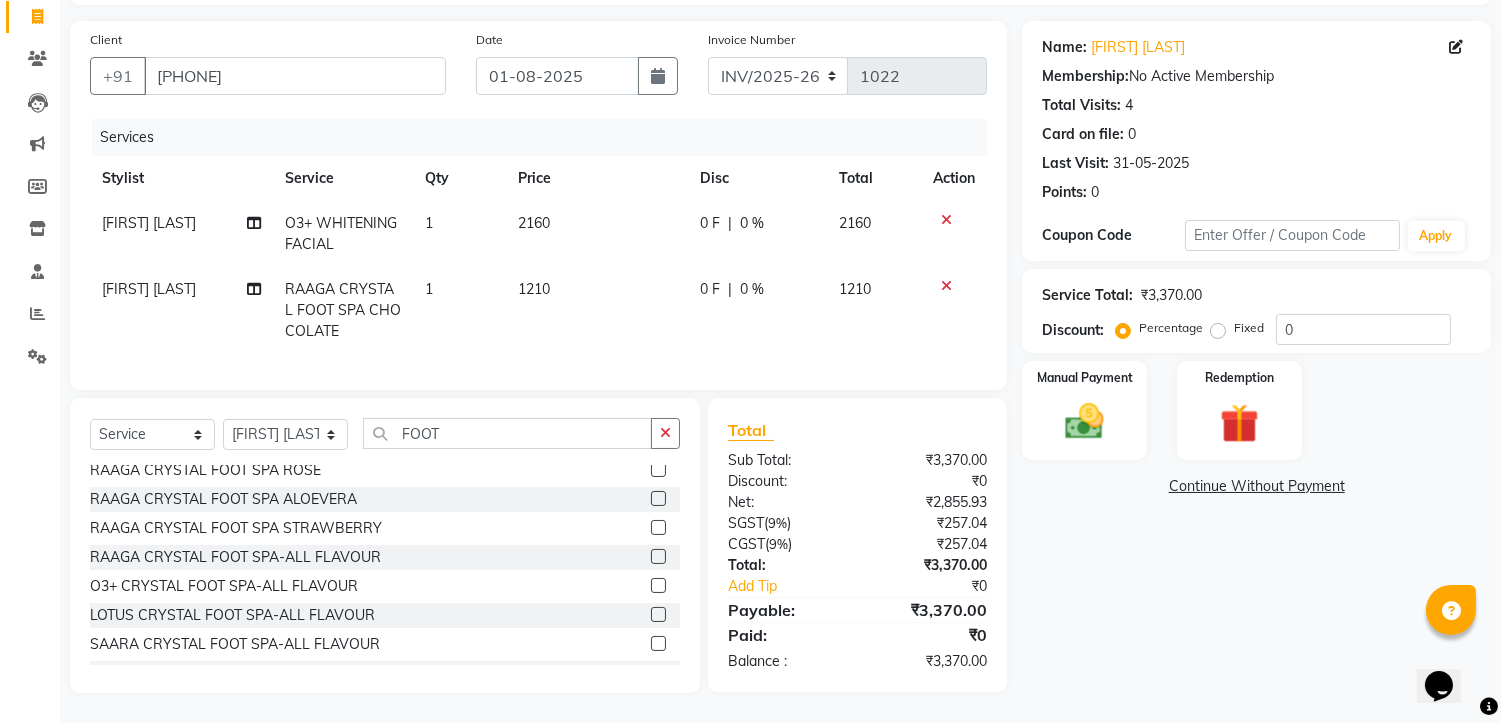 click on "Services Stylist Service Qty Price Disc Total Action [FIRST] [LAST] O3+ WHITENING FACIAL 1 2160 0 F | 0 % 2160 [FIRST] [LAST] RAAGA CRYSTAL FOOT SPA CHOCOLATE 1 1210 0 F | 0 % 1210" 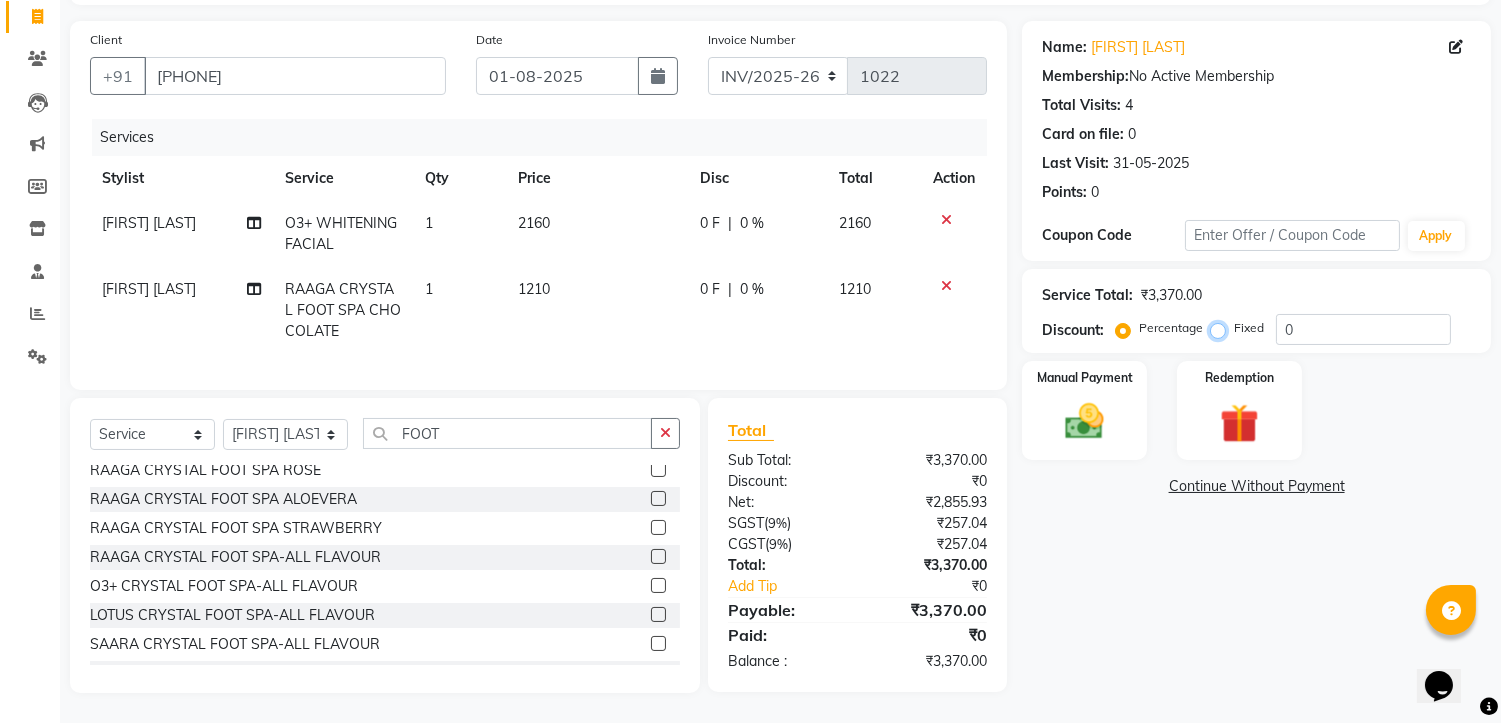 click on "Fixed" at bounding box center (1222, 328) 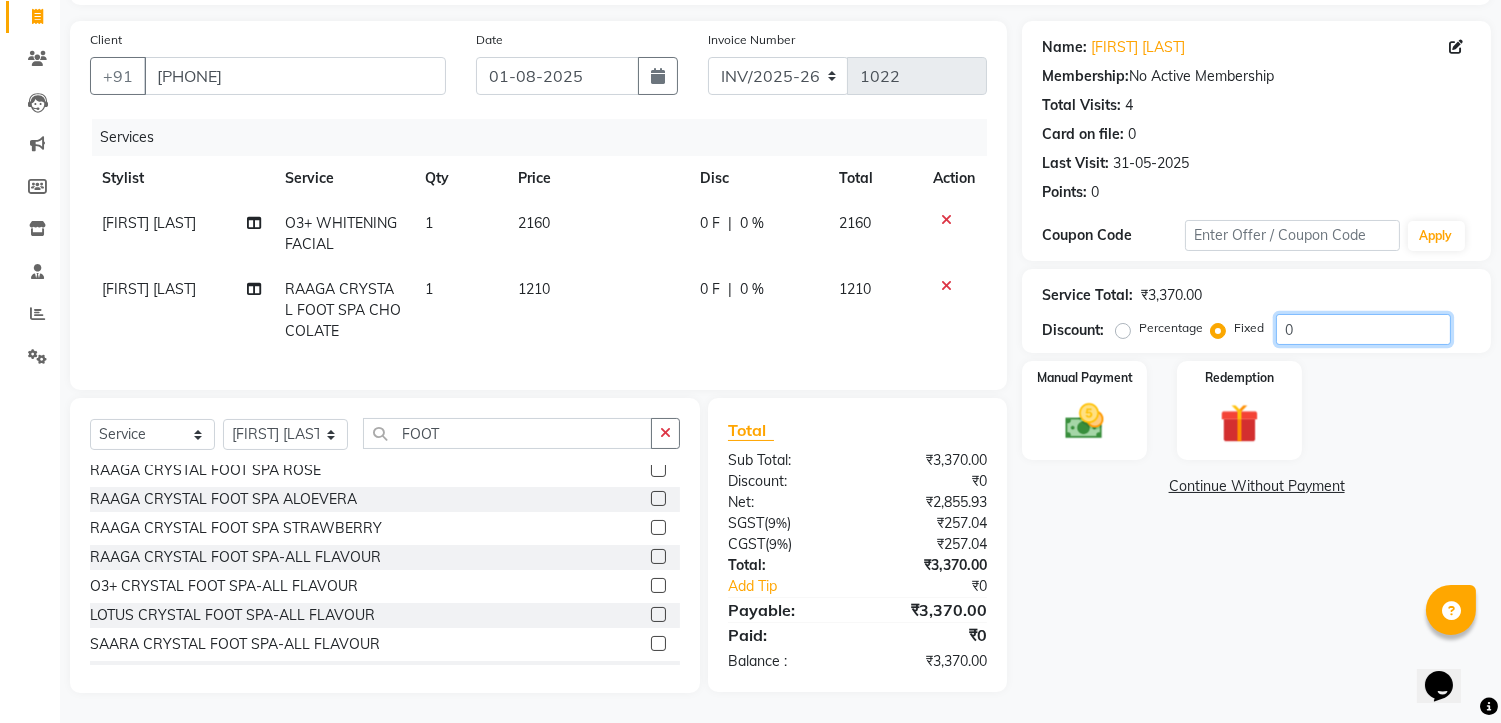 click on "0" 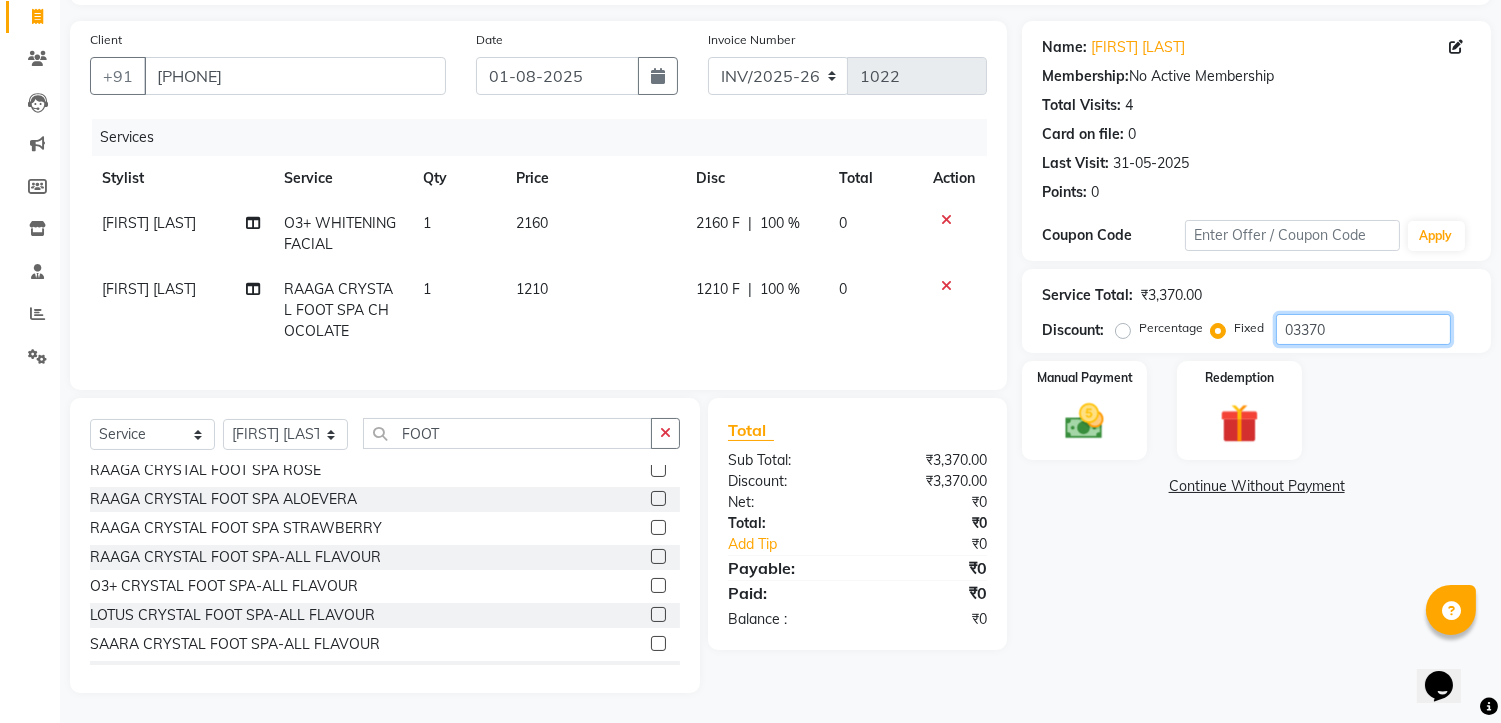 scroll, scrollTop: 145, scrollLeft: 0, axis: vertical 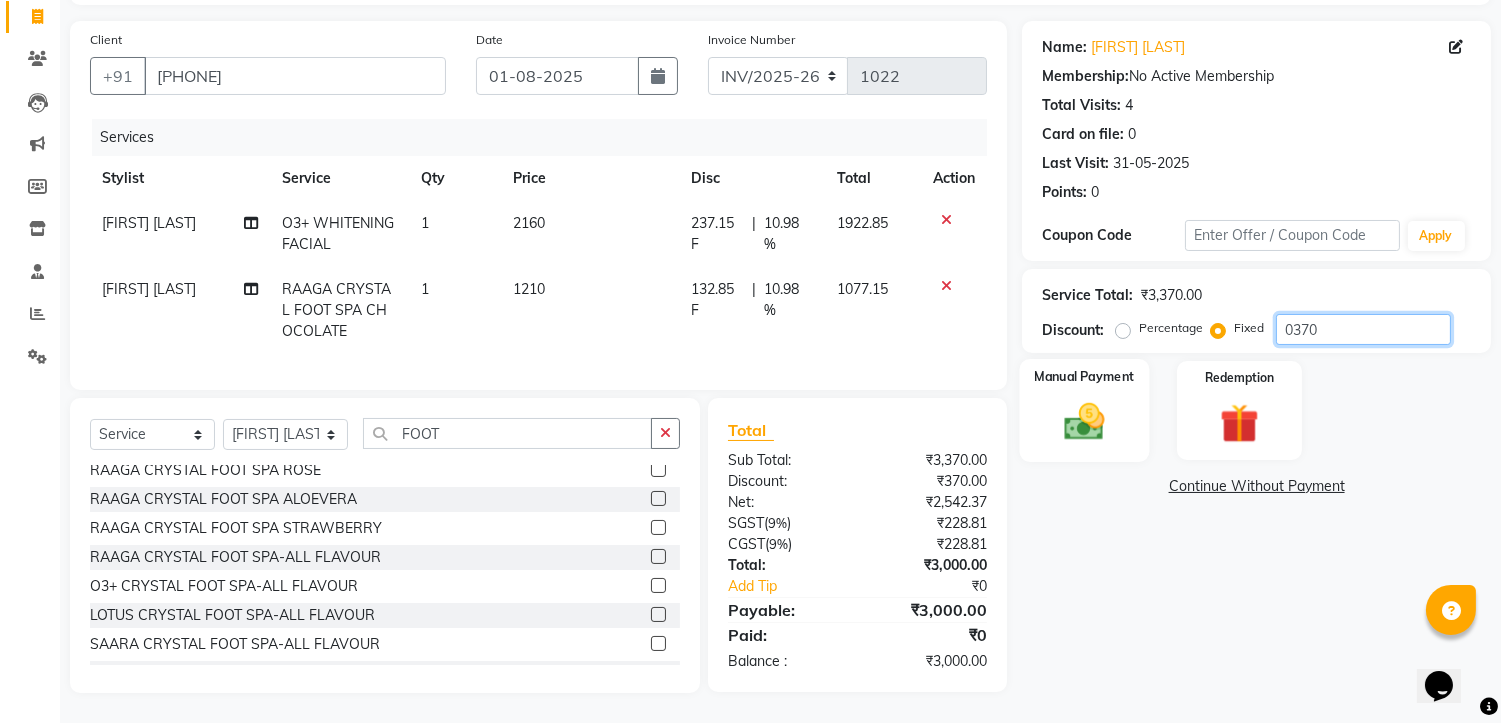 type on "0370" 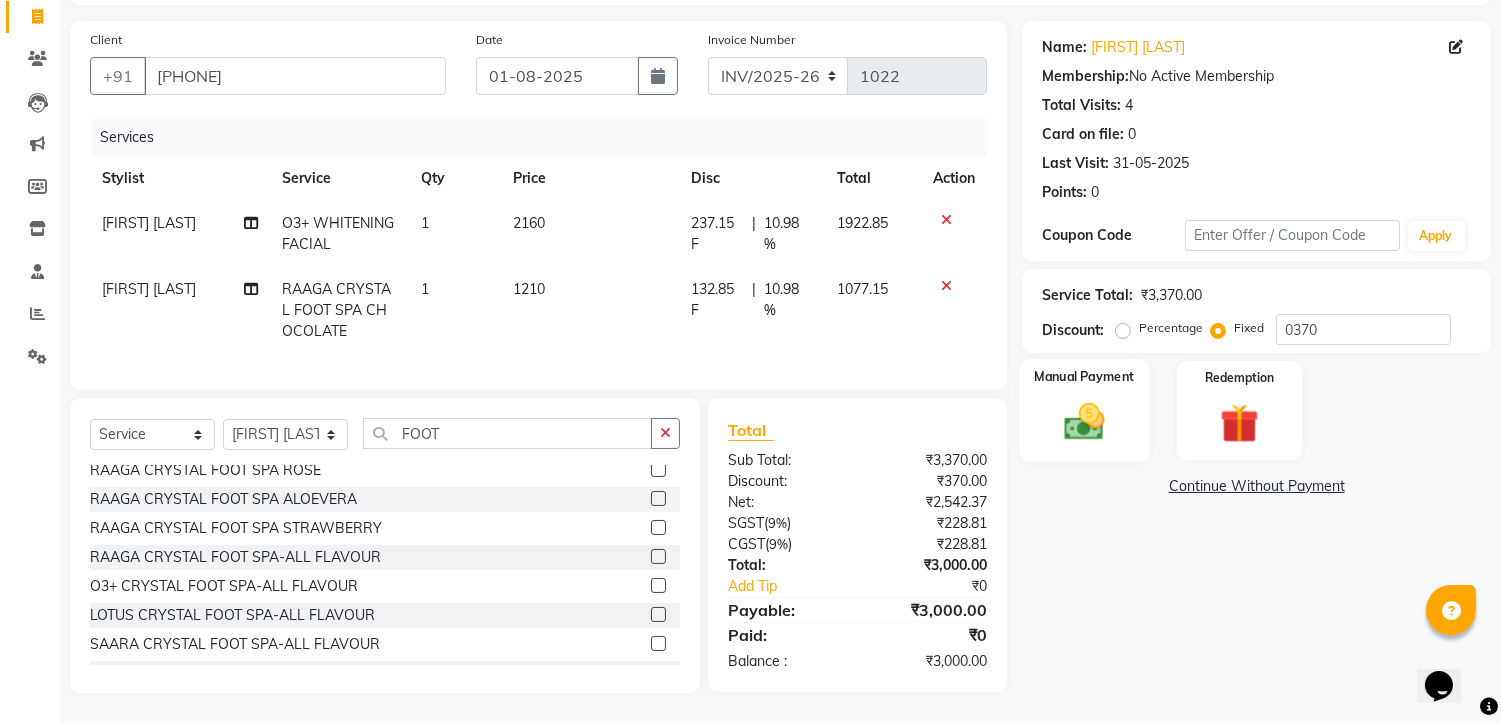 click 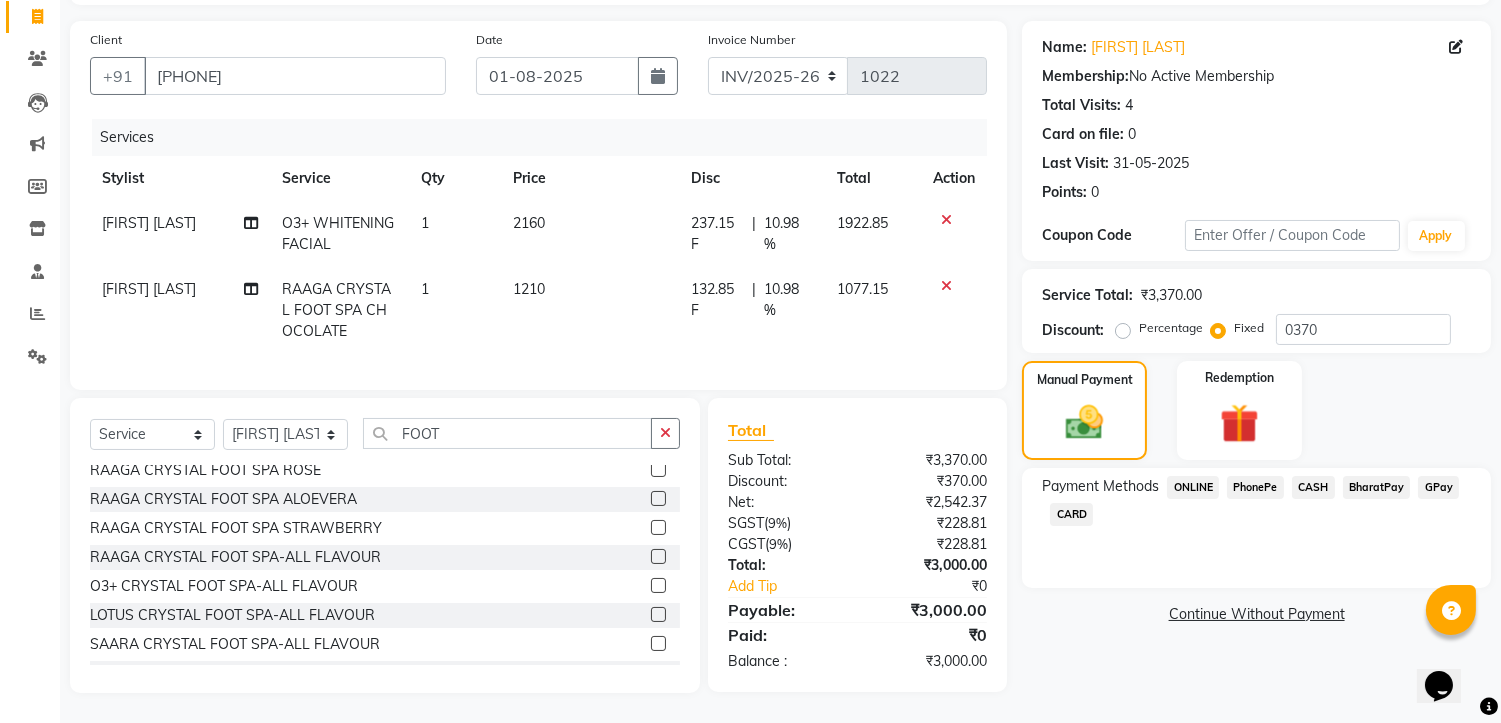 click on "CASH" 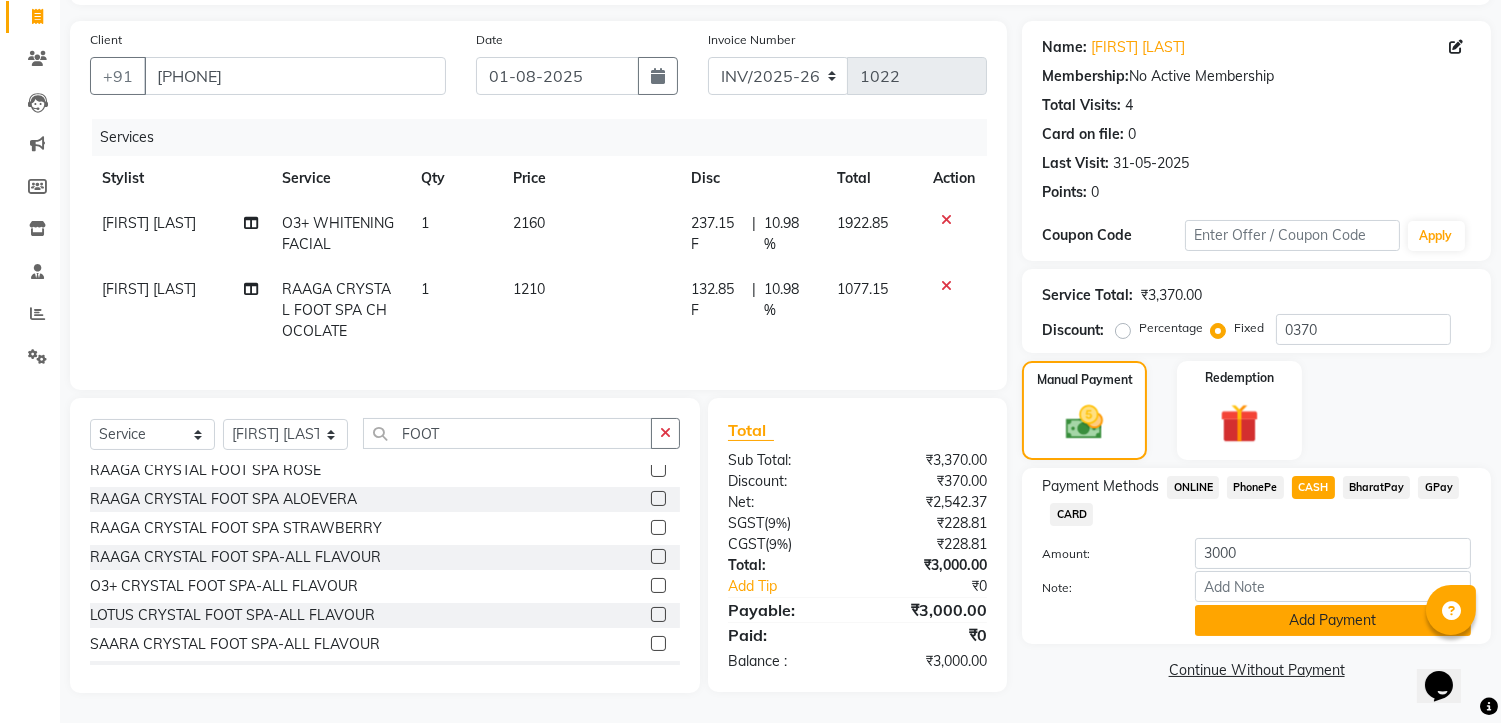click on "Add Payment" 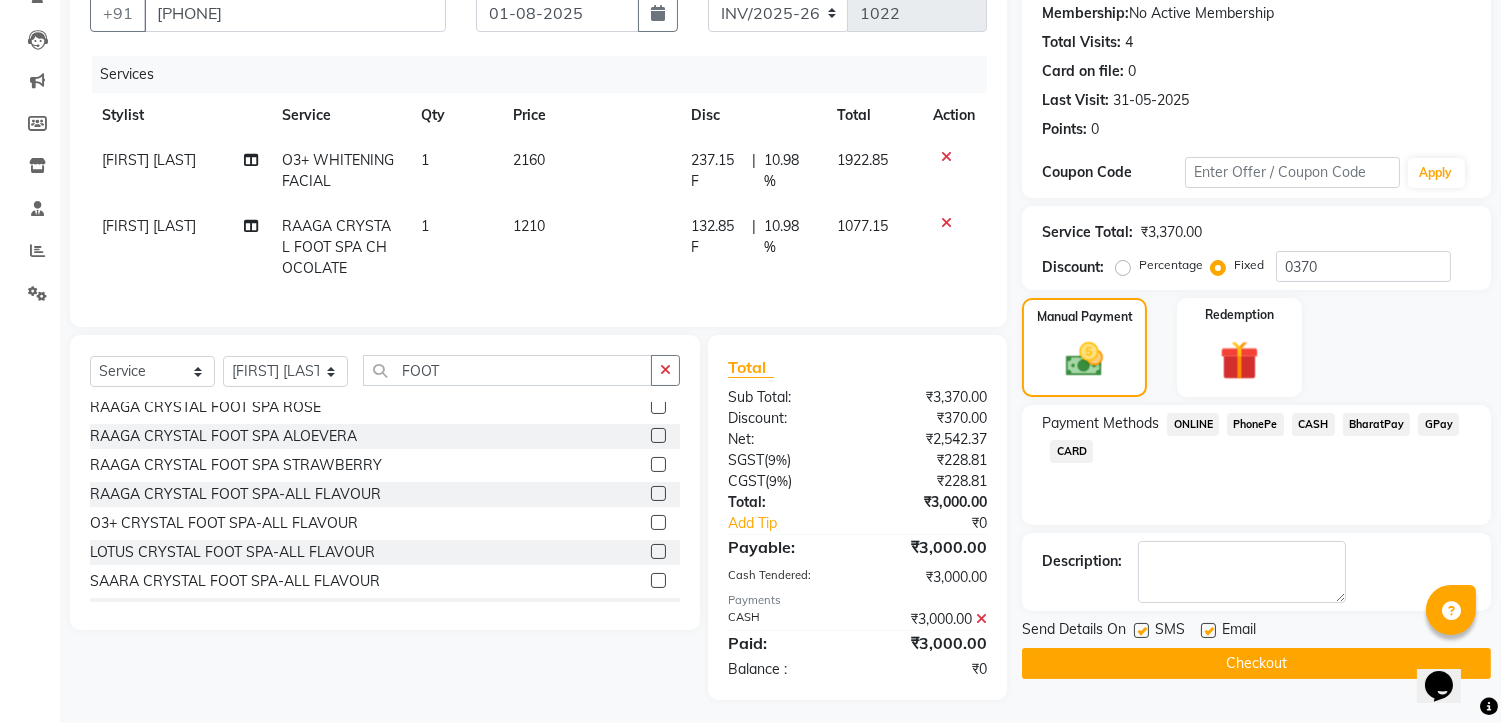 scroll, scrollTop: 215, scrollLeft: 0, axis: vertical 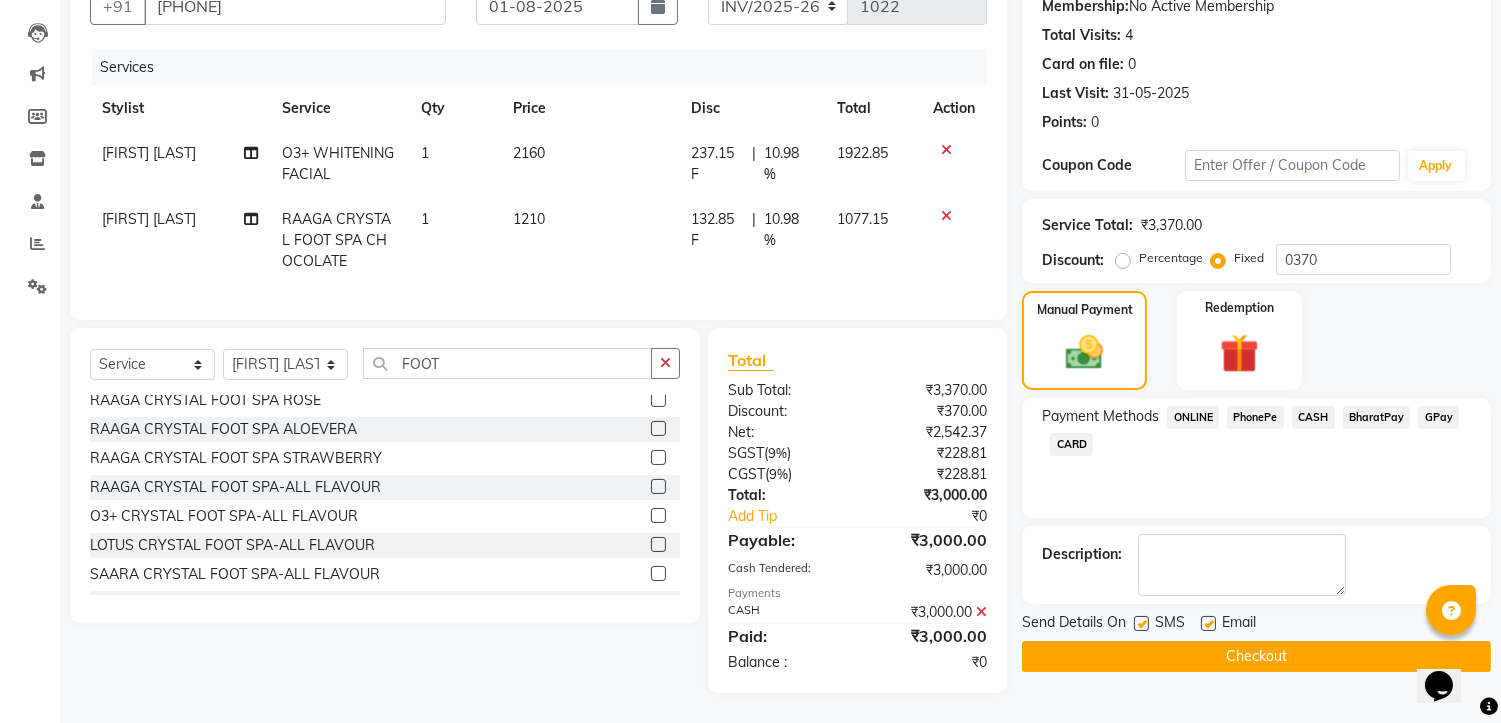 click on "Checkout" 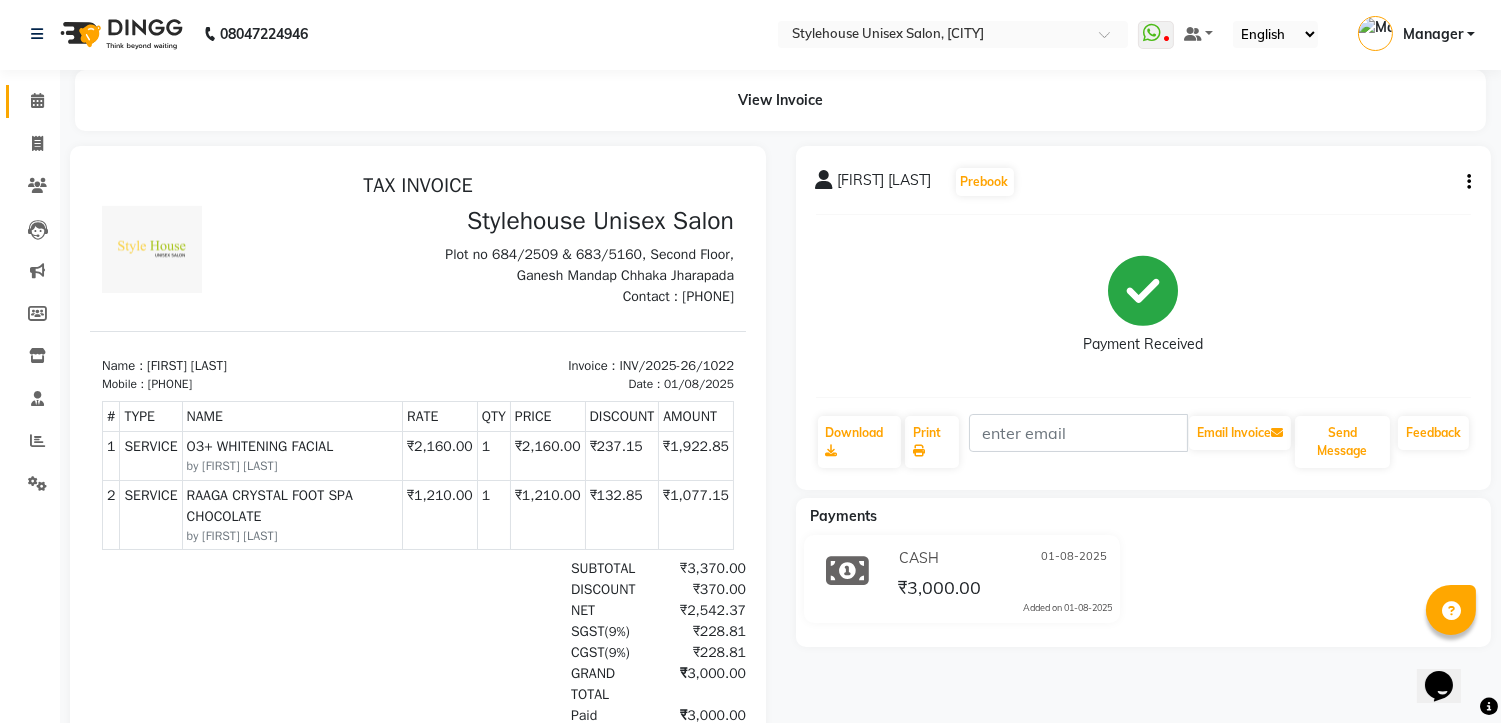 scroll, scrollTop: 0, scrollLeft: 0, axis: both 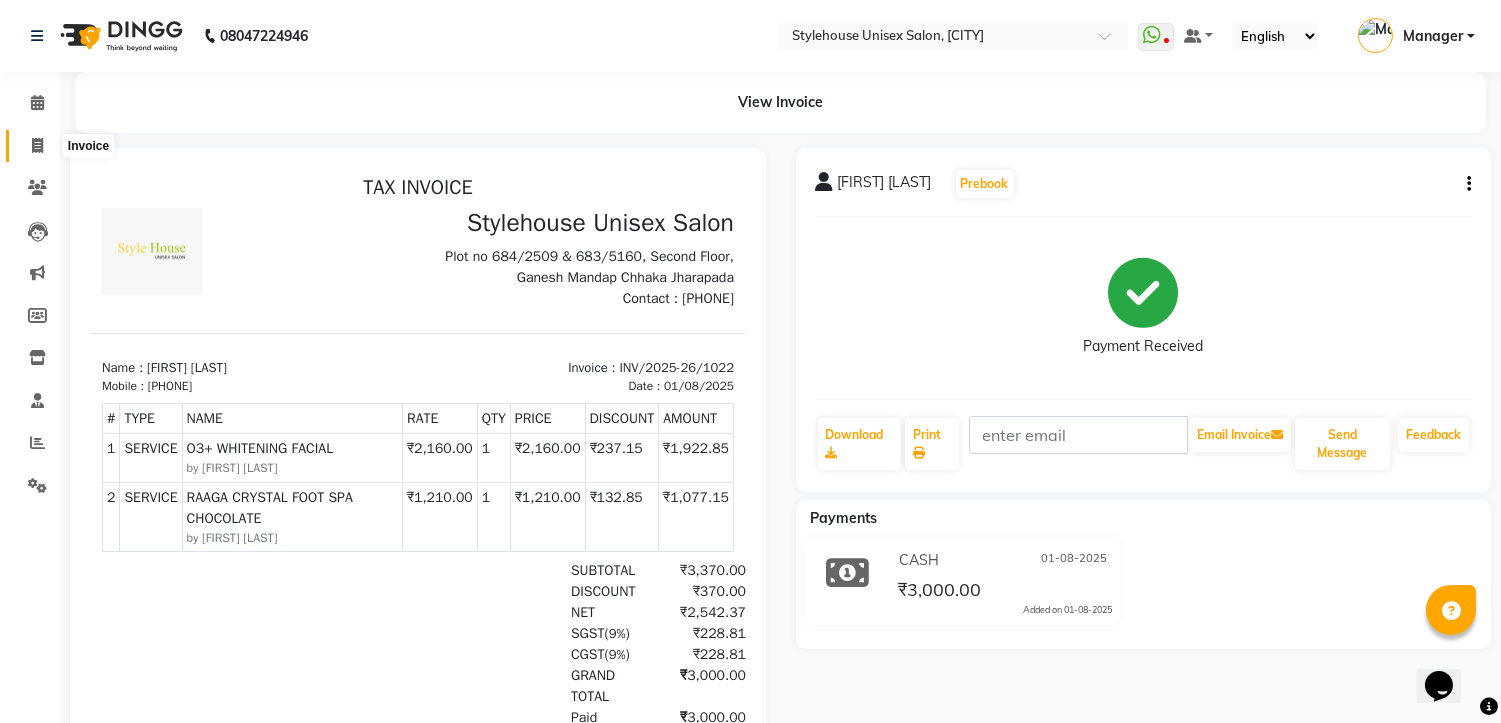 click 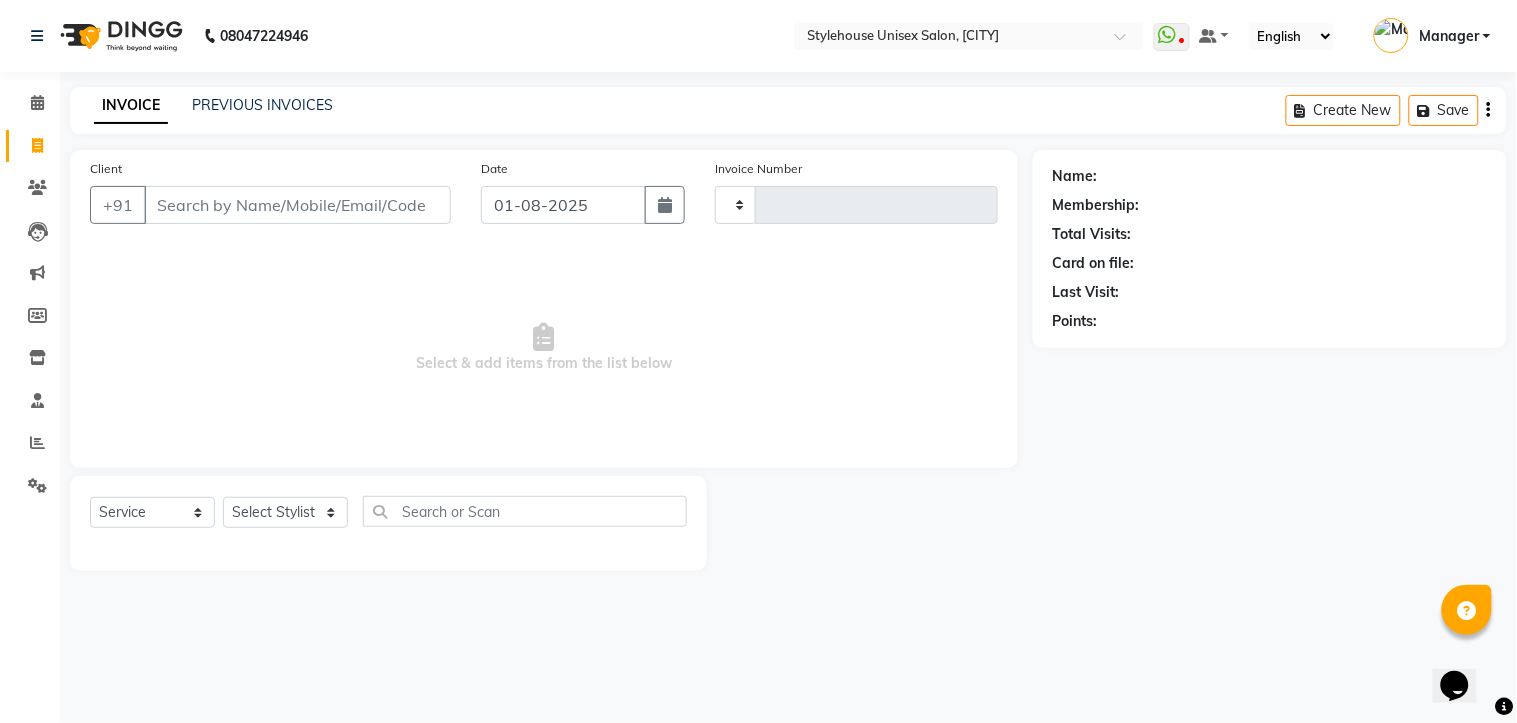 type on "1023" 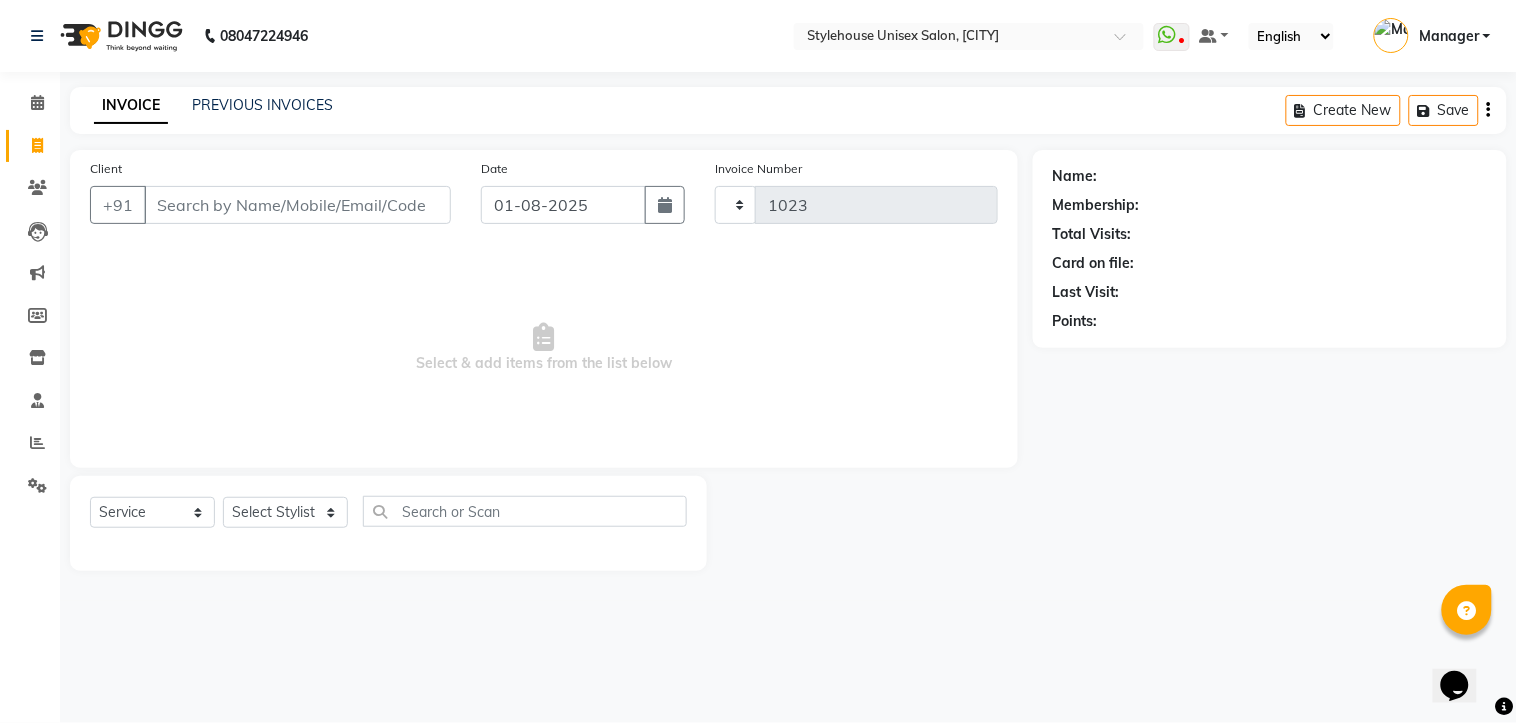 select on "7906" 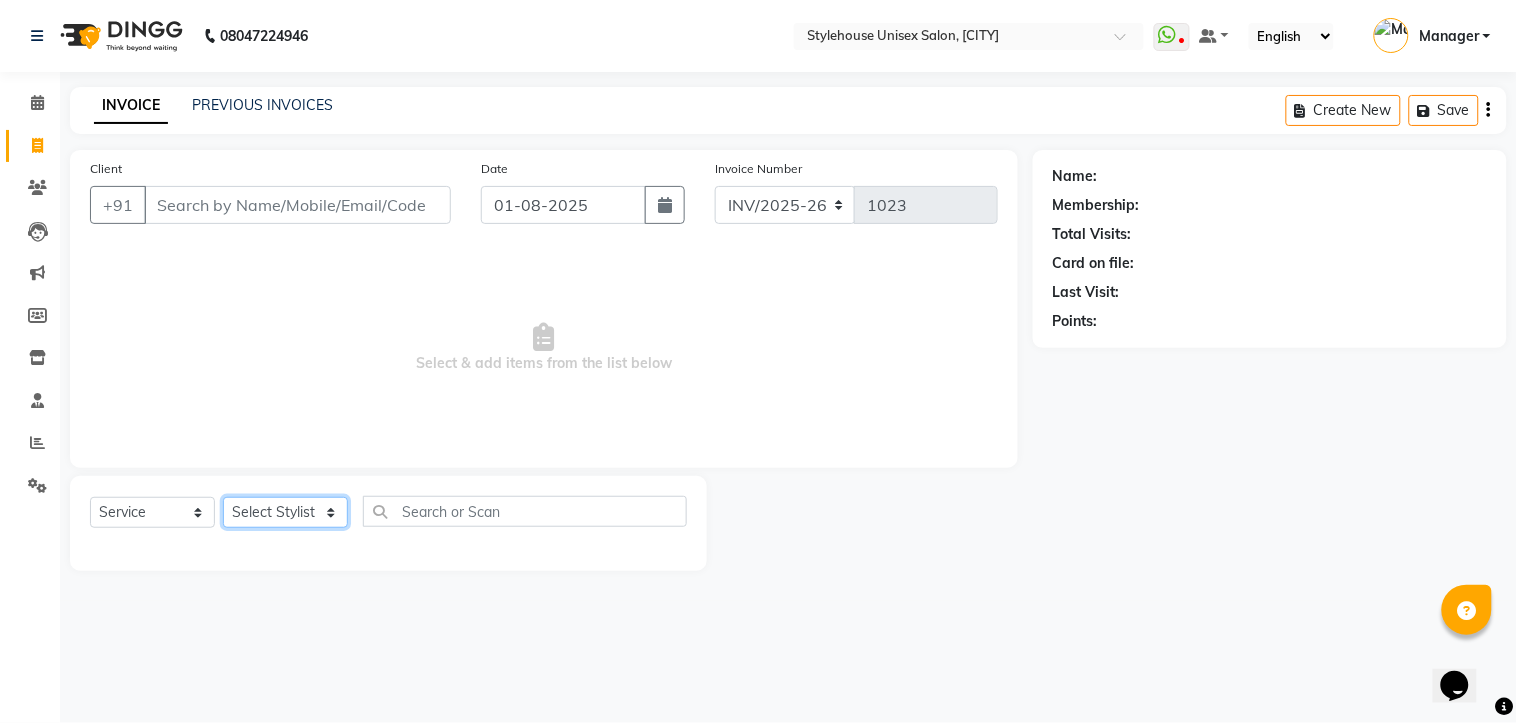 click on "Select Stylist [FIRST] [LAST] [FIRST] [LAST] [FIRST] [LAST] Manager [FIRST] [LAST] [FIRST] [LAST] [FIRST] [LAST]" 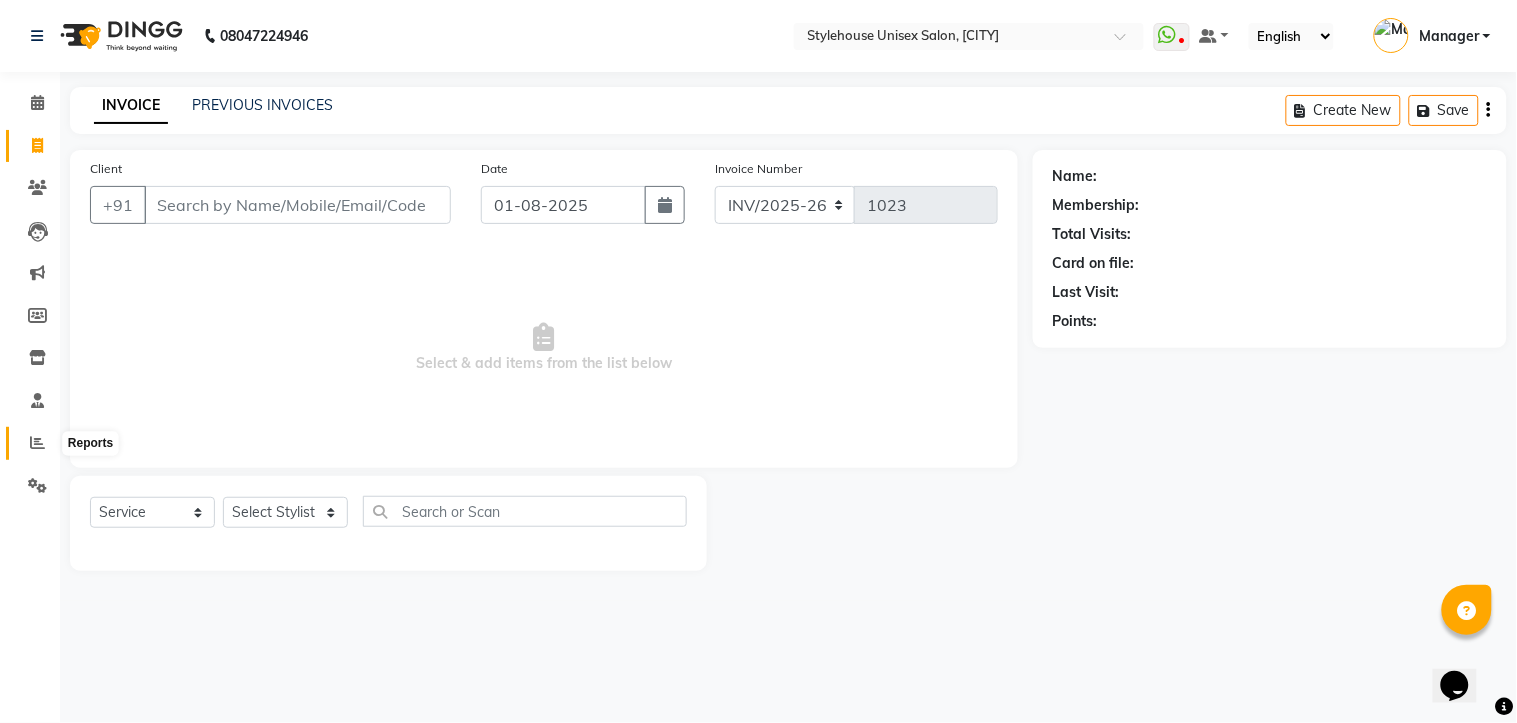 click 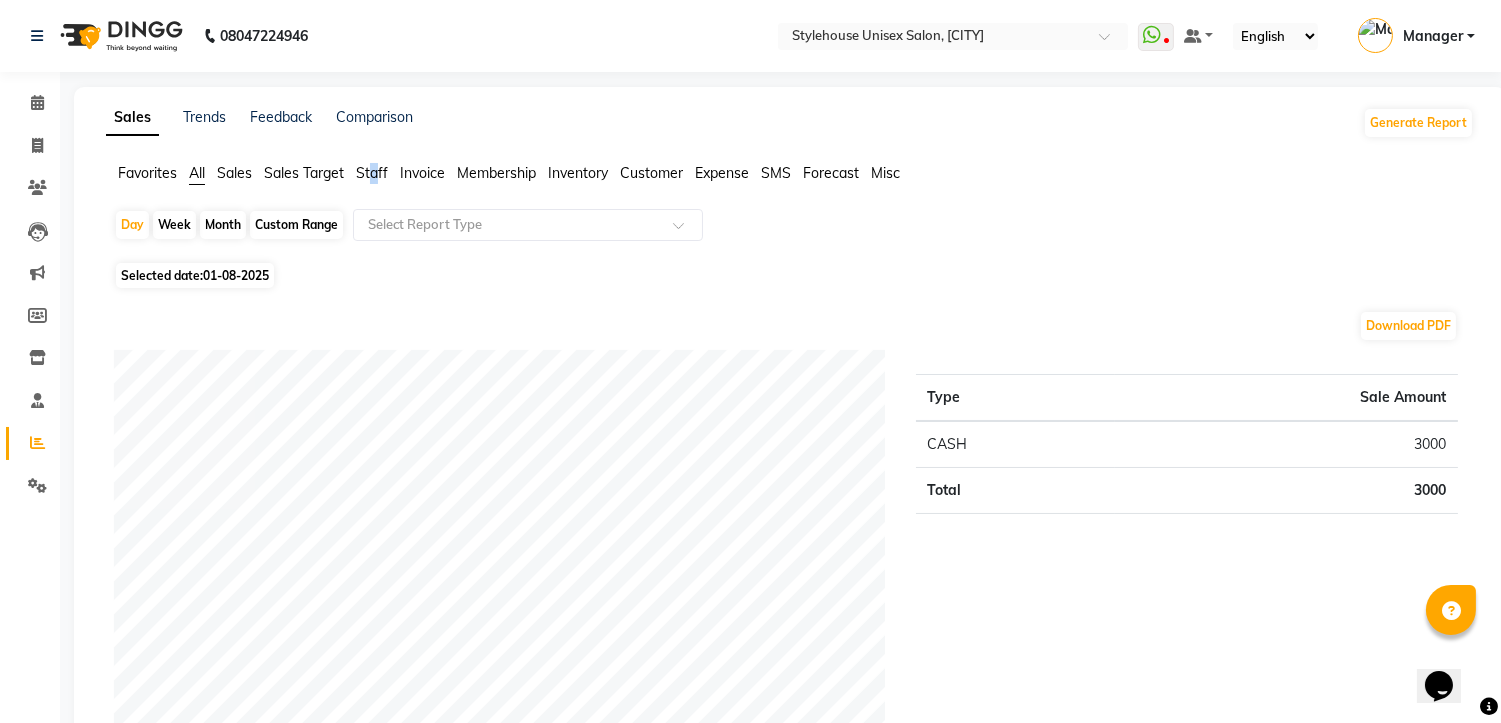 click on "Staff" 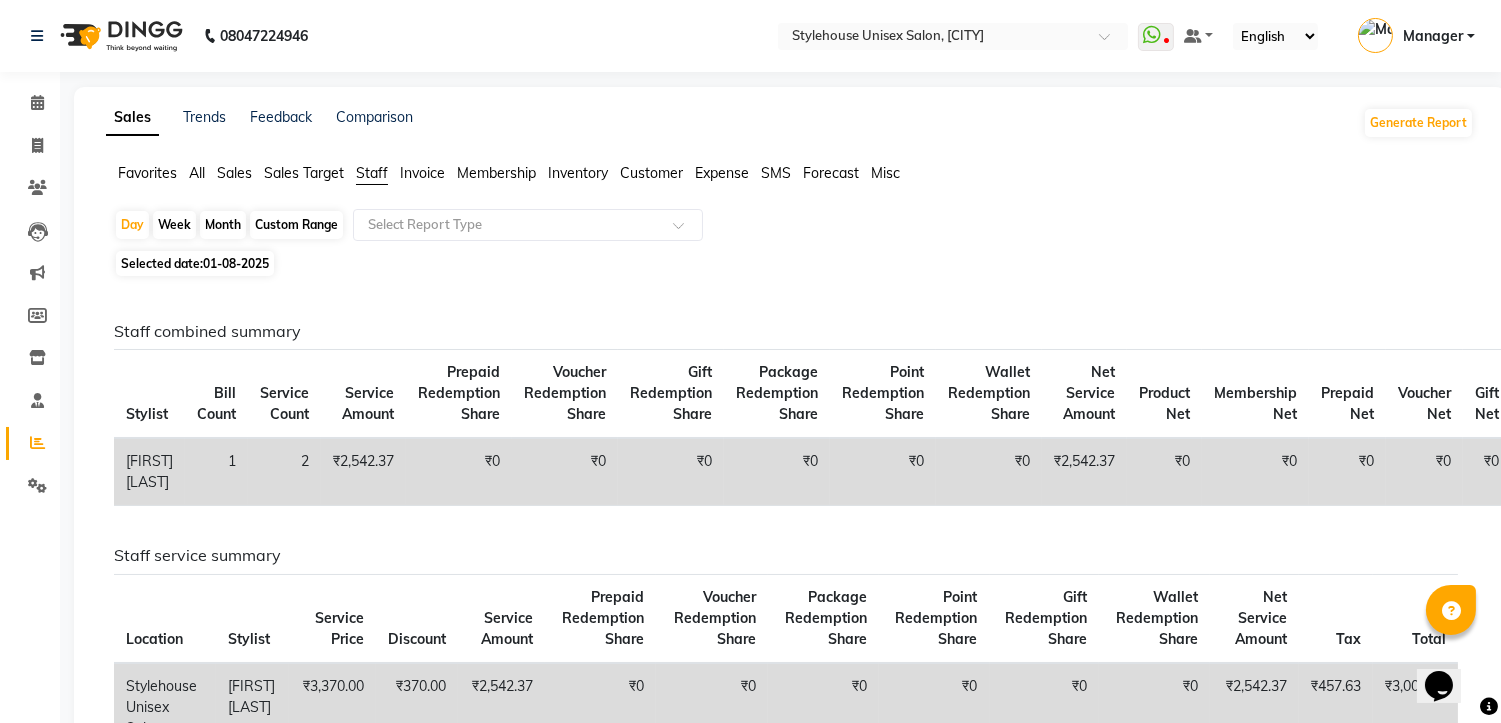 click on "Month" 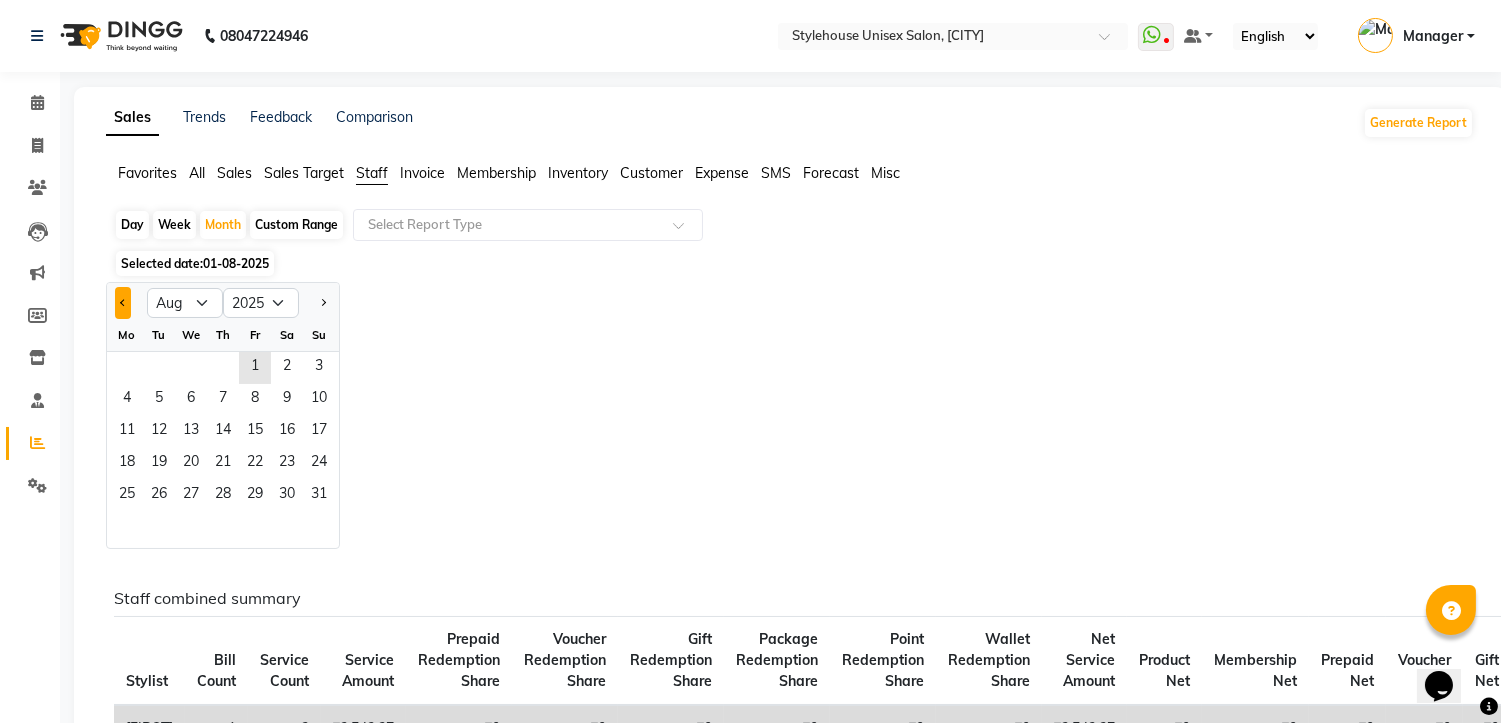 click 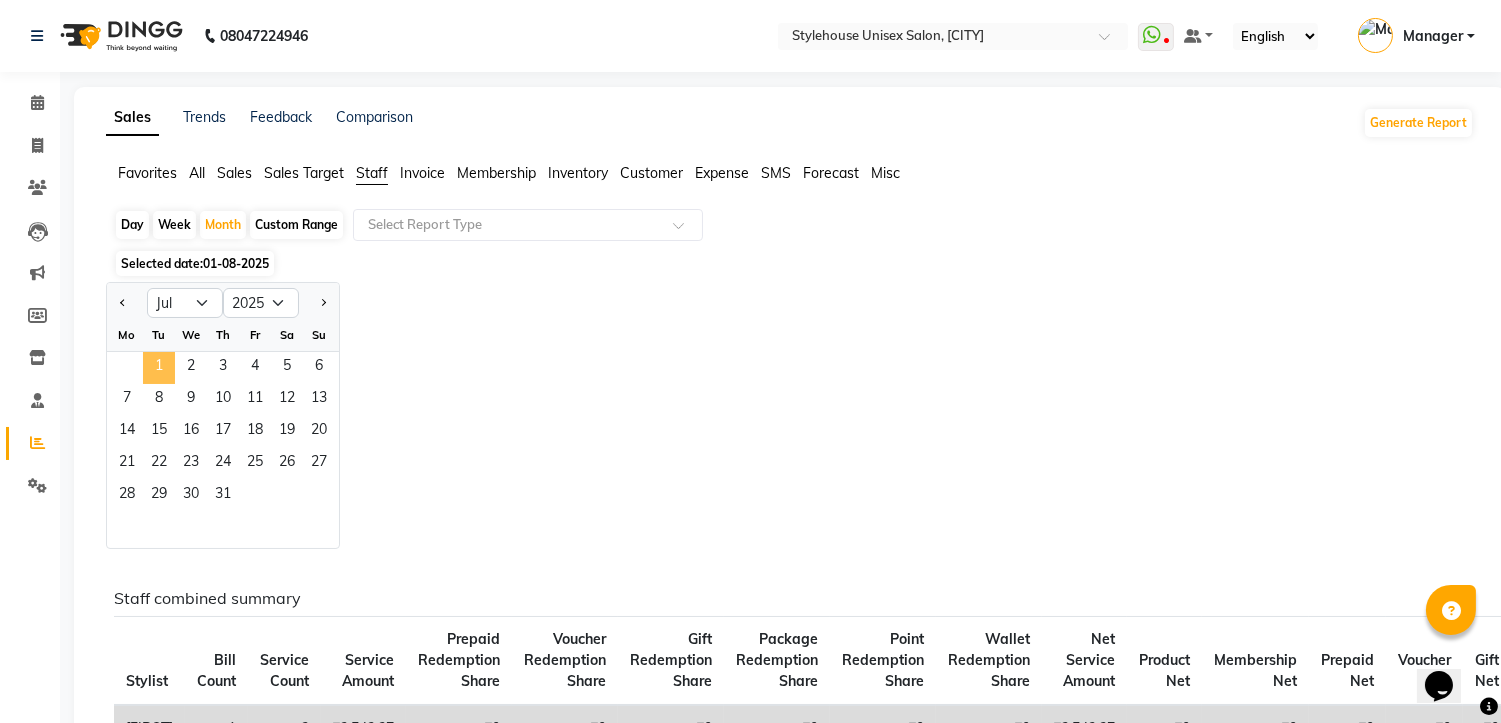 click on "1" 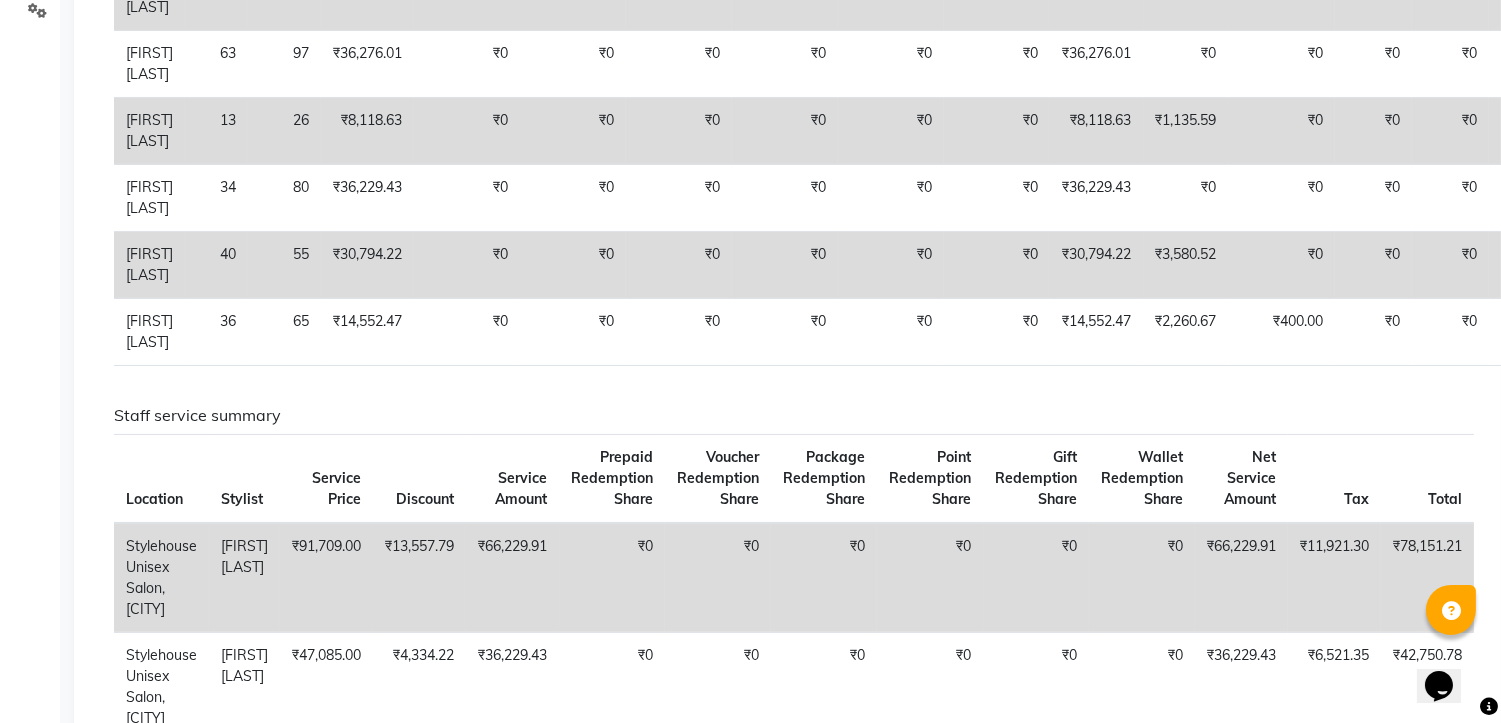 scroll, scrollTop: 0, scrollLeft: 0, axis: both 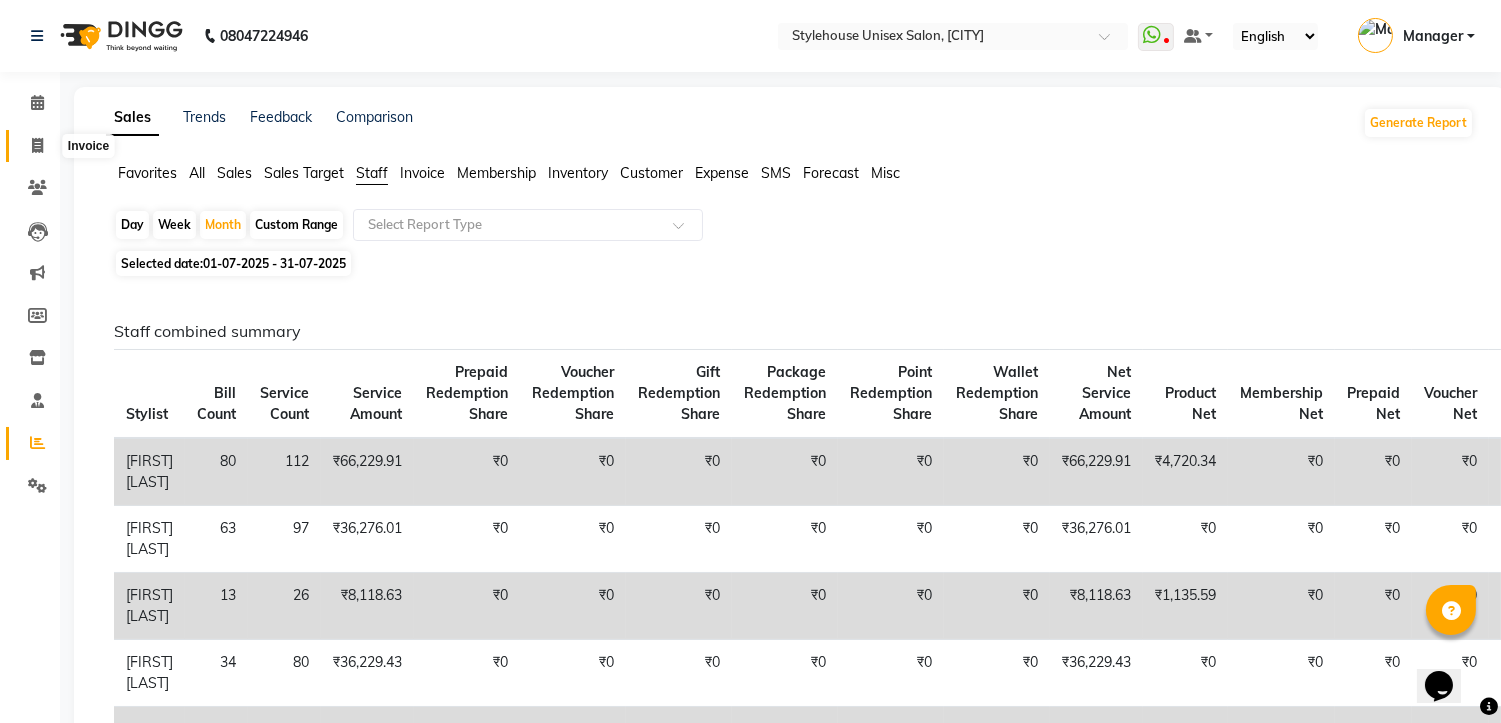 click 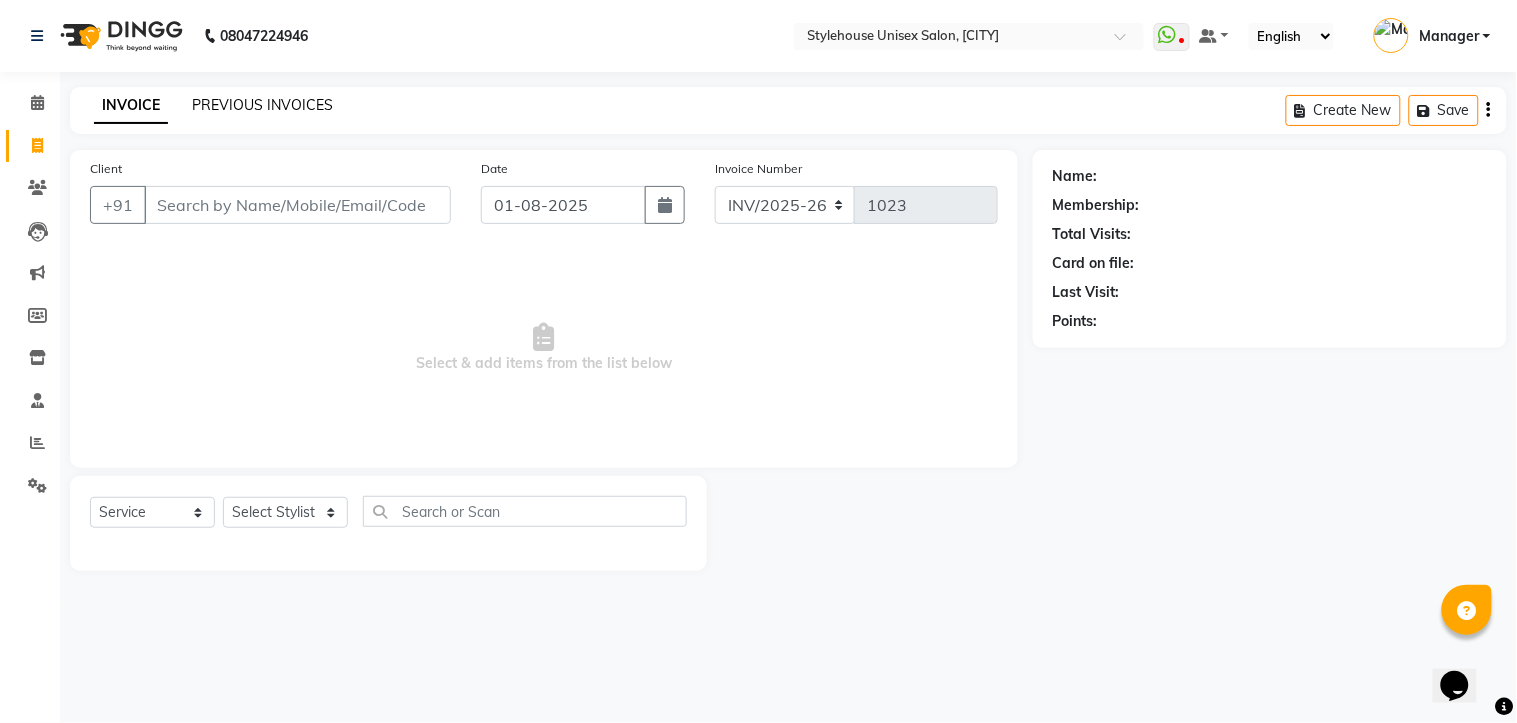 click on "PREVIOUS INVOICES" 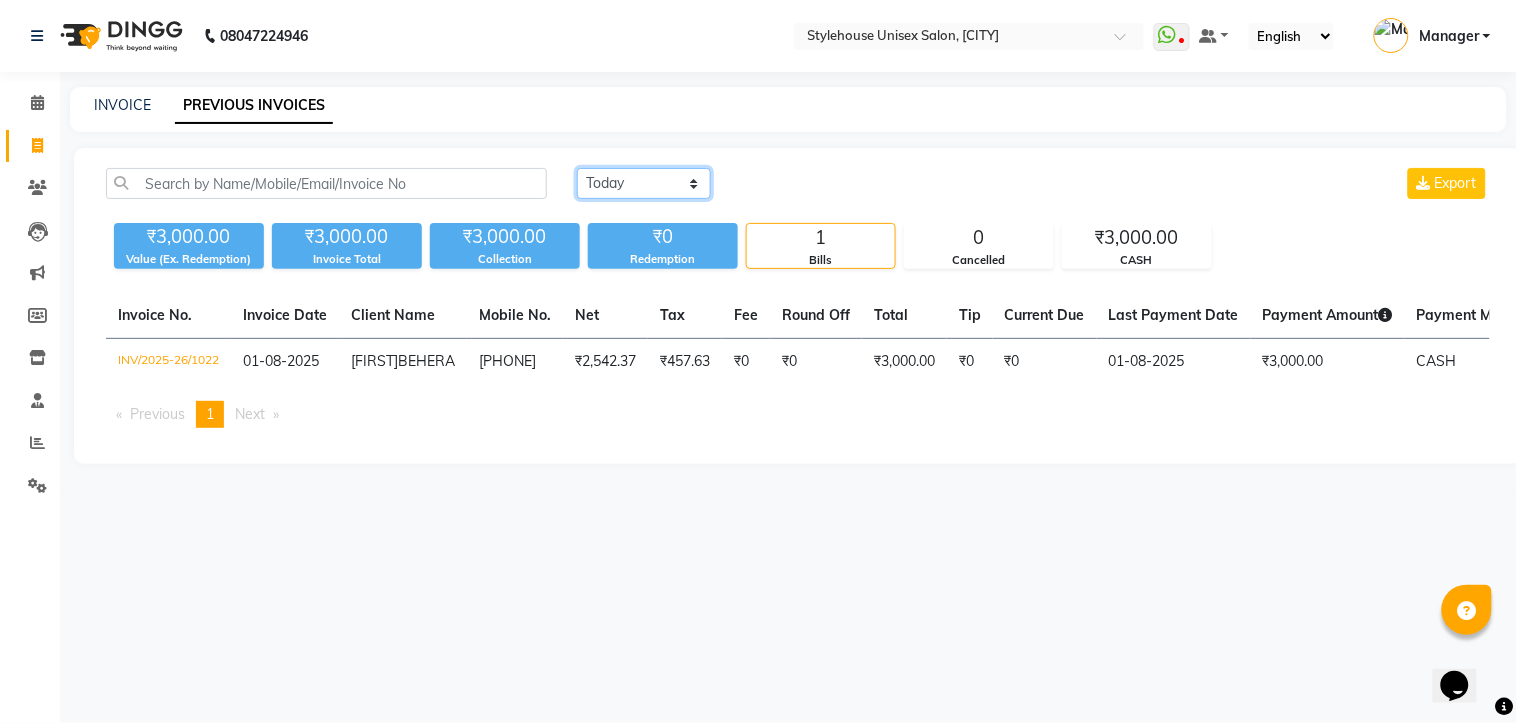 click on "Today Yesterday Custom Range" 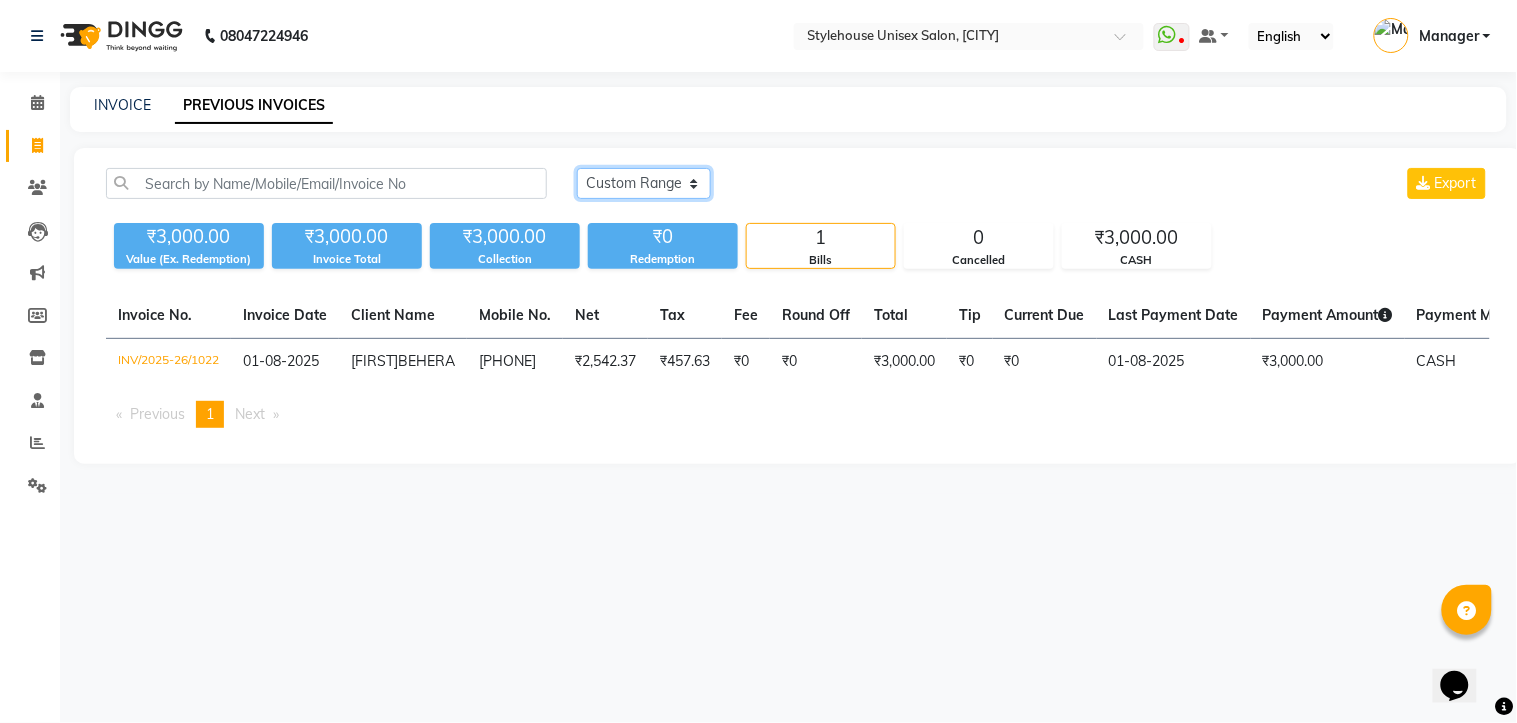 click on "Today Yesterday Custom Range" 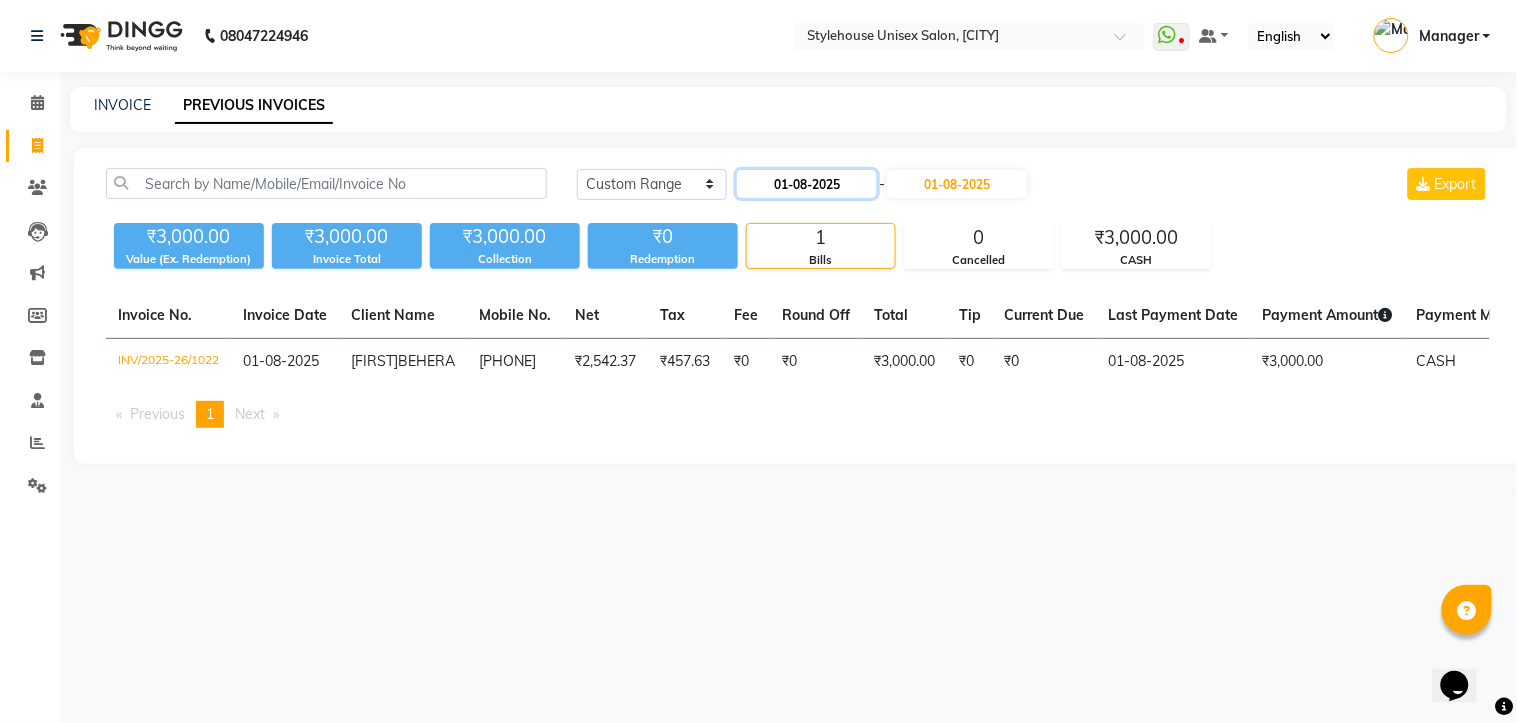 click on "01-08-2025" 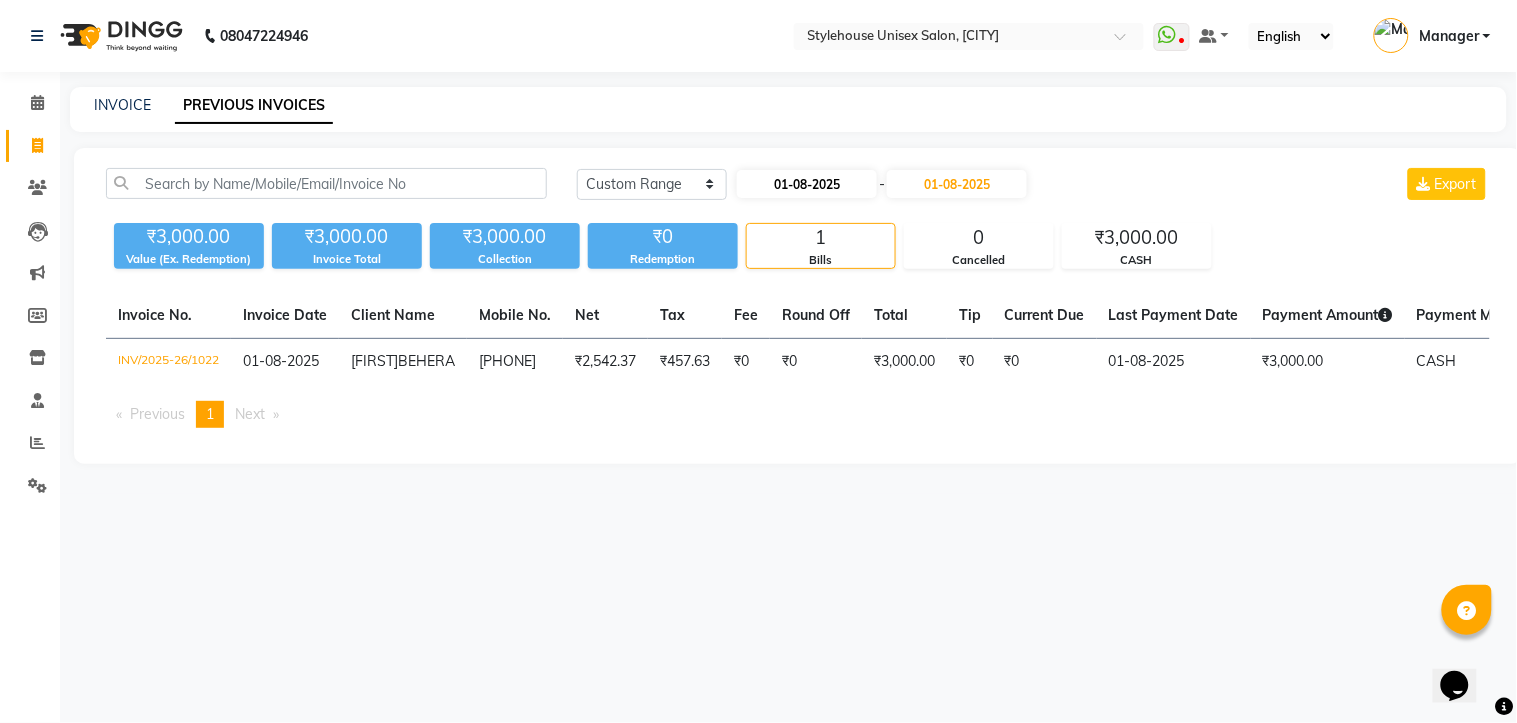 select on "8" 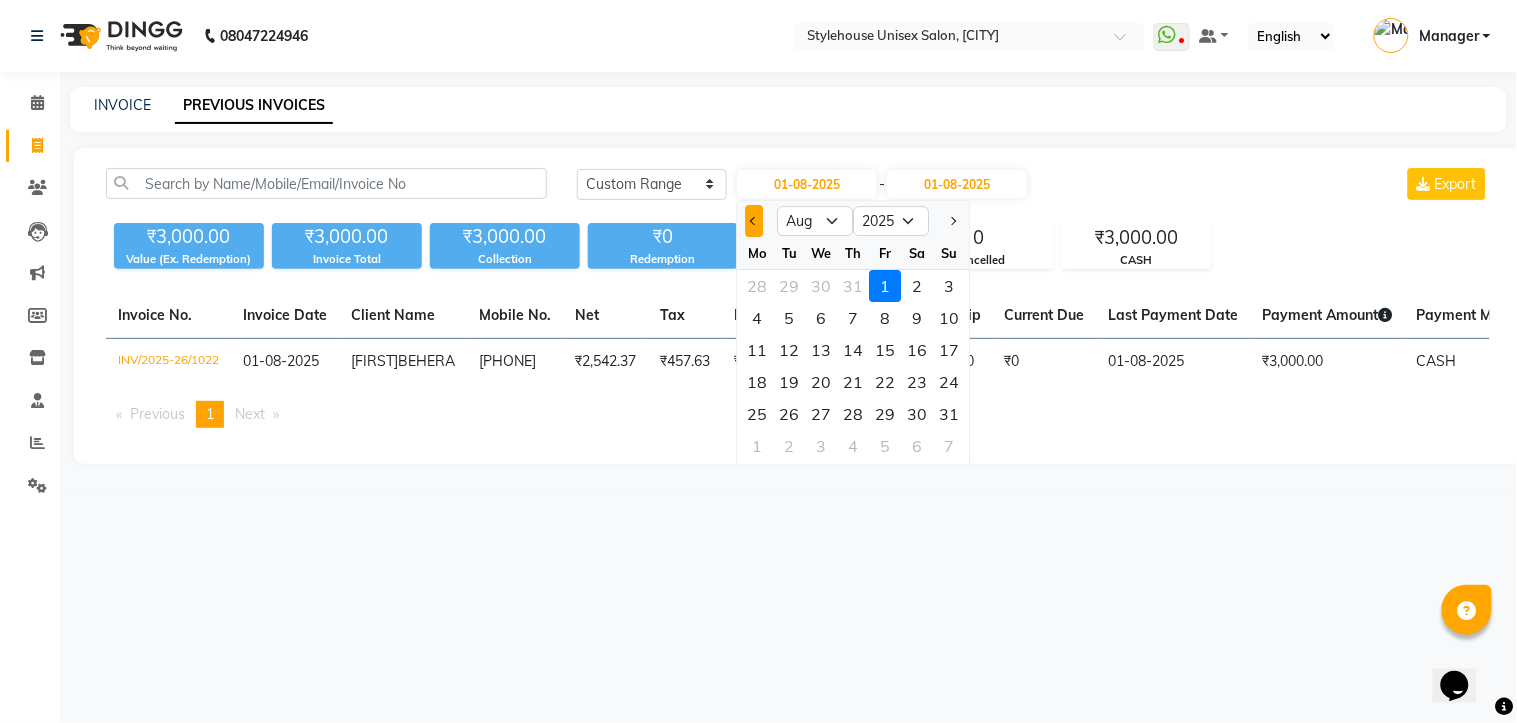 click 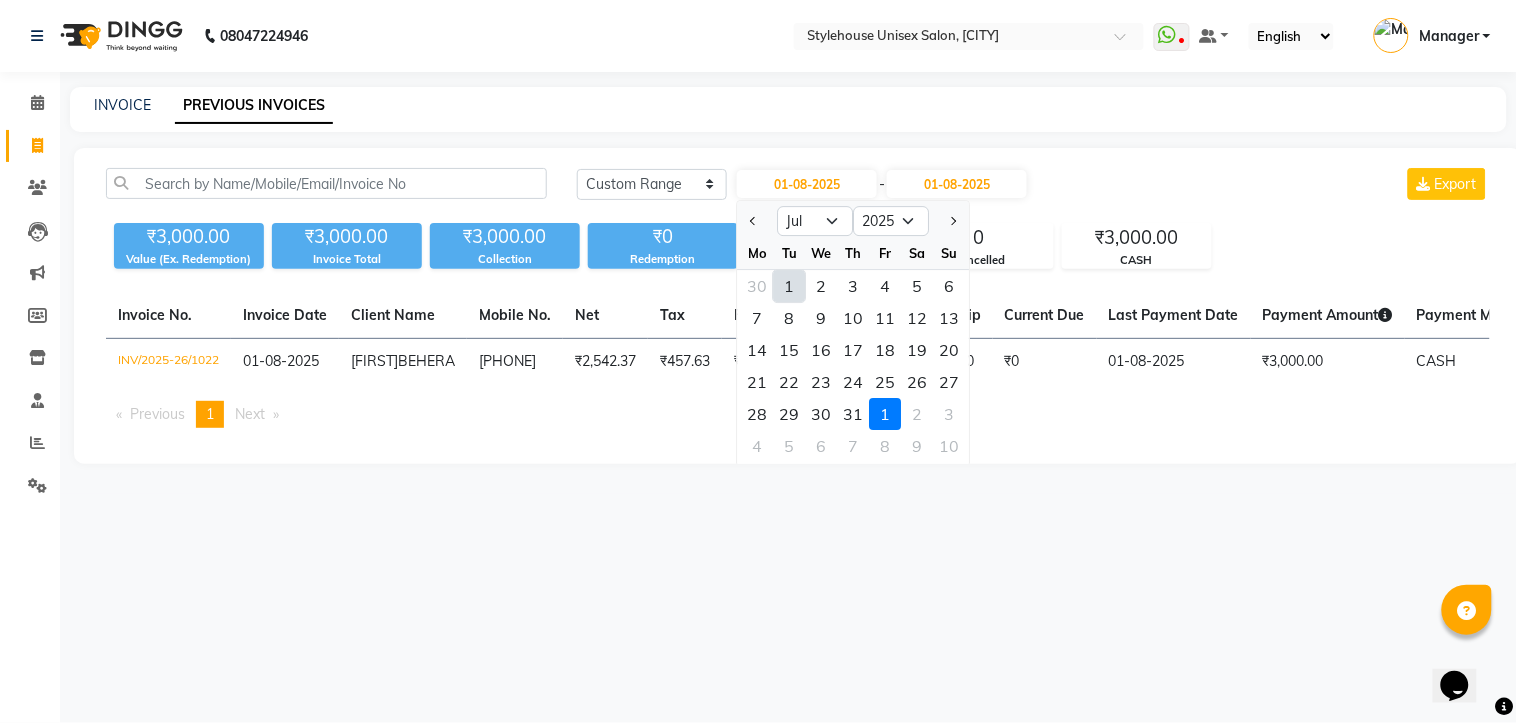 click on "1" 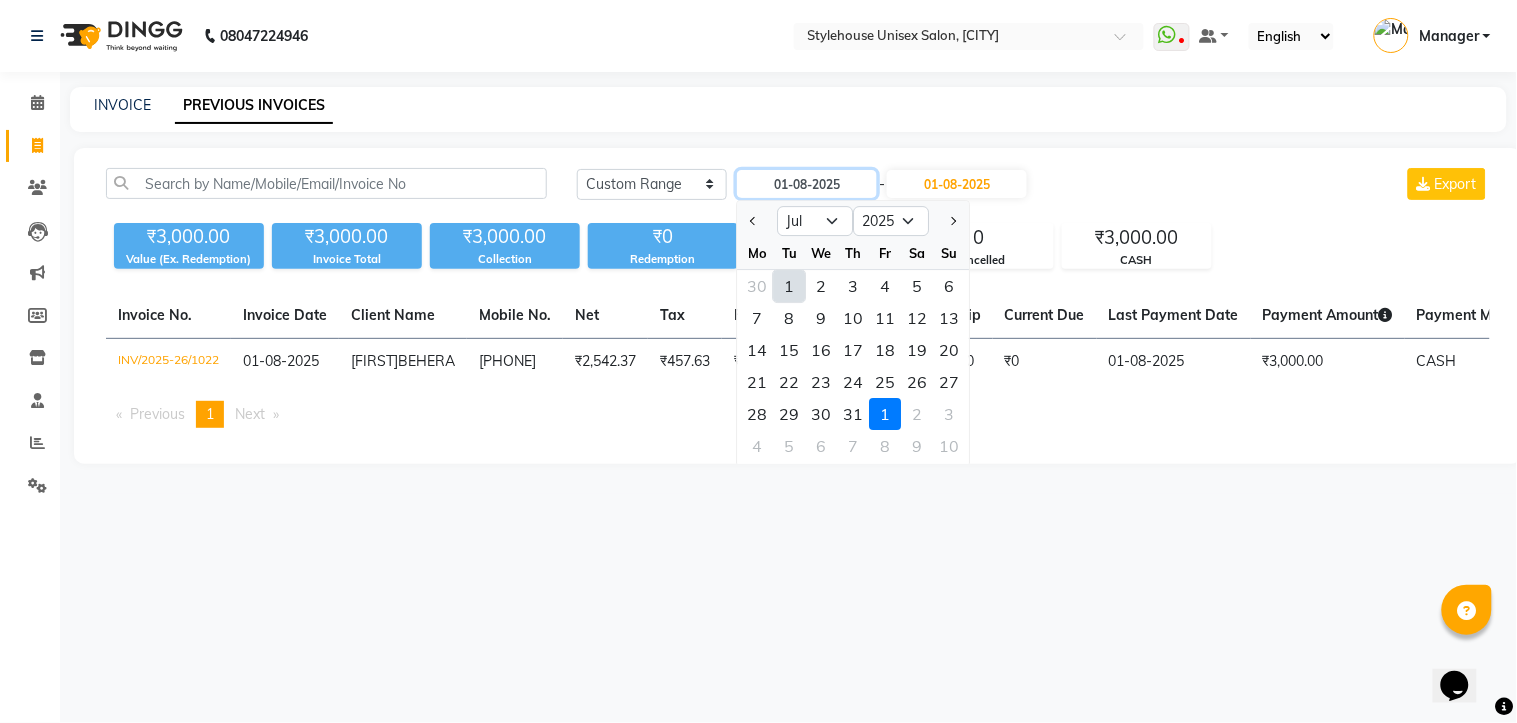 type on "01-07-2025" 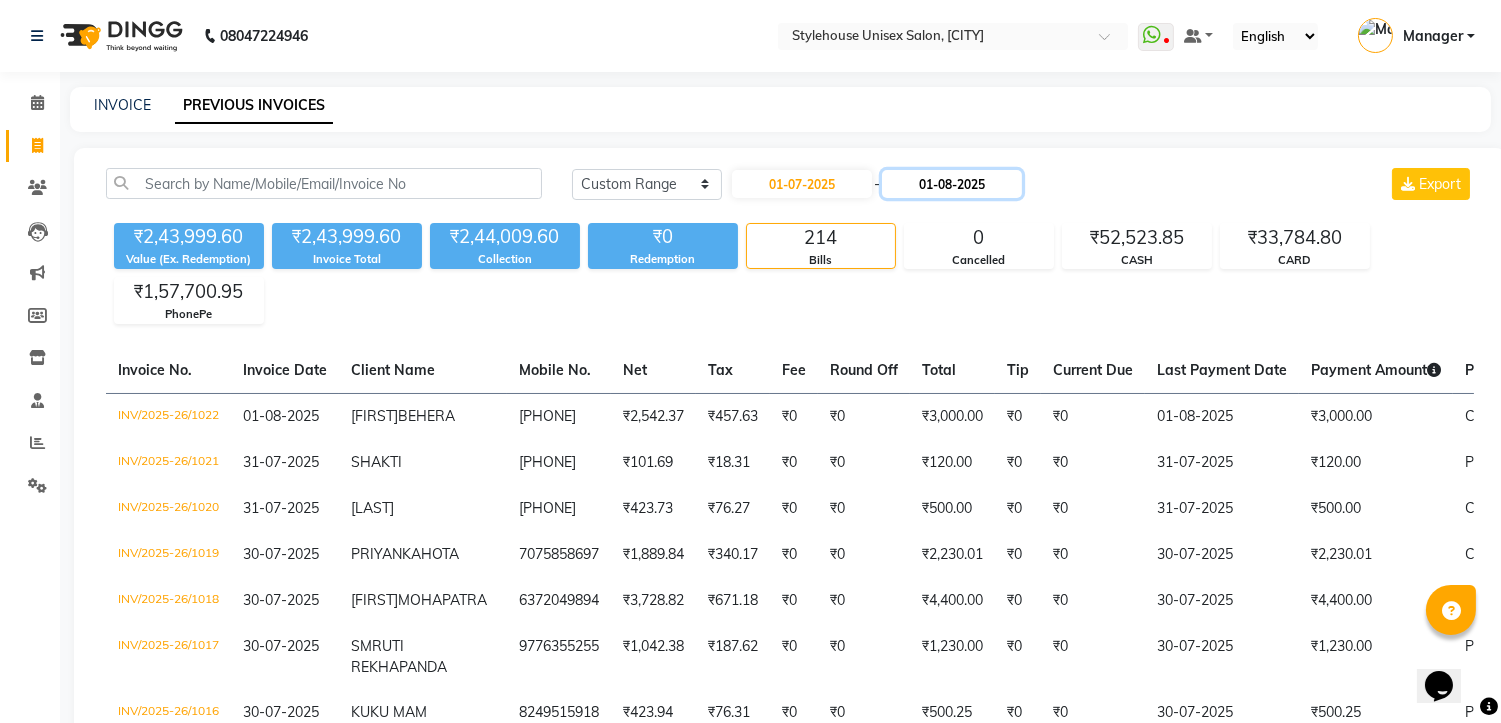 click on "01-08-2025" 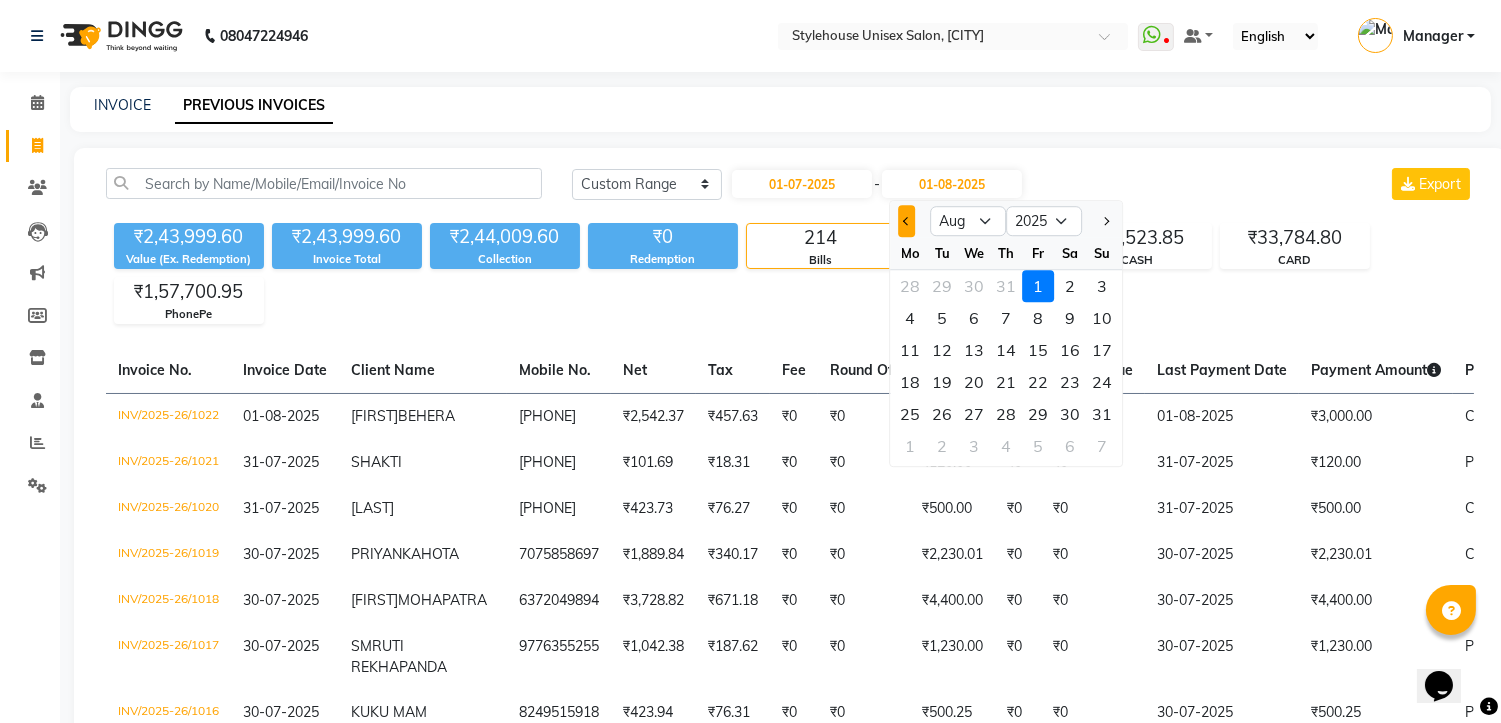 click 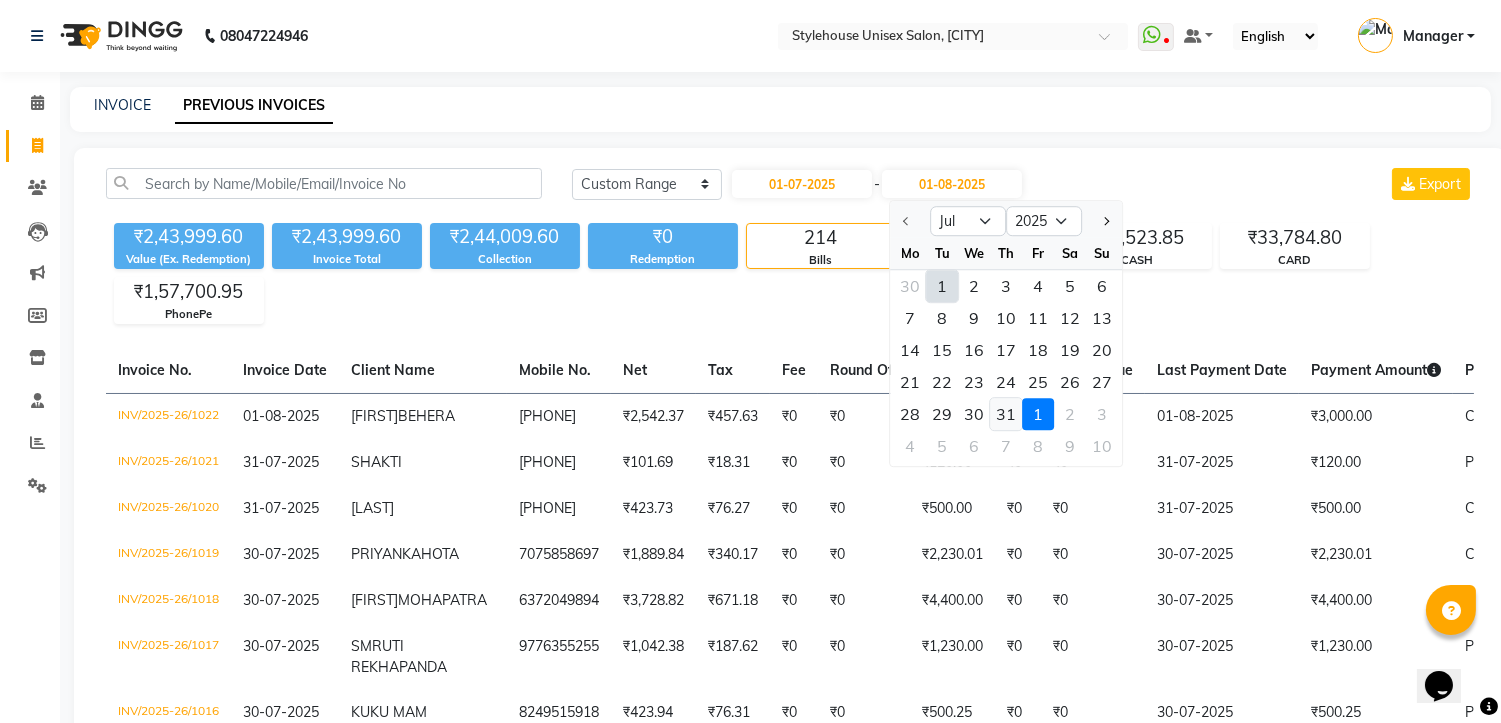 click on "31" 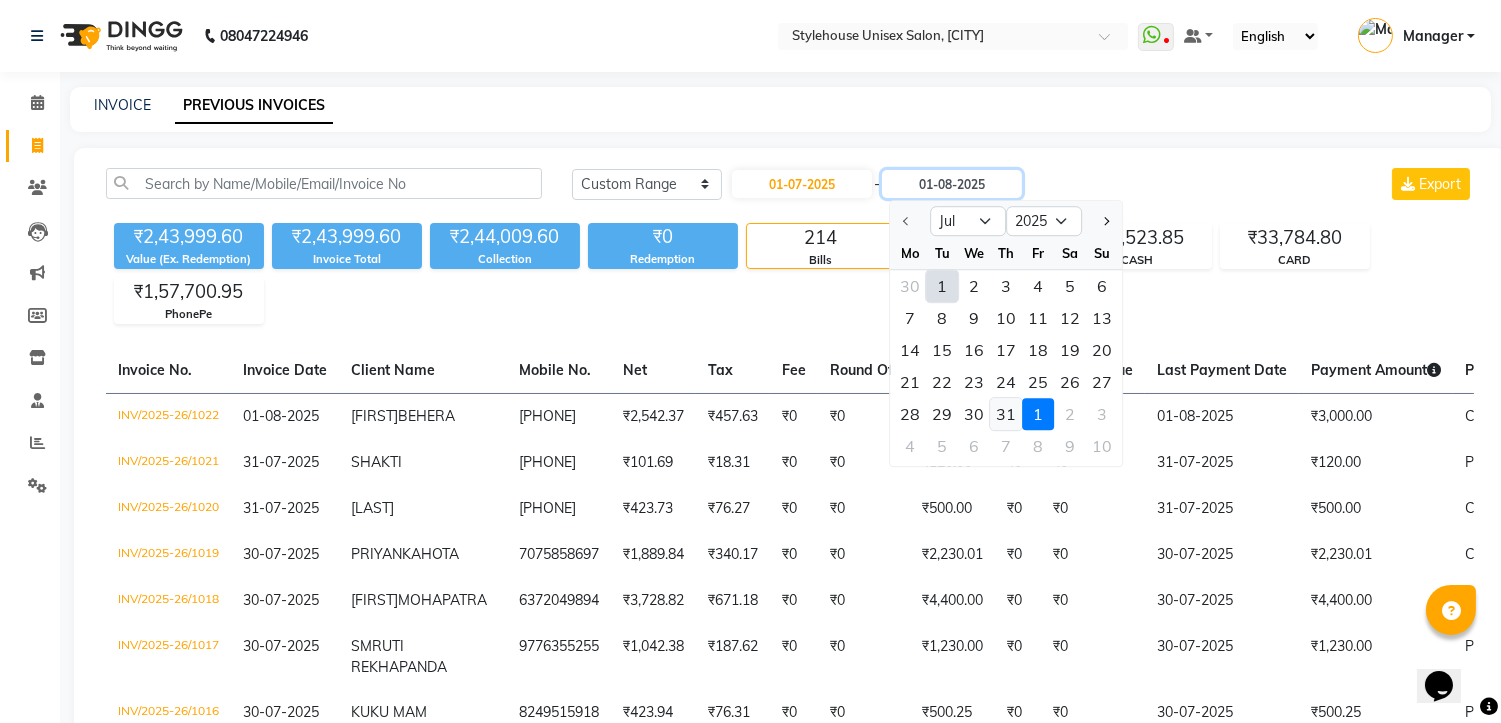 type on "31-07-2025" 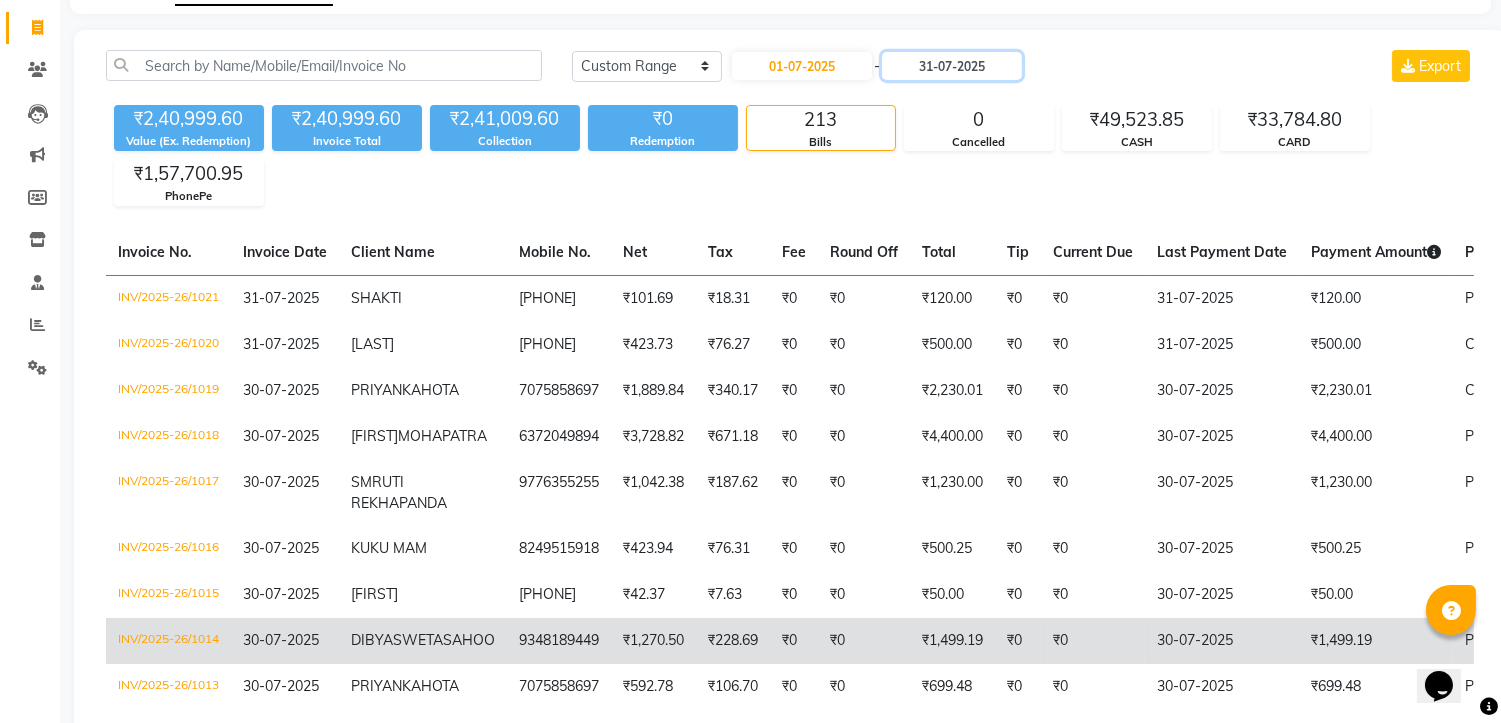 scroll, scrollTop: 0, scrollLeft: 0, axis: both 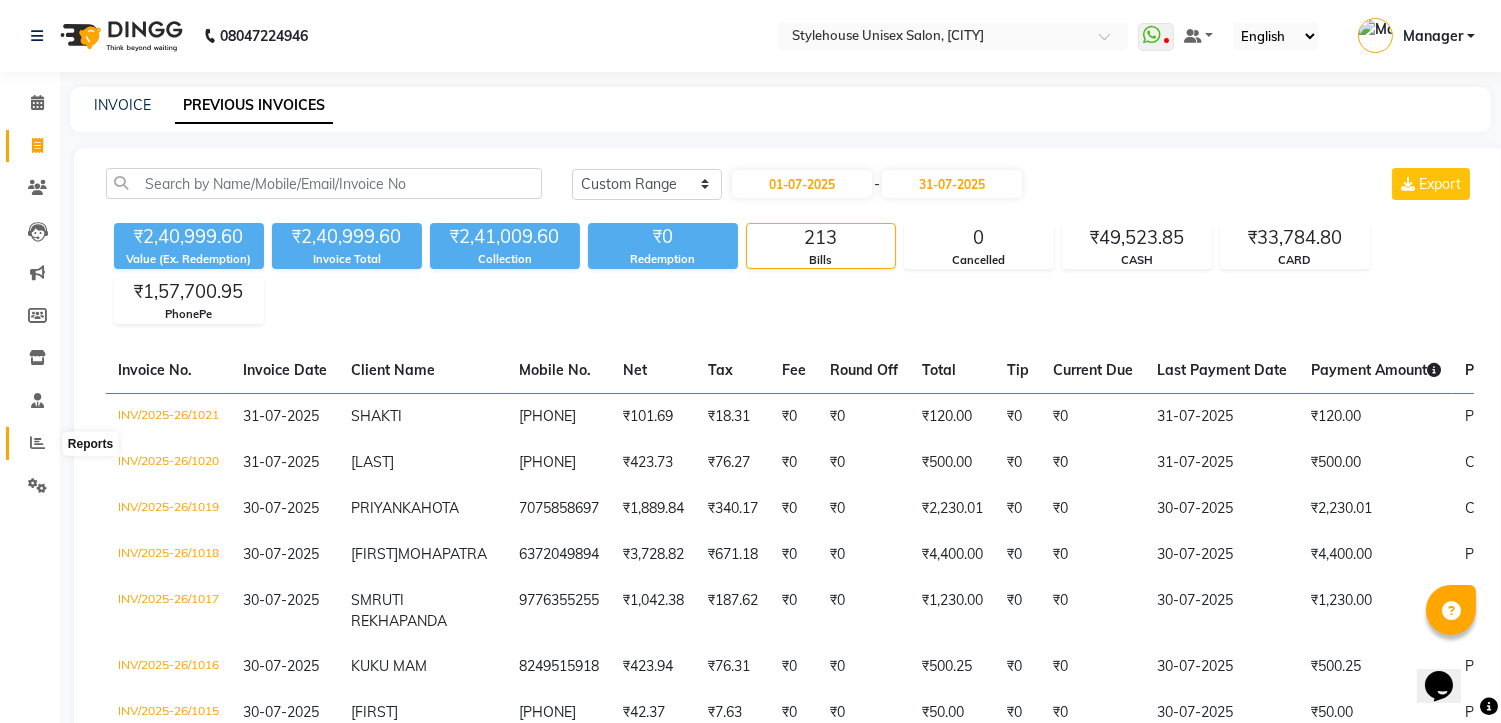 click 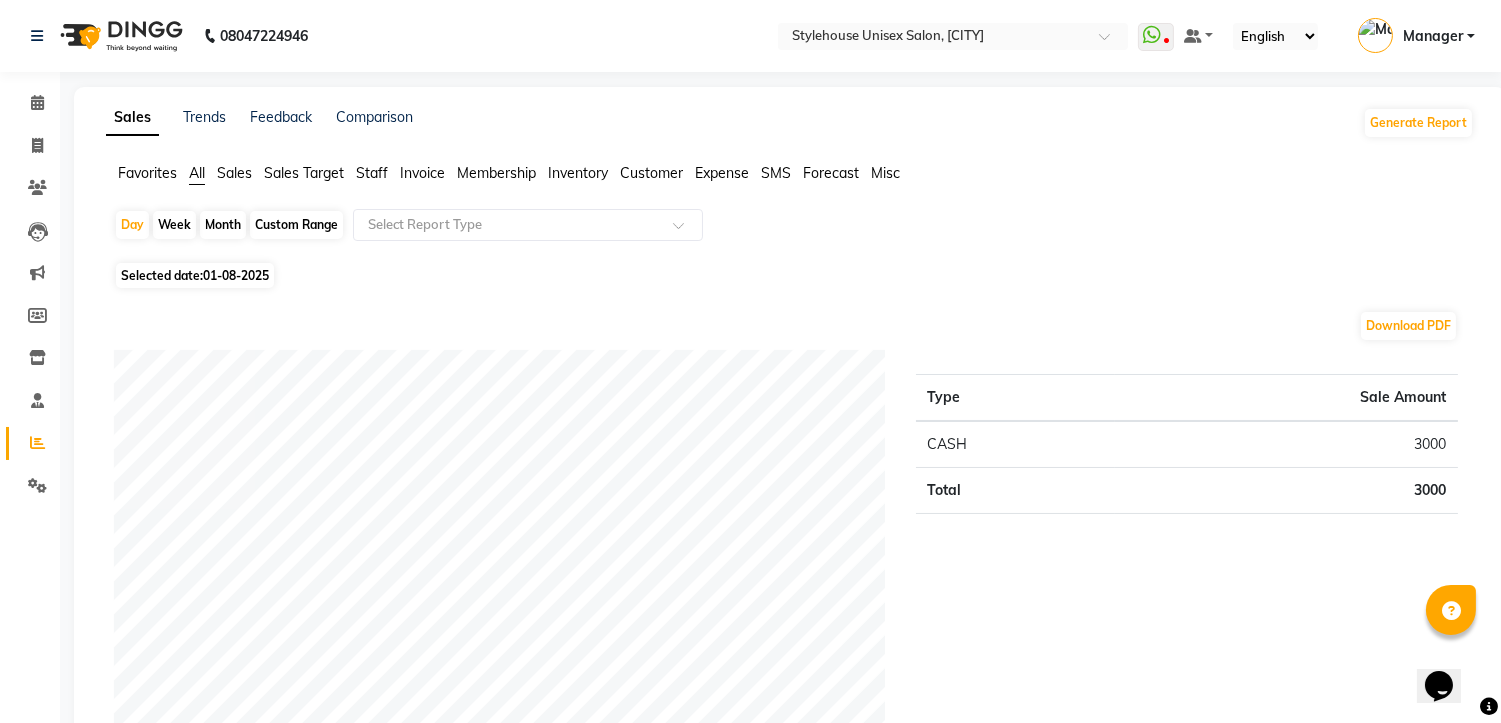 click on "Staff" 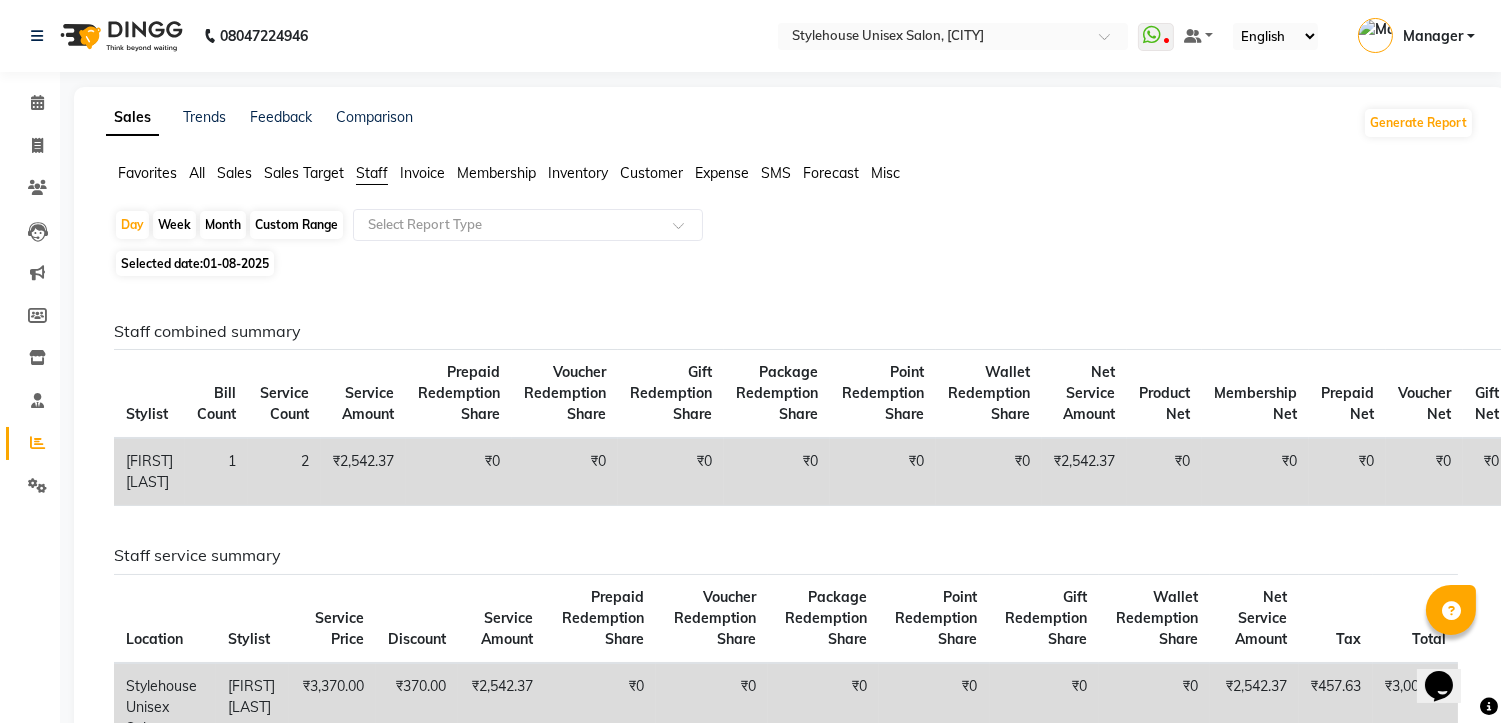 click on "Custom Range" 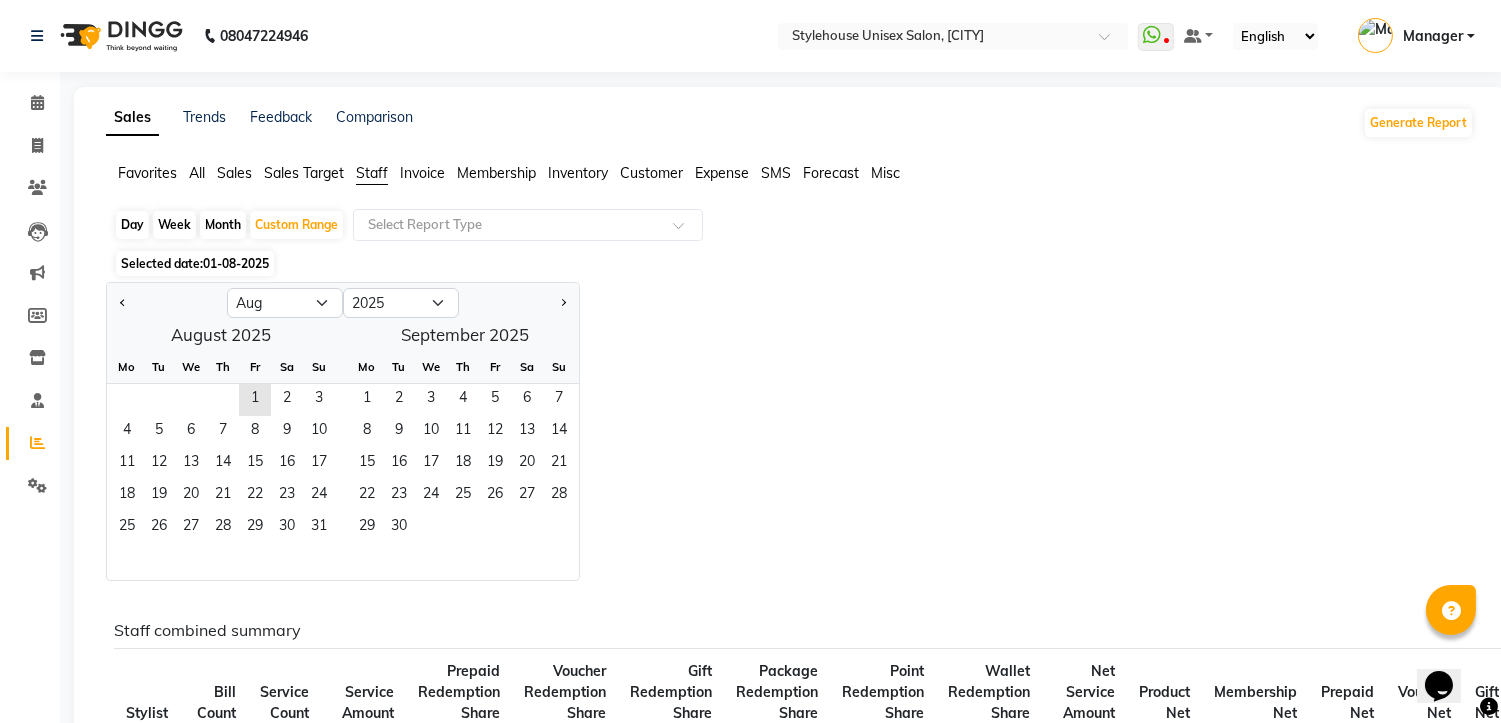 drag, startPoint x: 250, startPoint y: 398, endPoint x: 128, endPoint y: 377, distance: 123.79418 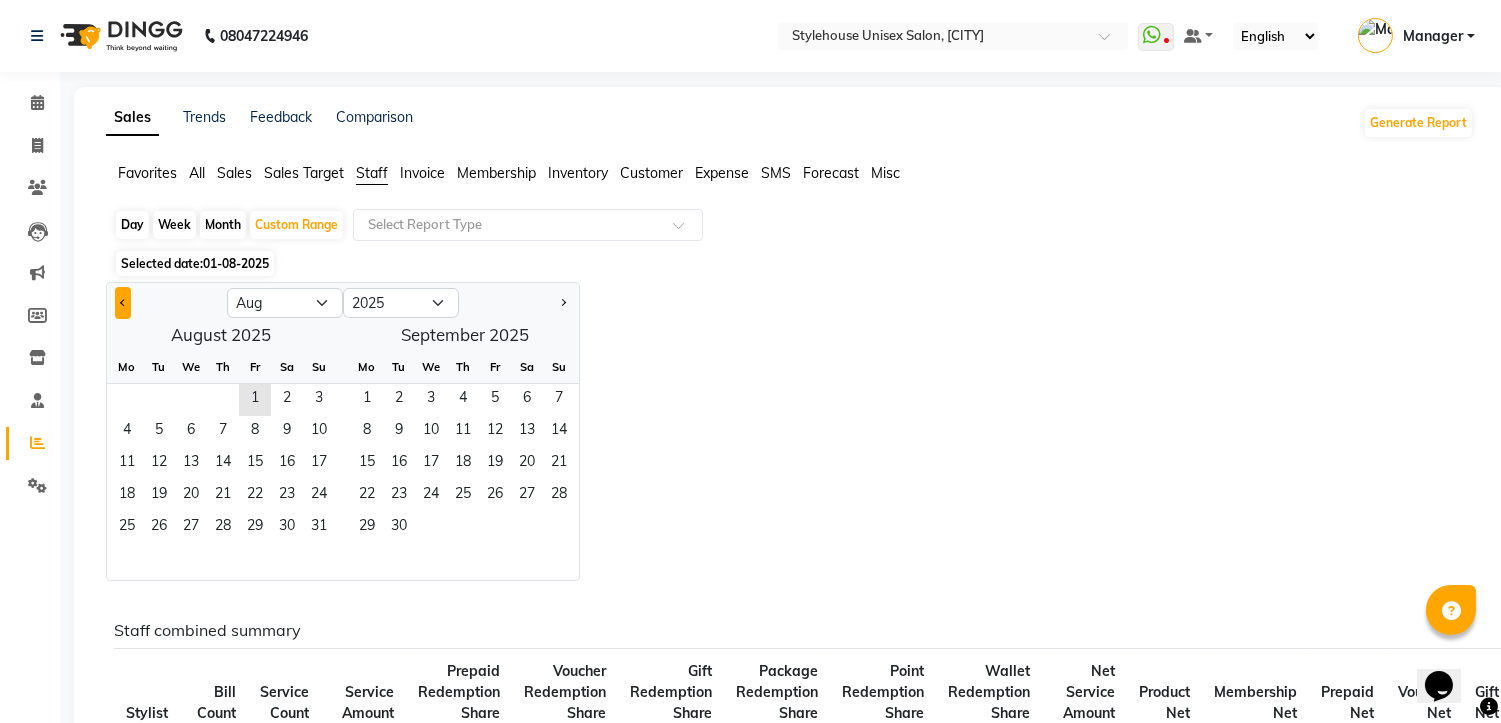 click 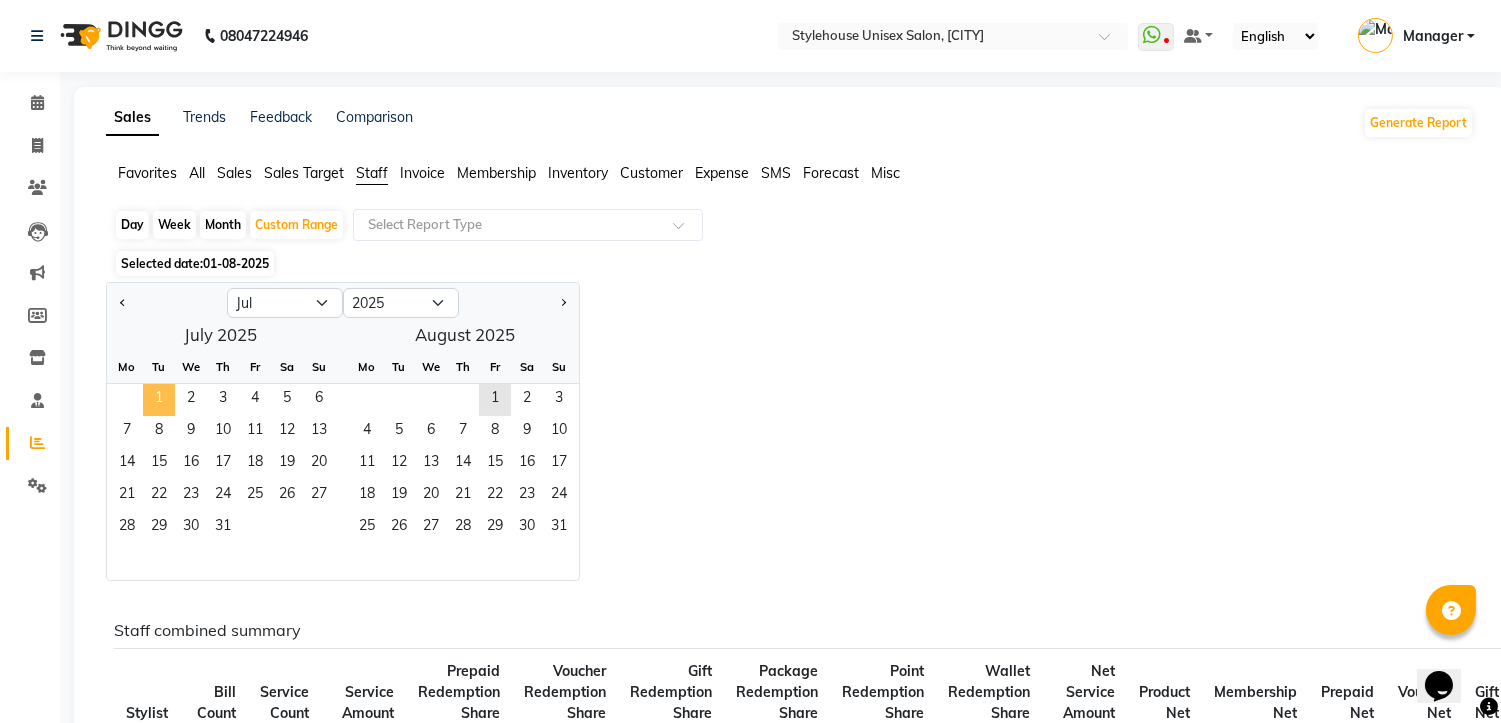 click on "1" 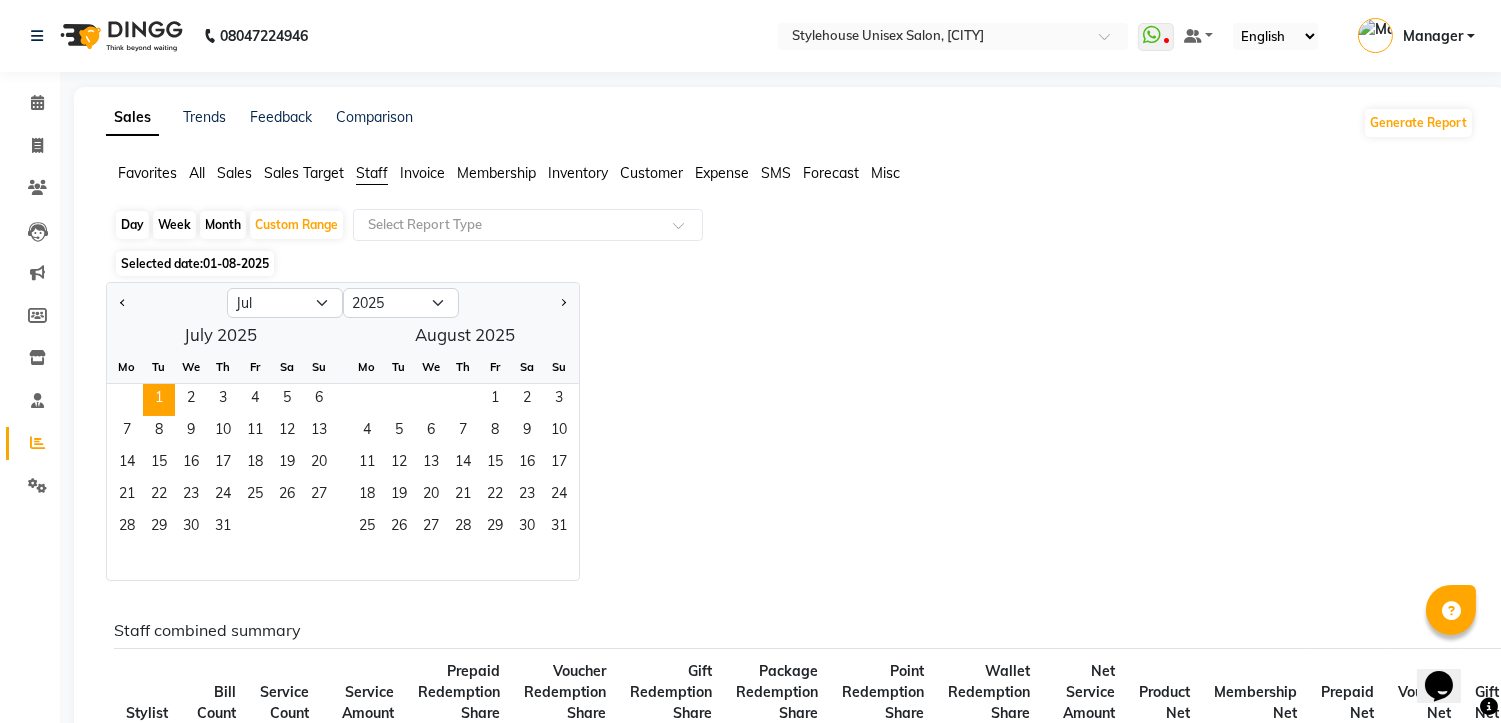 click on "Month" 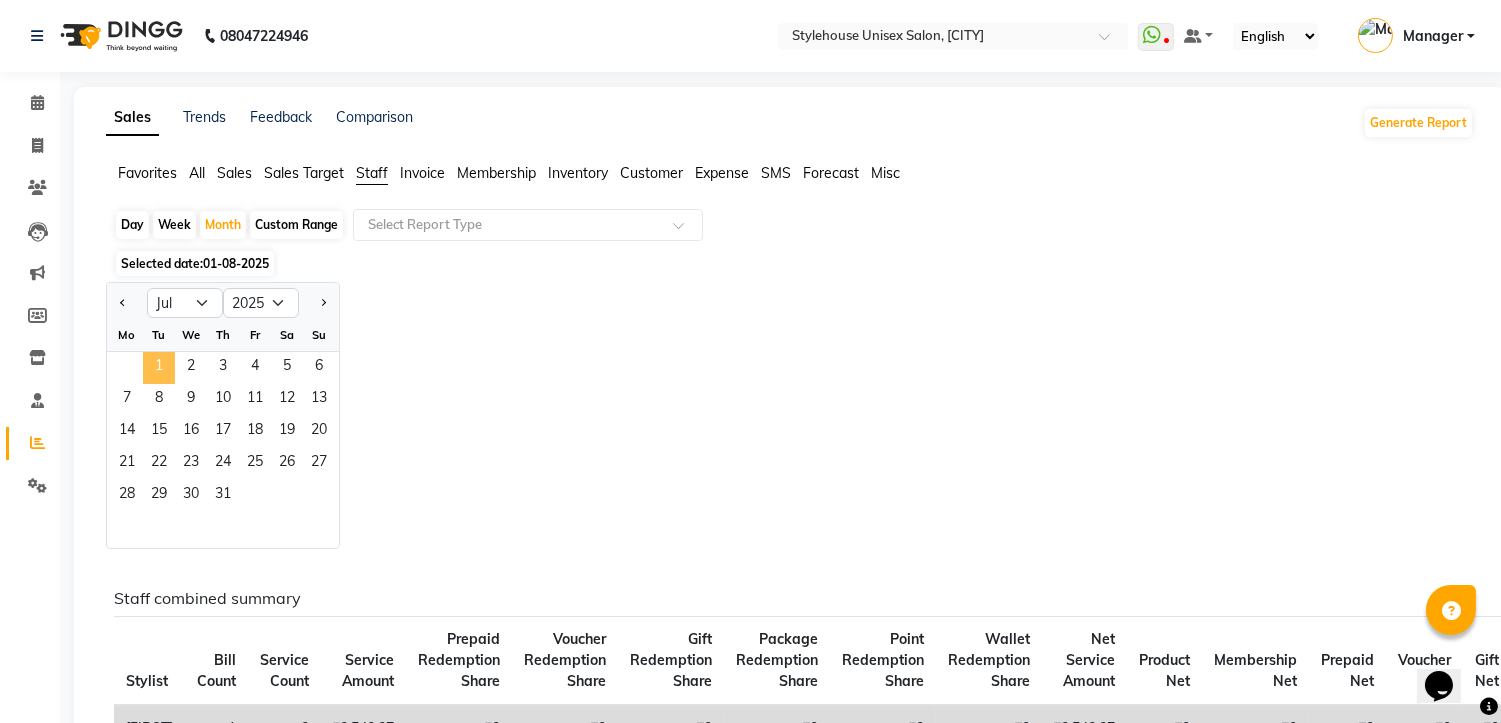 click on "1" 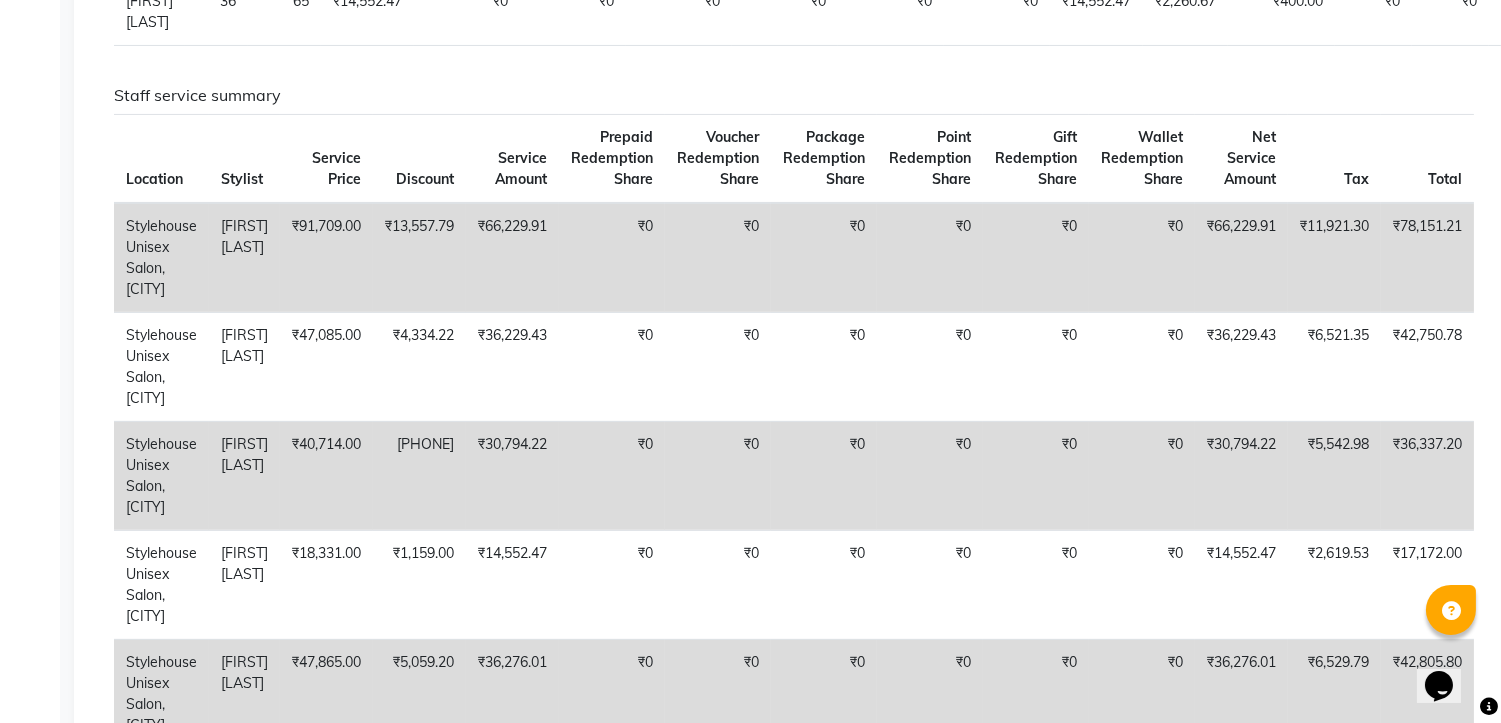 scroll, scrollTop: 777, scrollLeft: 0, axis: vertical 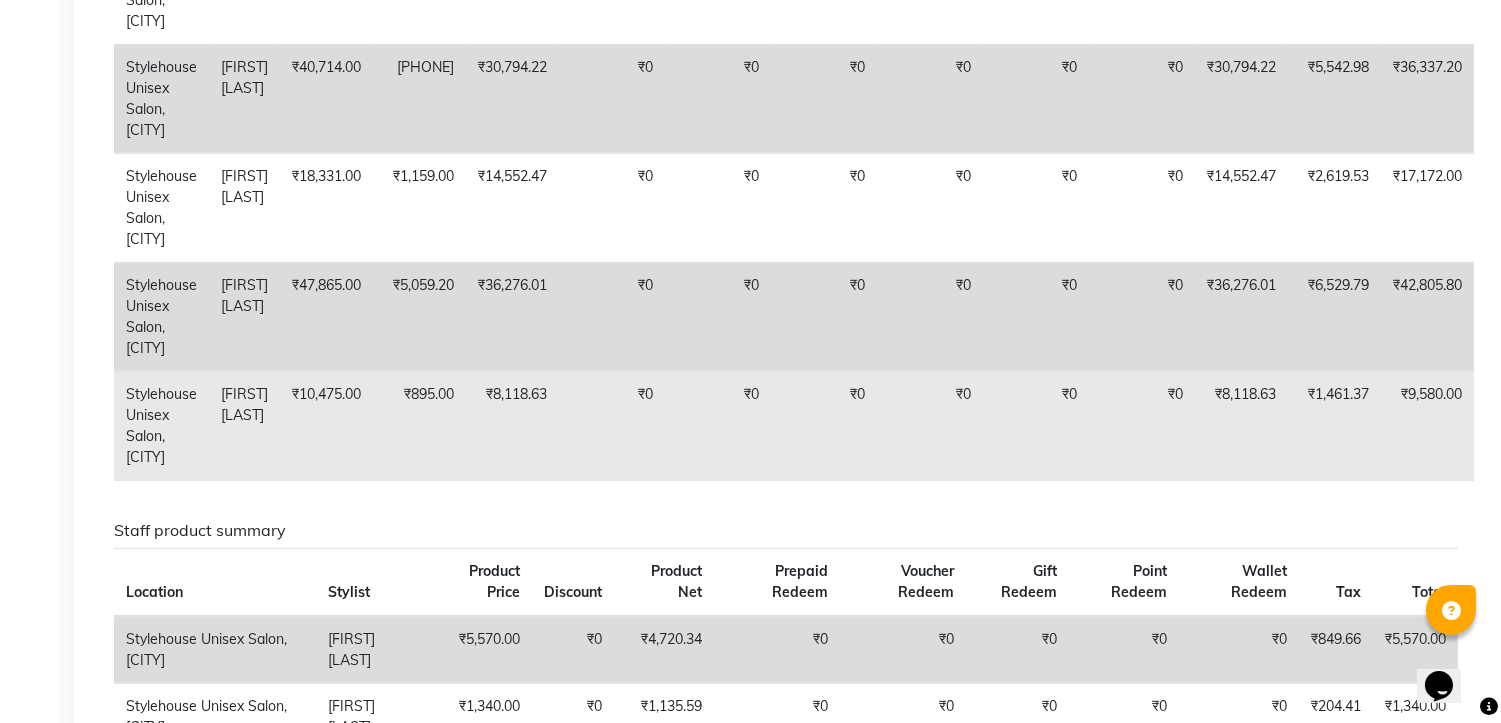 drag, startPoint x: 786, startPoint y: 557, endPoint x: 773, endPoint y: 508, distance: 50.695168 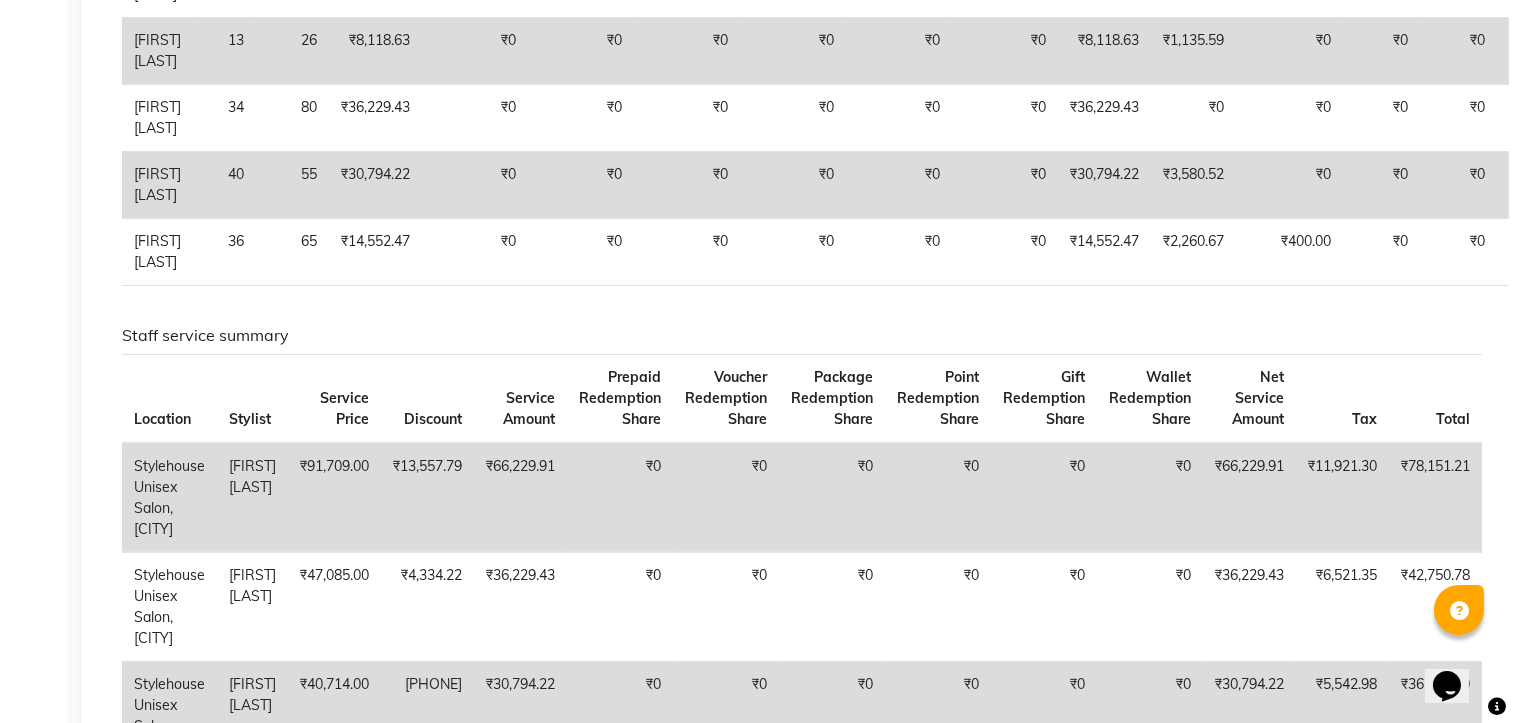 scroll, scrollTop: 0, scrollLeft: 0, axis: both 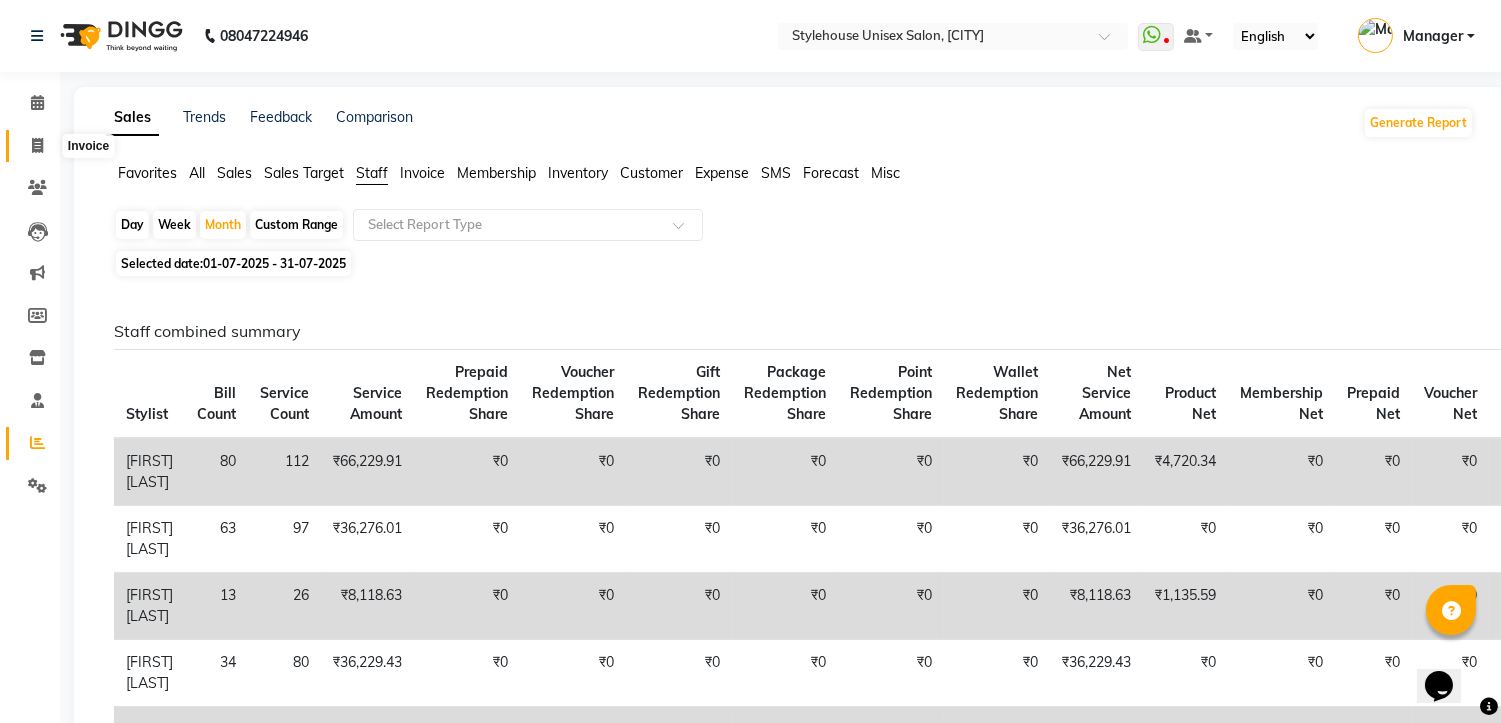 click 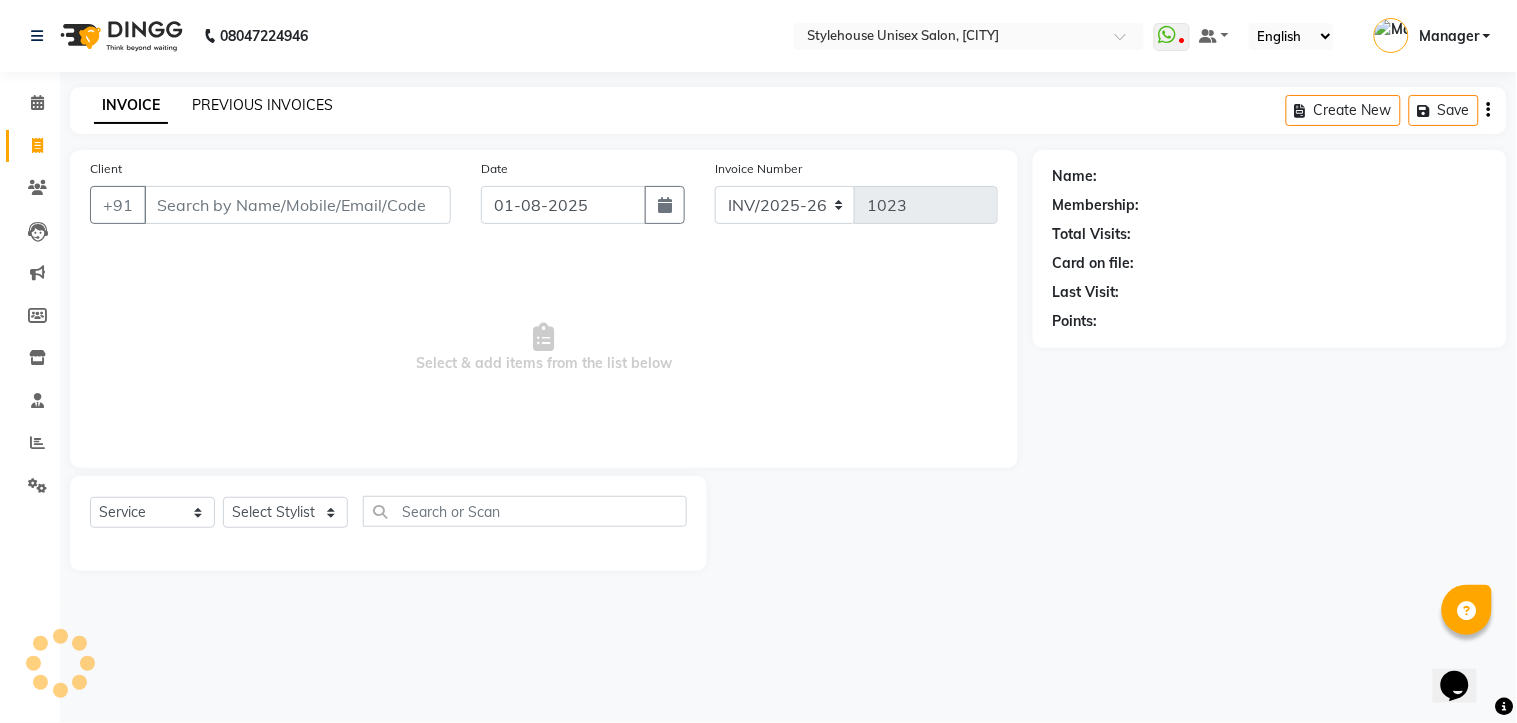 click on "PREVIOUS INVOICES" 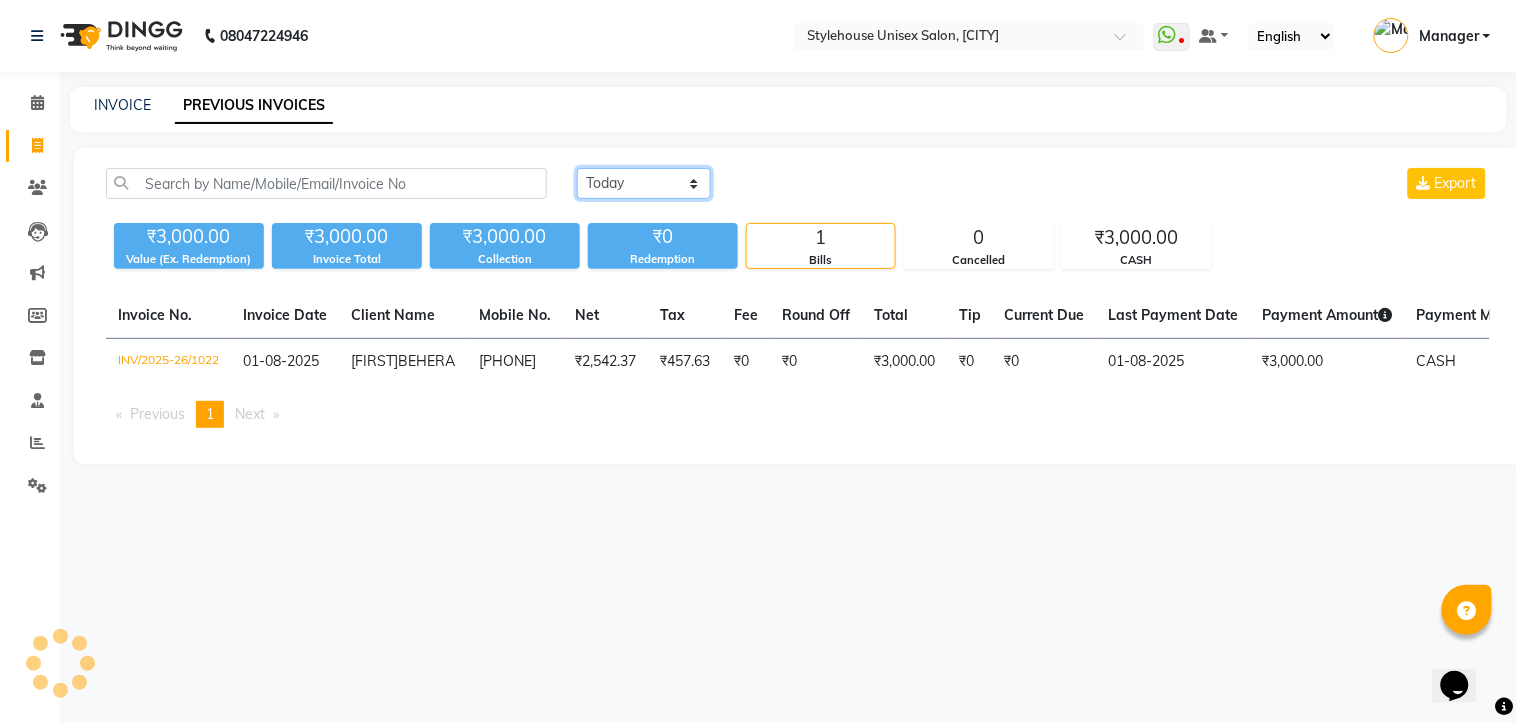 click on "Today Yesterday Custom Range" 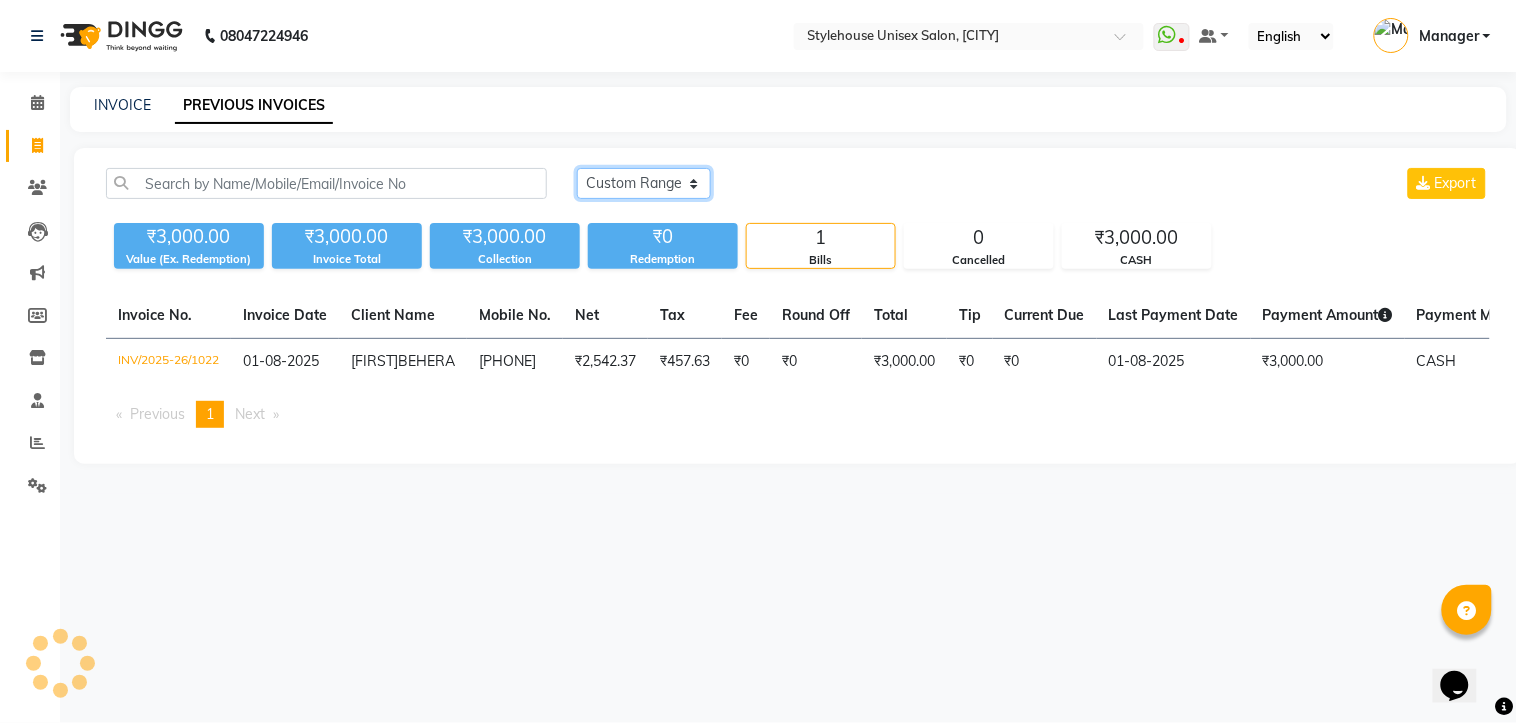 click on "Today Yesterday Custom Range" 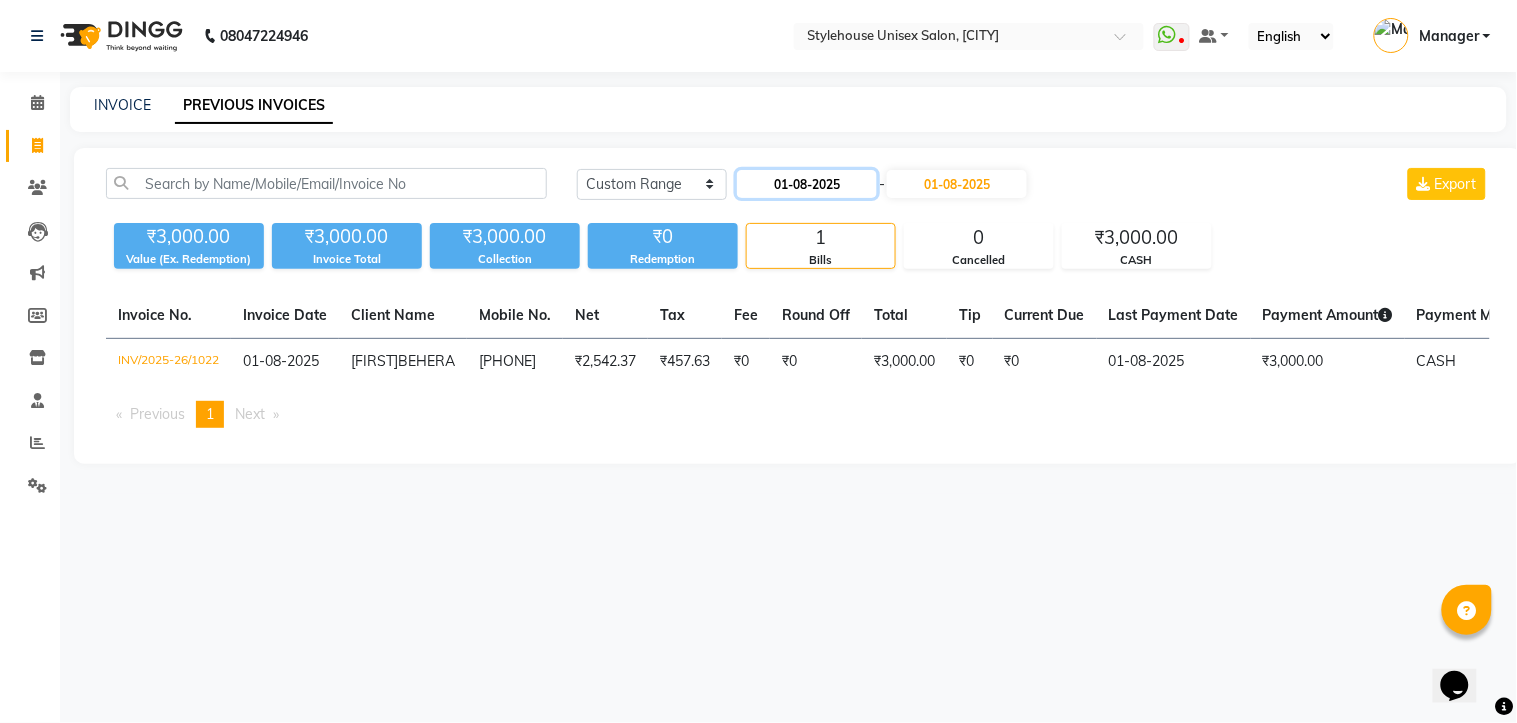 click on "01-08-2025" 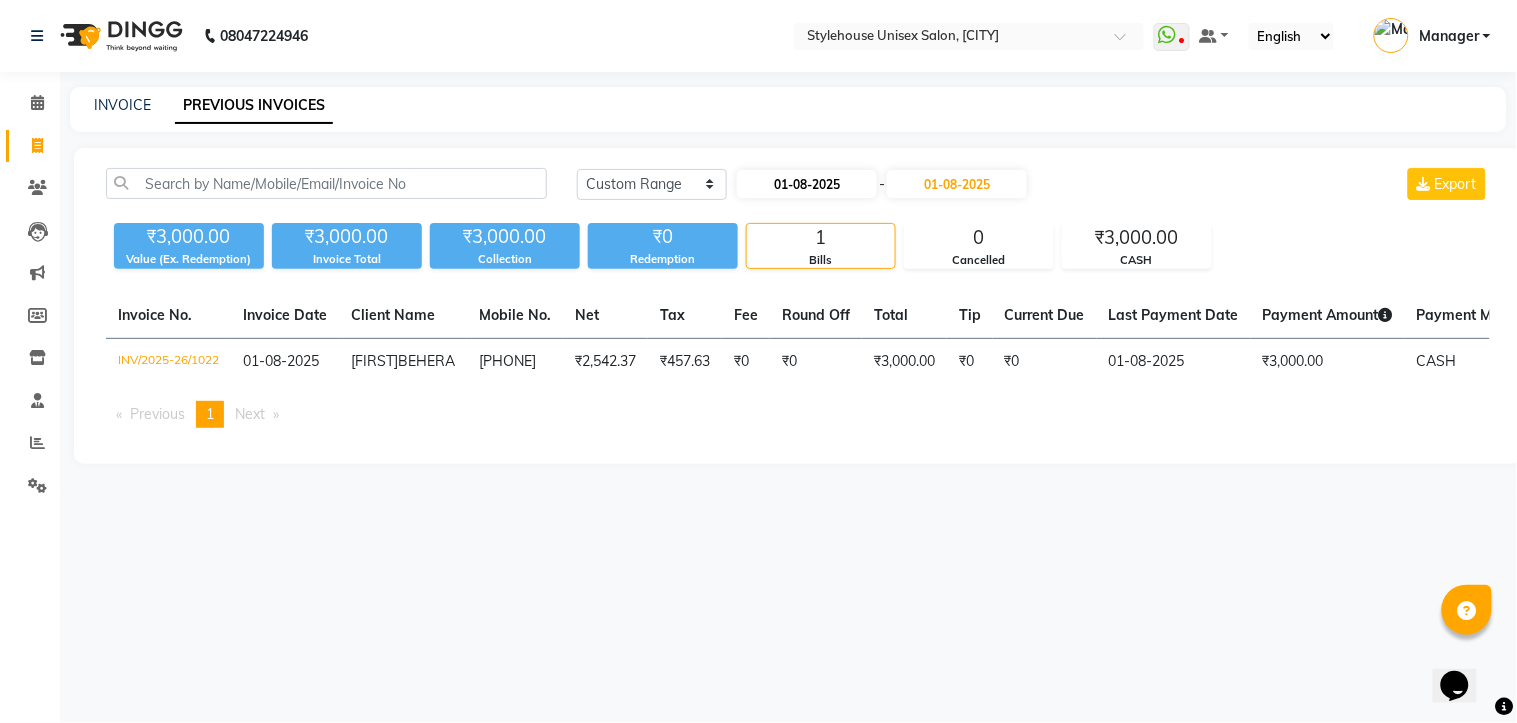 select on "8" 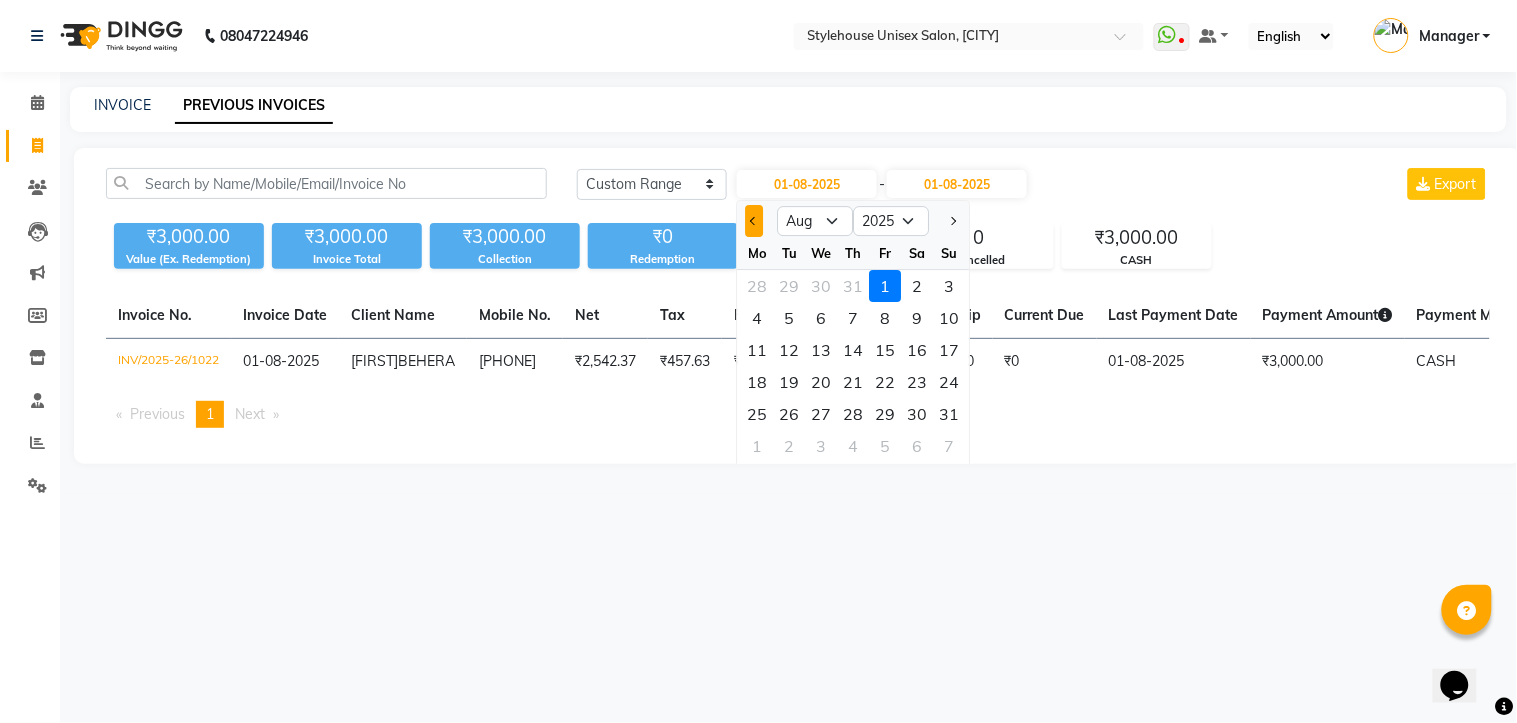 click 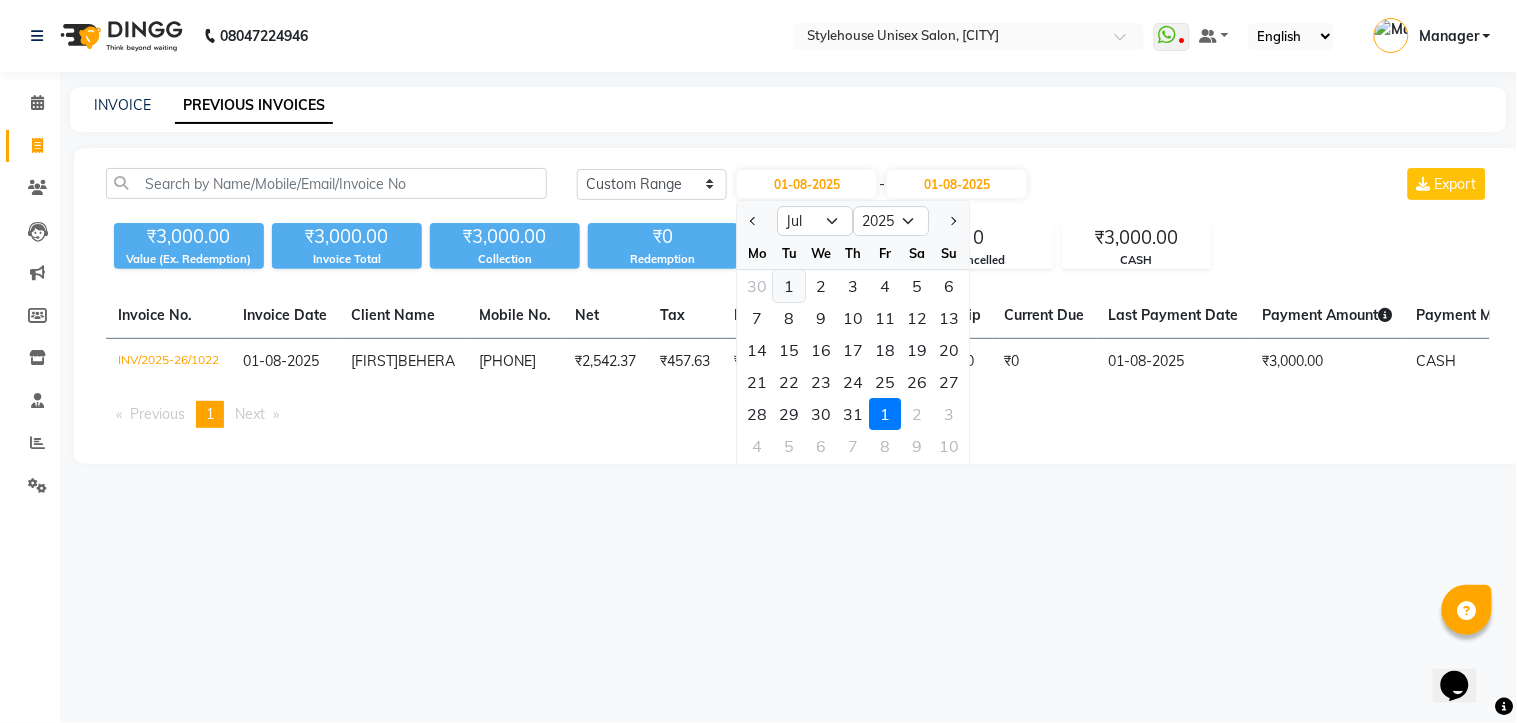 click on "1" 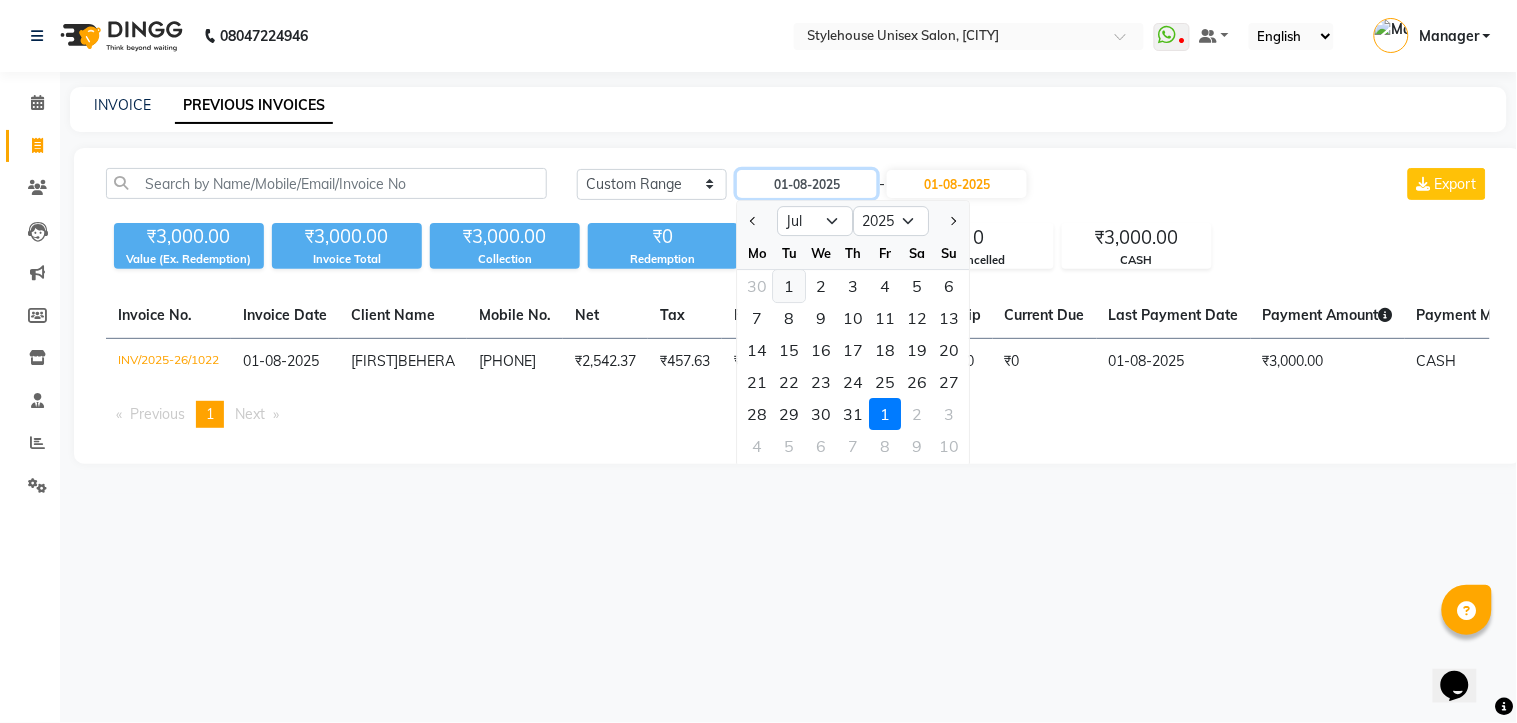 type on "01-07-2025" 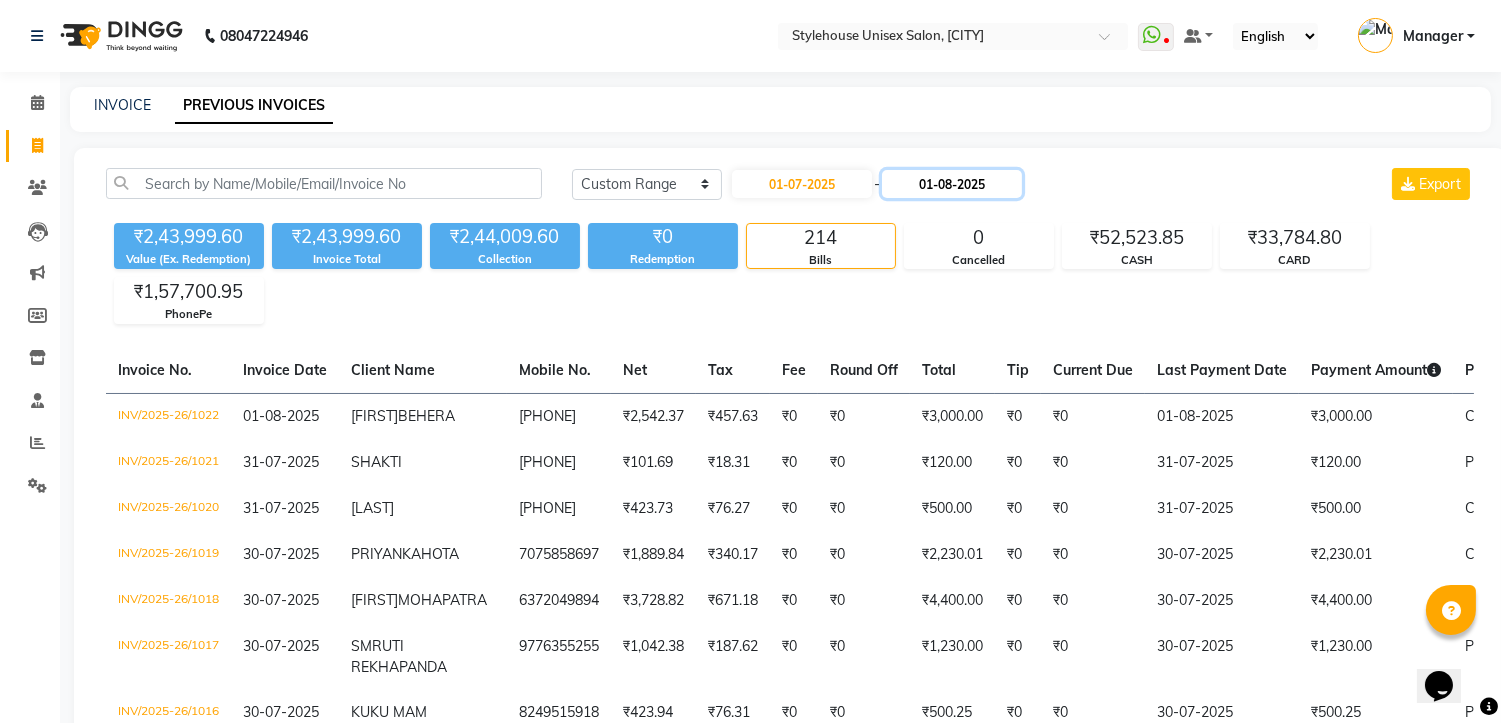 click on "01-08-2025" 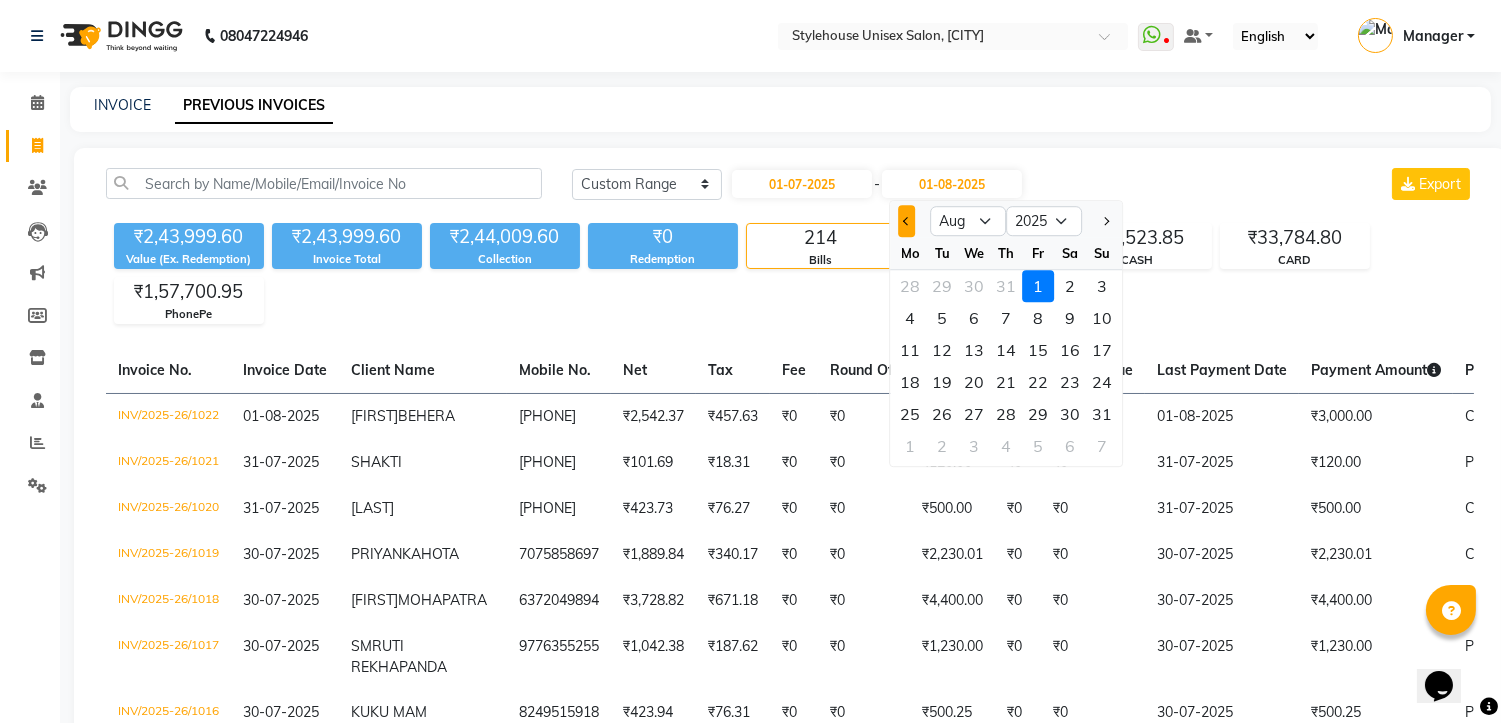 click 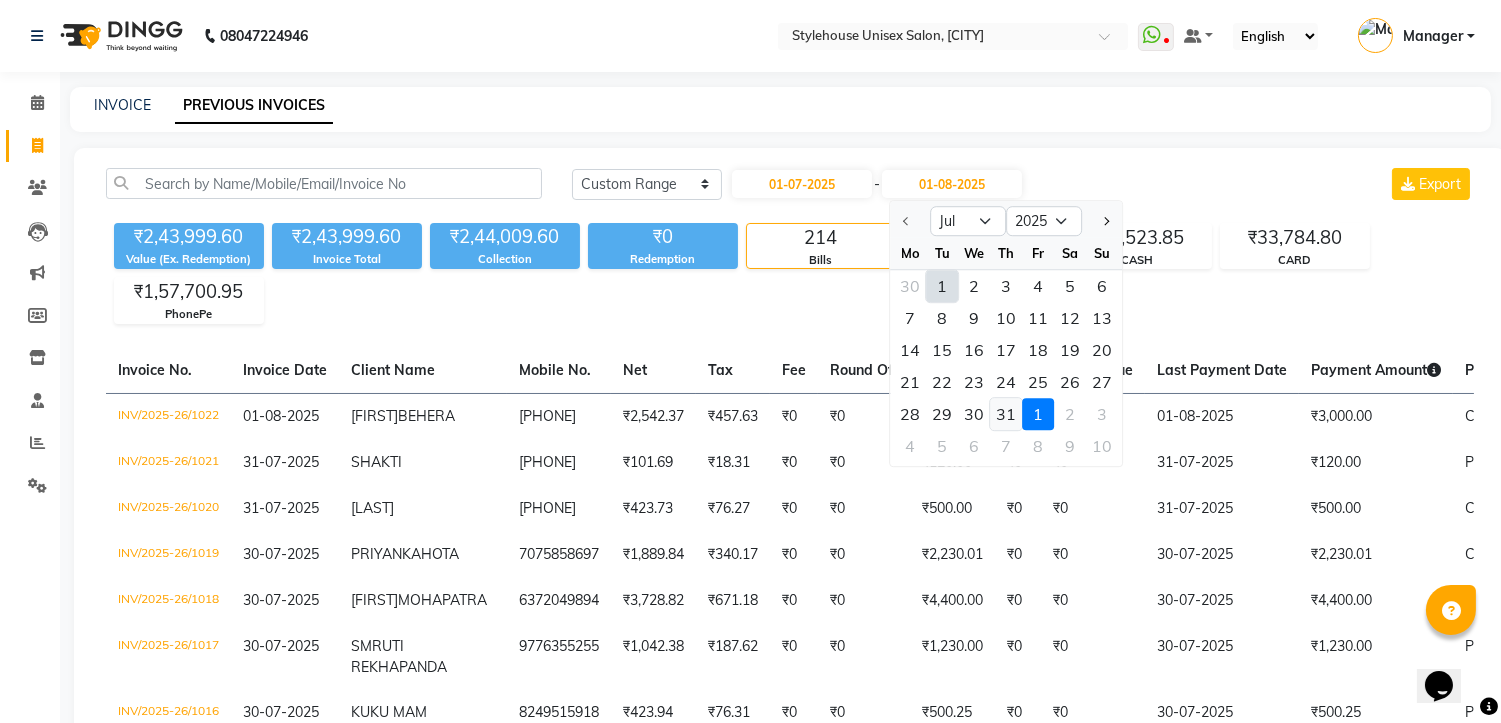 click on "31" 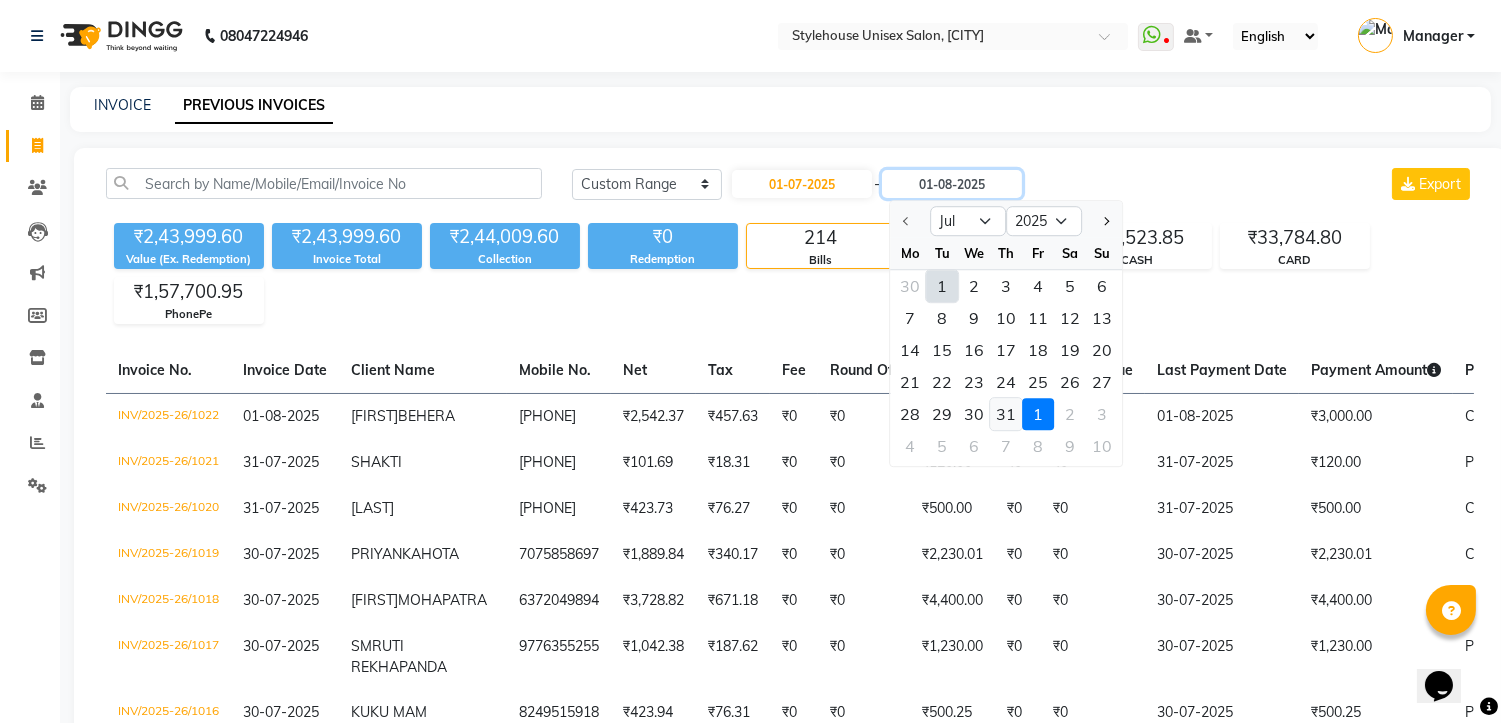 type on "31-07-2025" 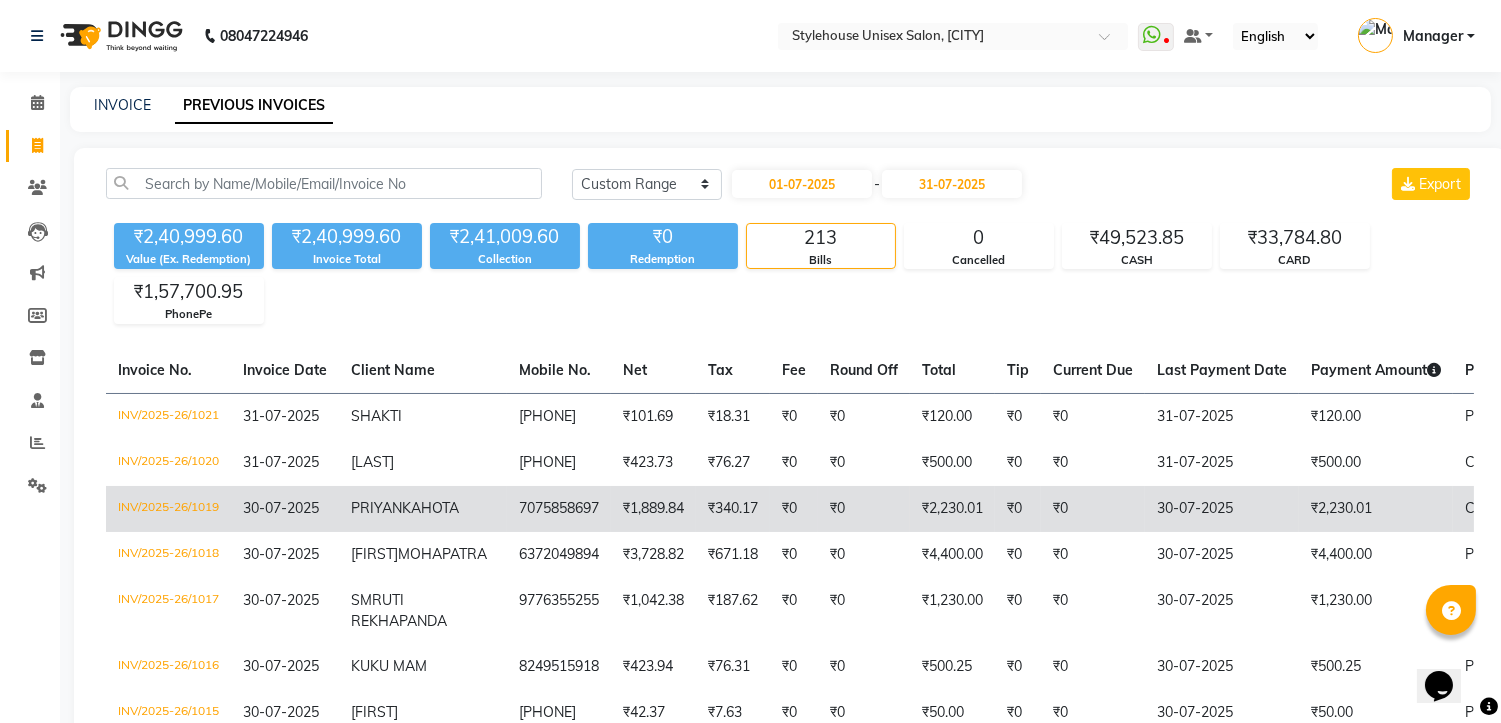 click on "₹0" 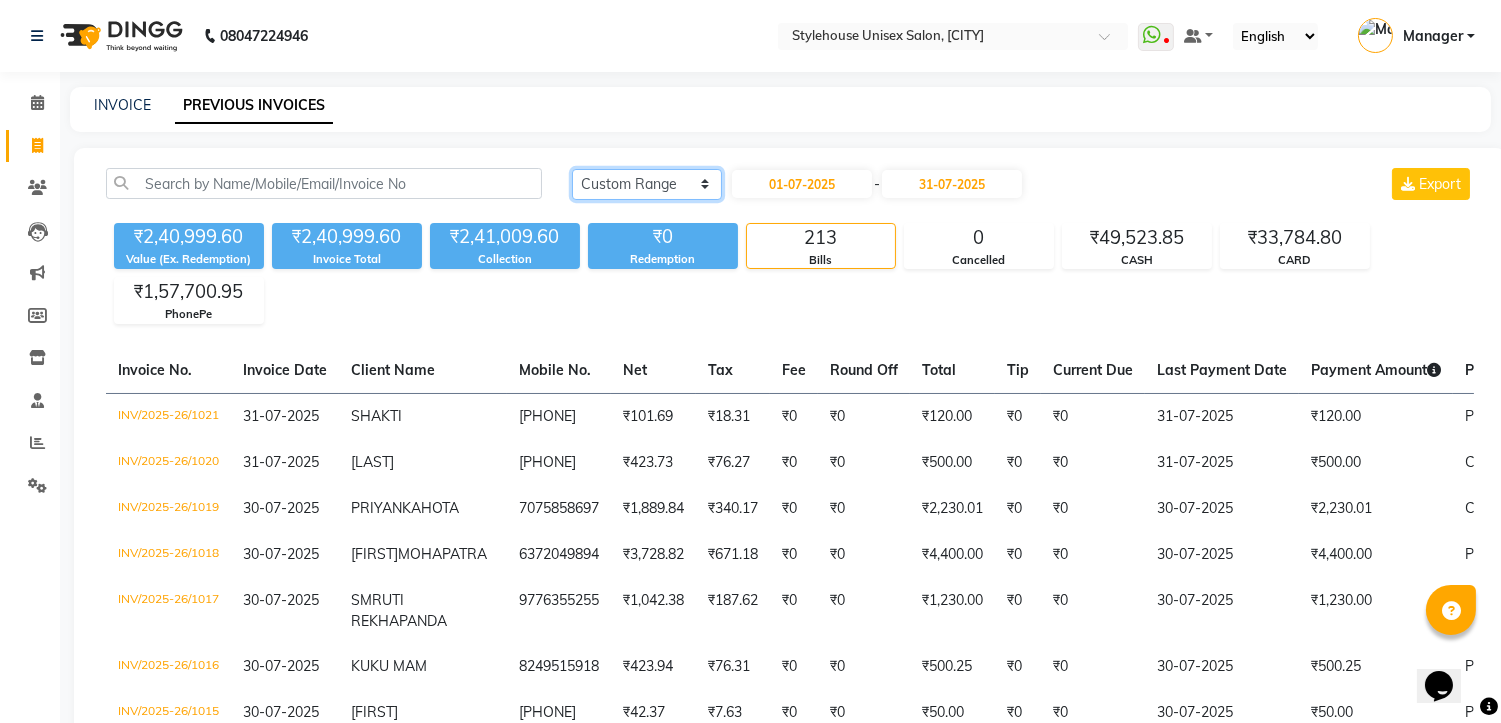 click on "Today Yesterday Custom Range" 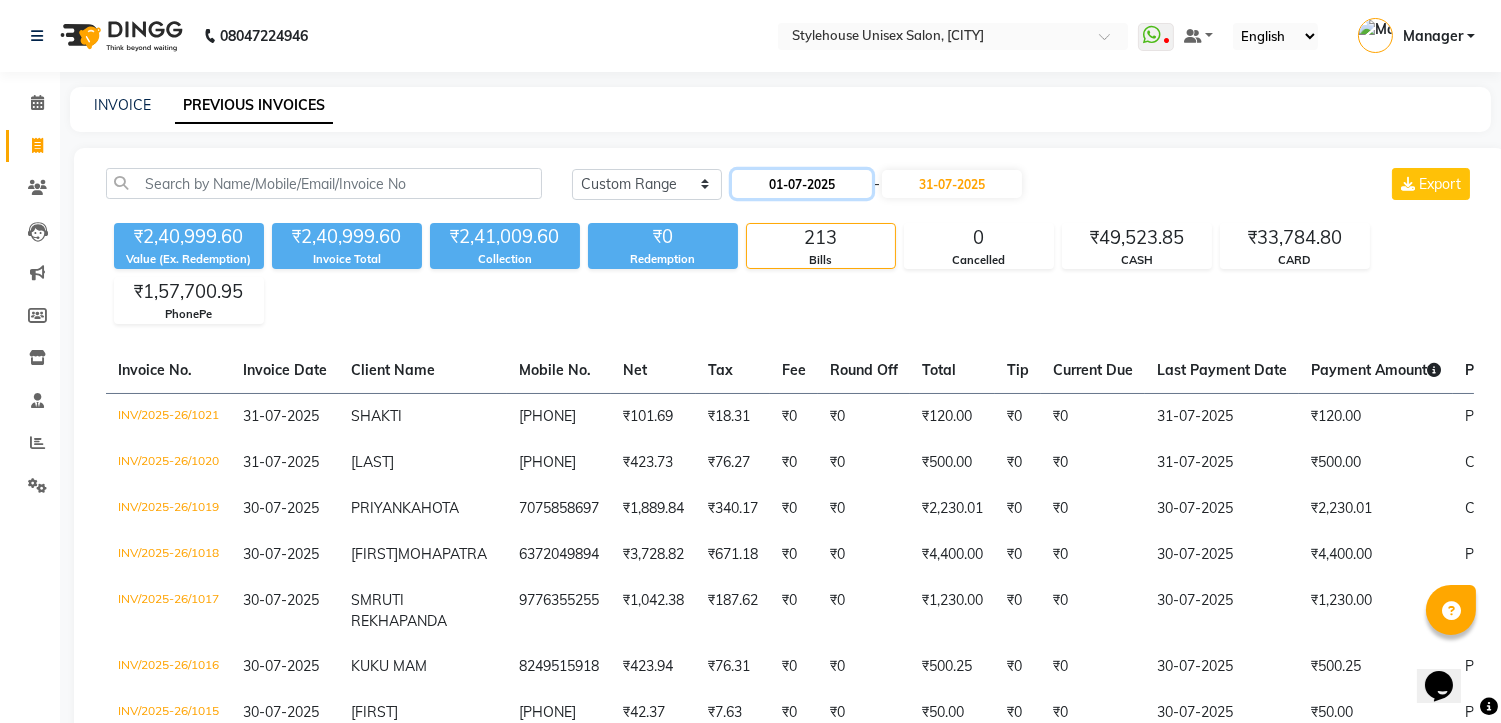 click on "01-07-2025" 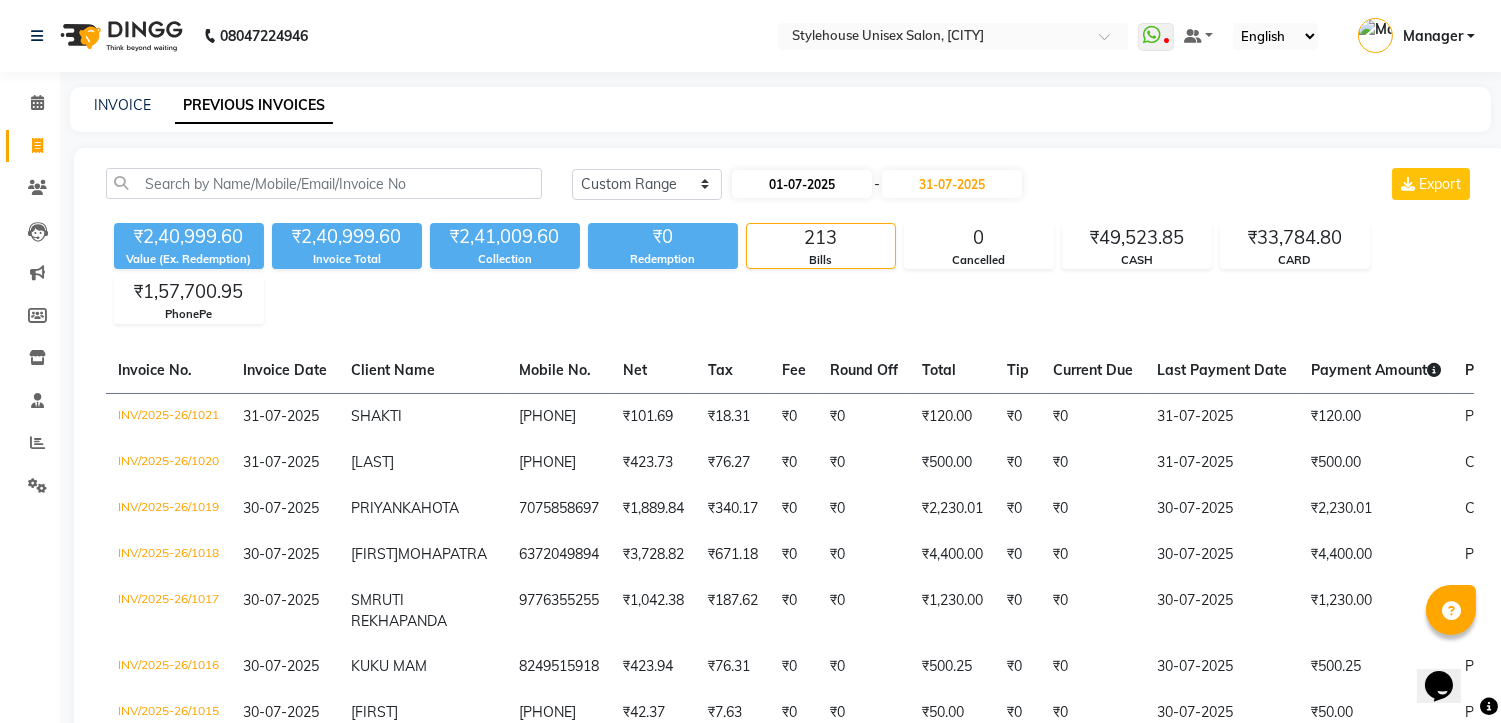 select on "7" 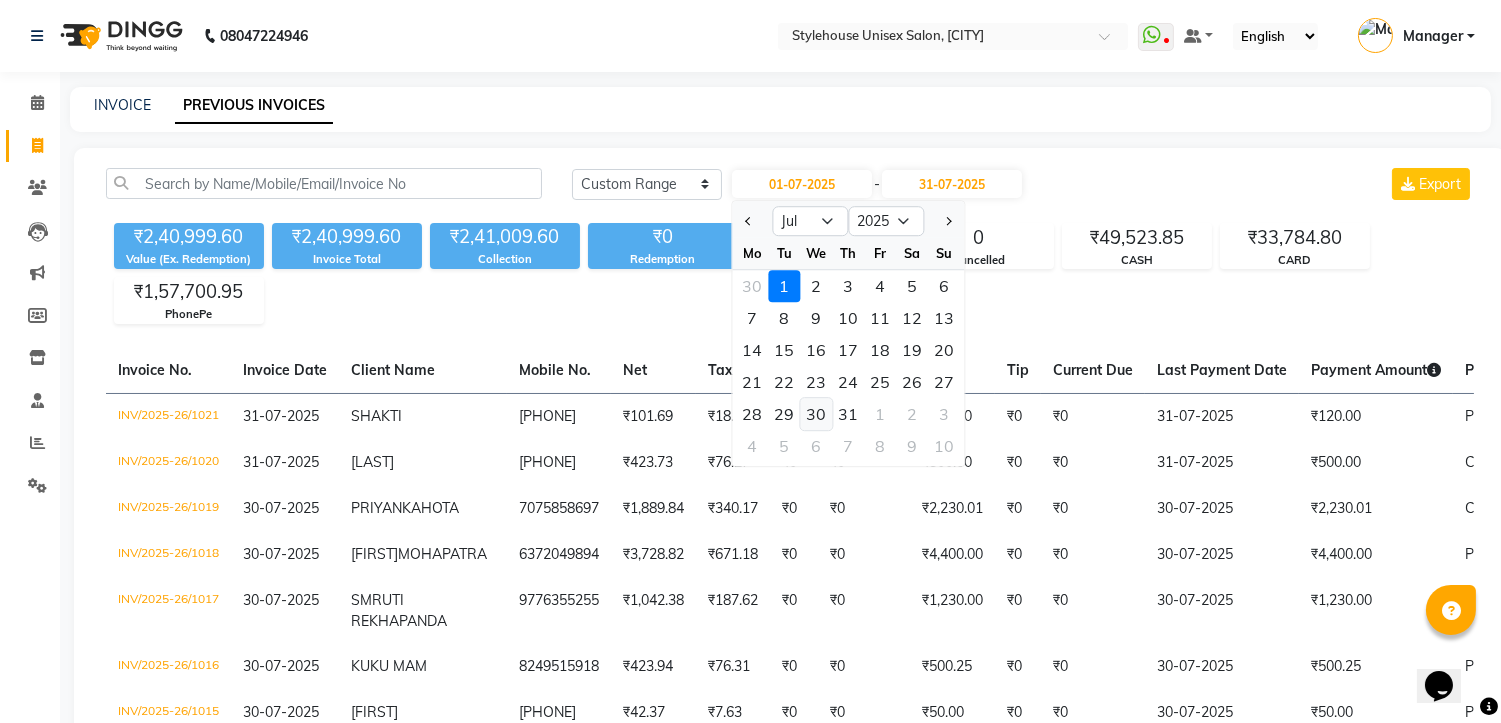 click on "30" 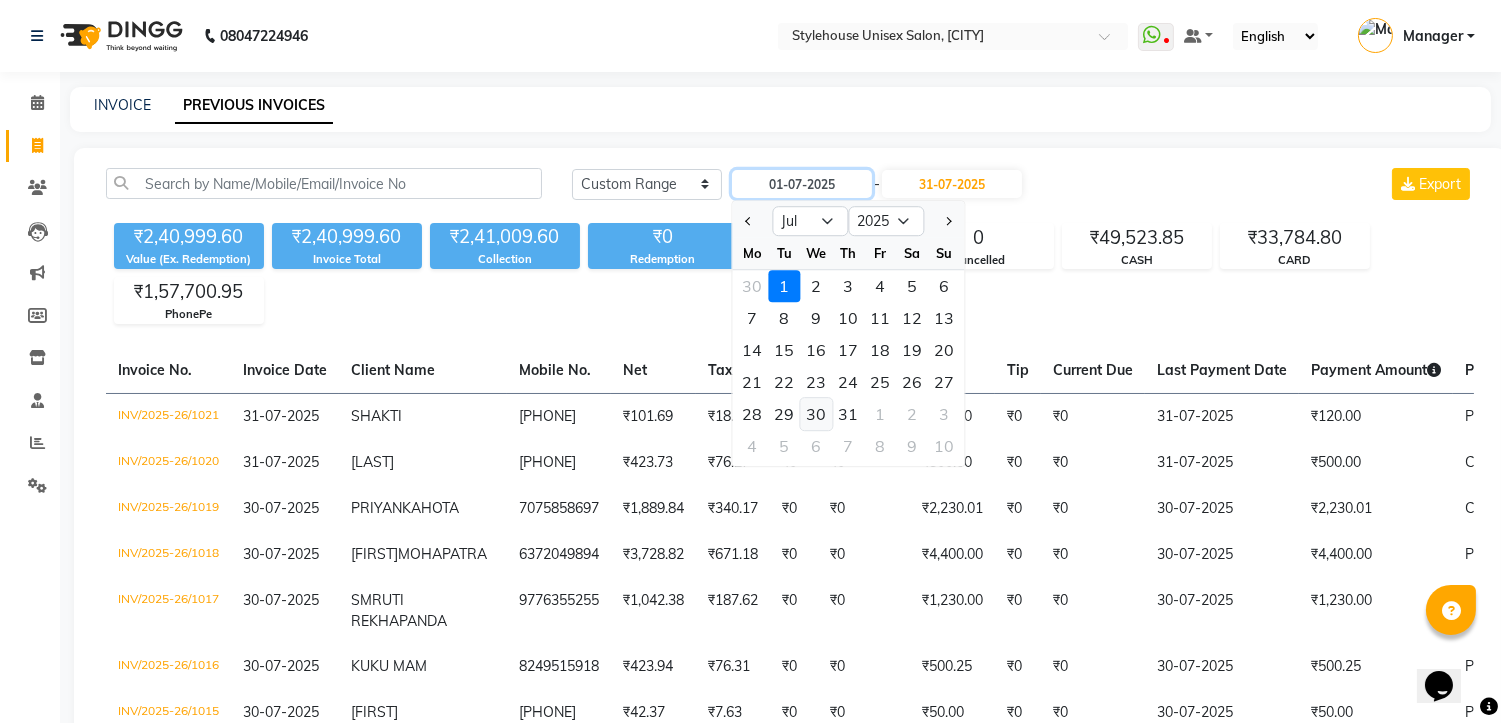 type on "30-07-2025" 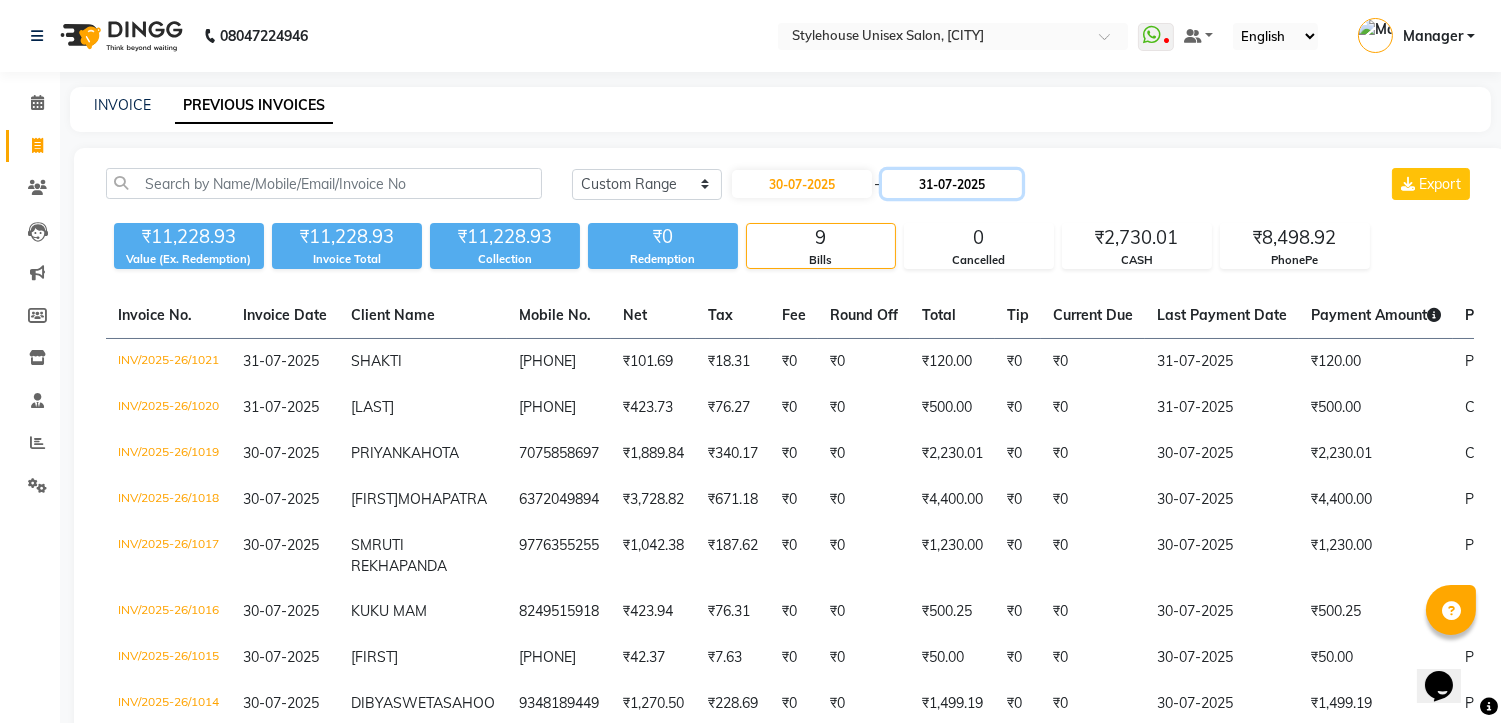click on "31-07-2025" 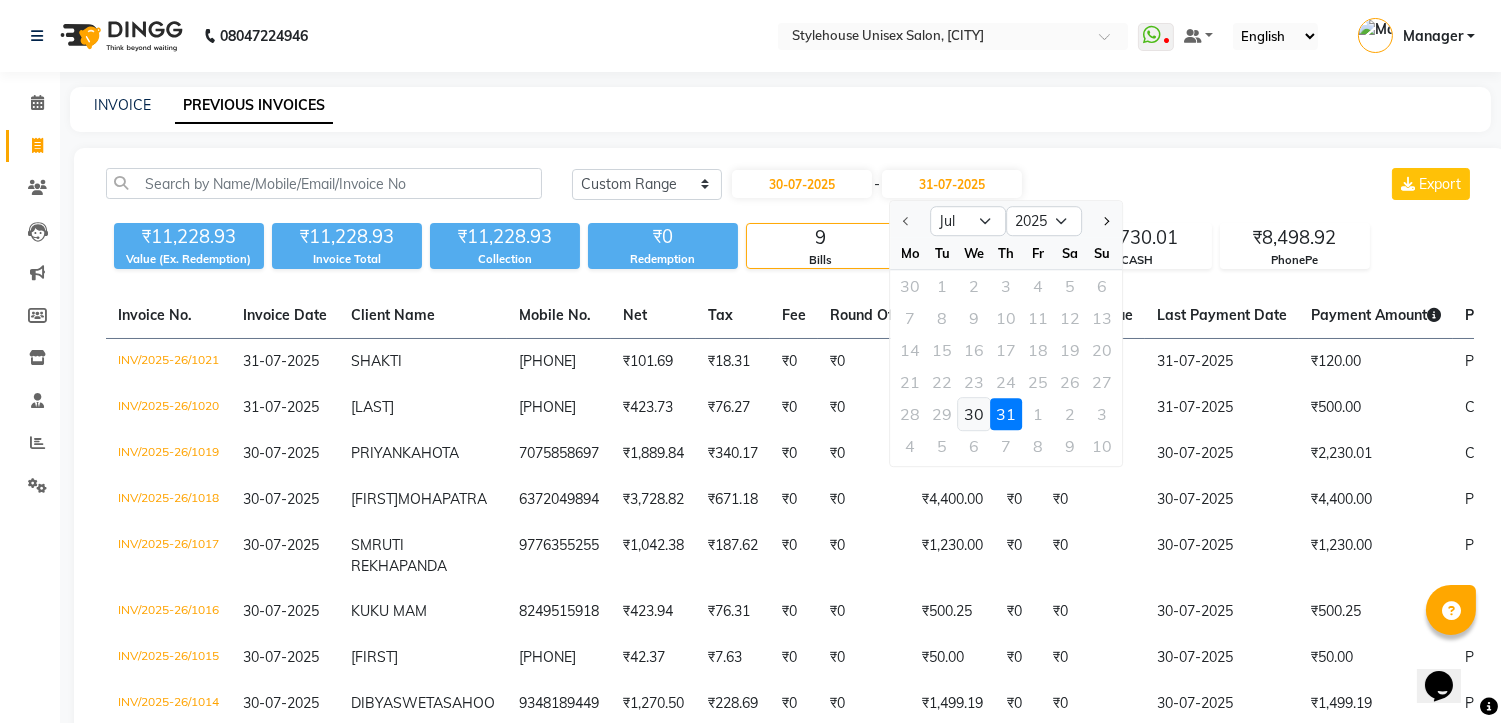 click on "30" 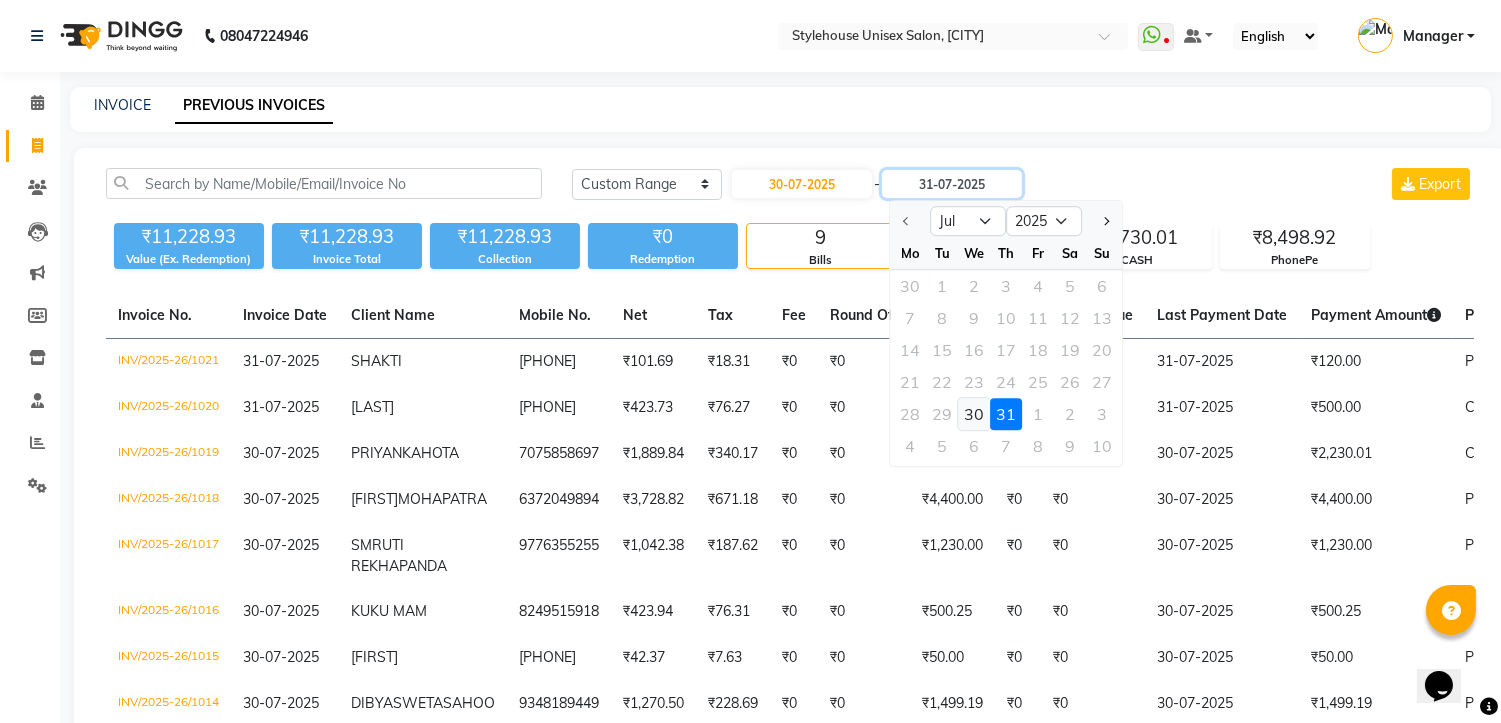 type on "30-07-2025" 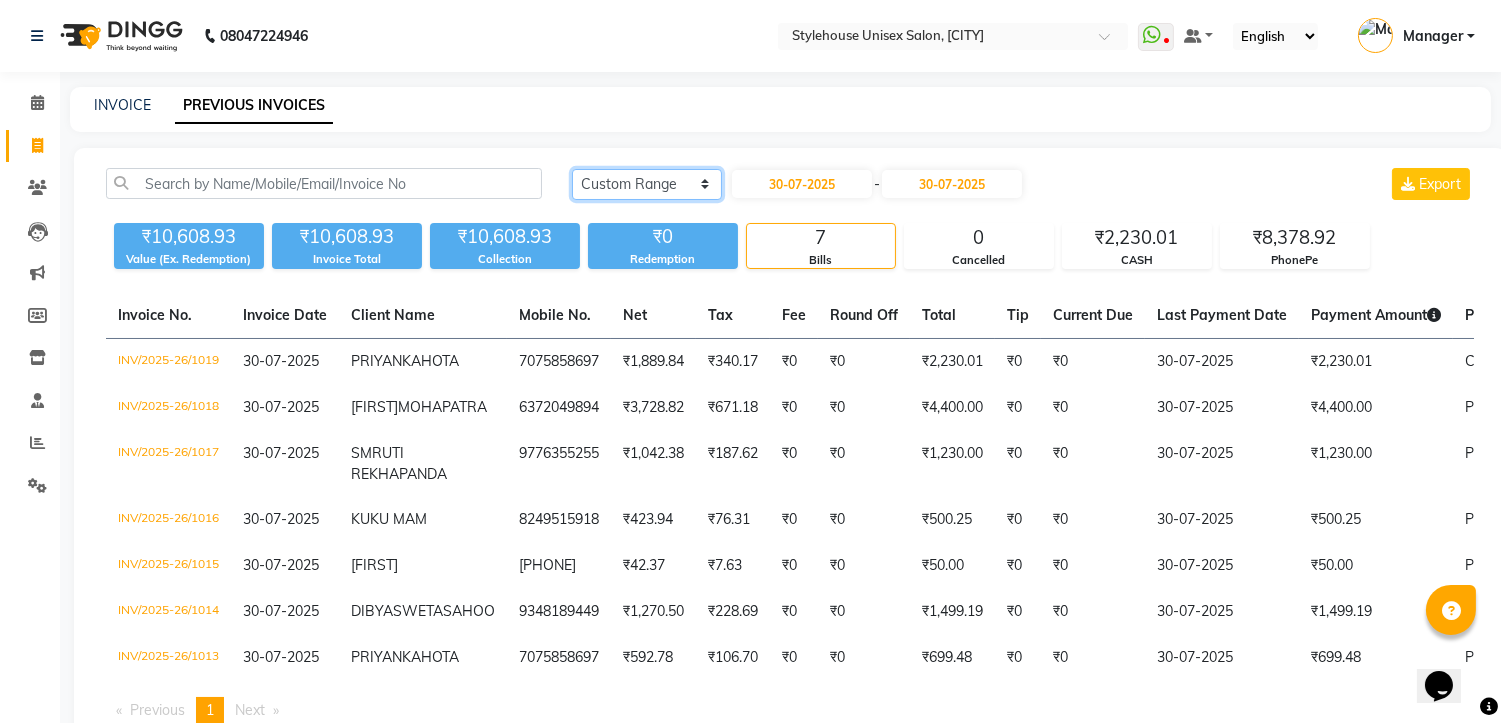 click on "Today Yesterday Custom Range" 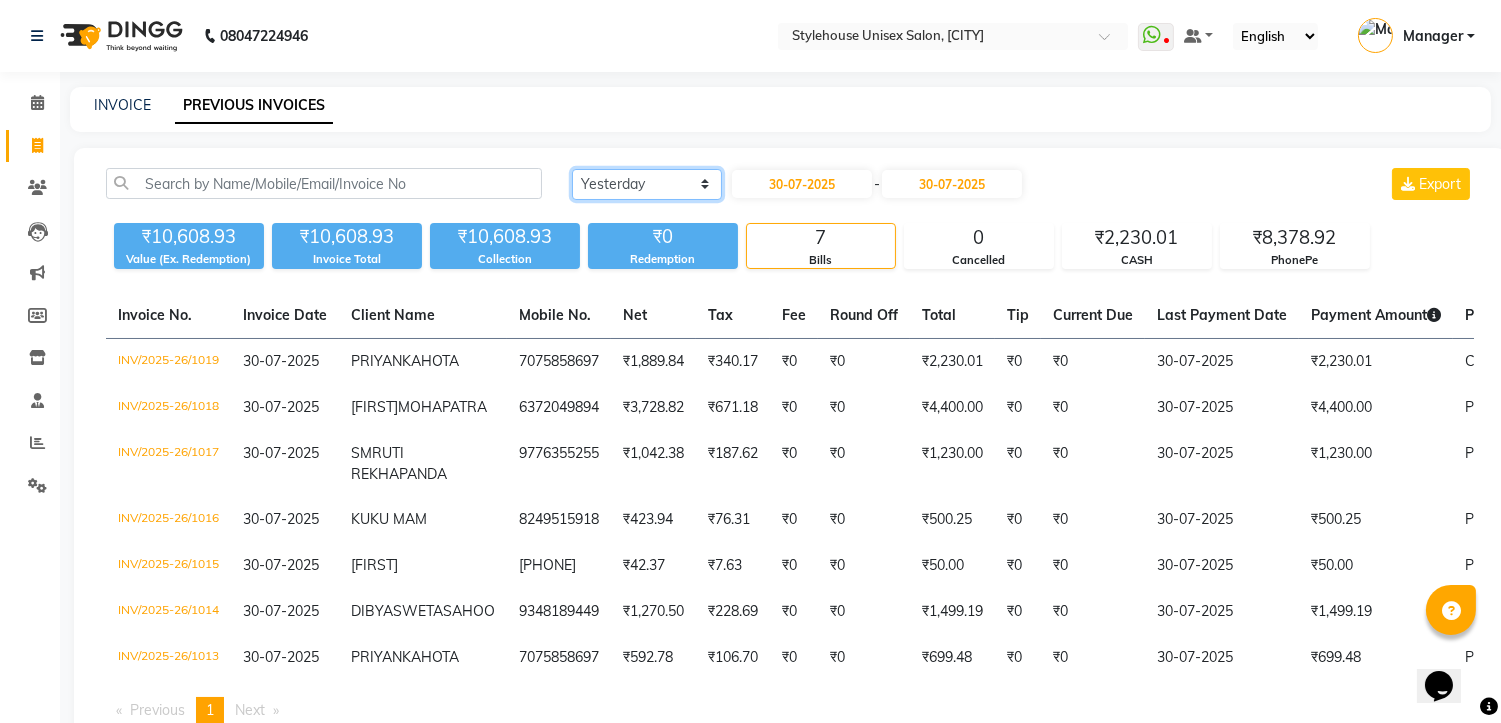 click on "Today Yesterday Custom Range" 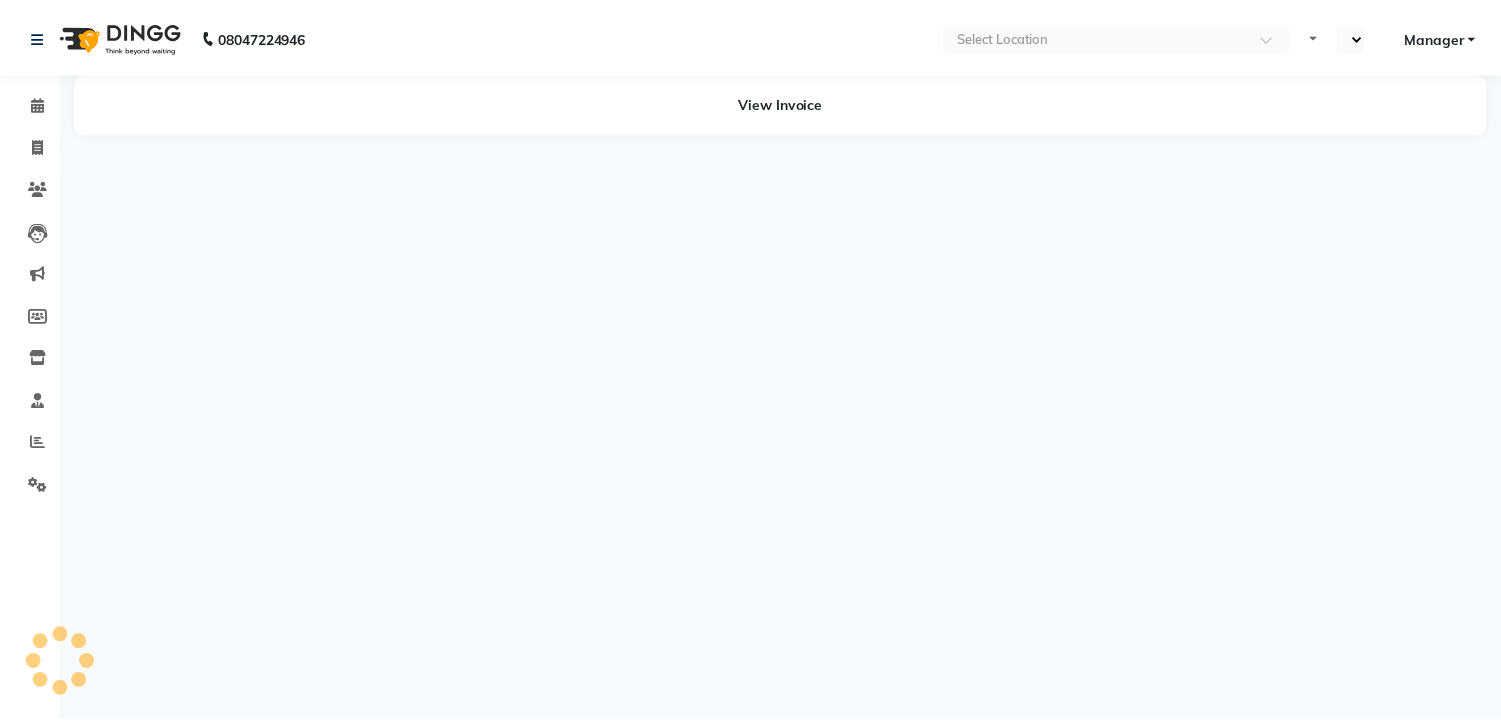 scroll, scrollTop: 0, scrollLeft: 0, axis: both 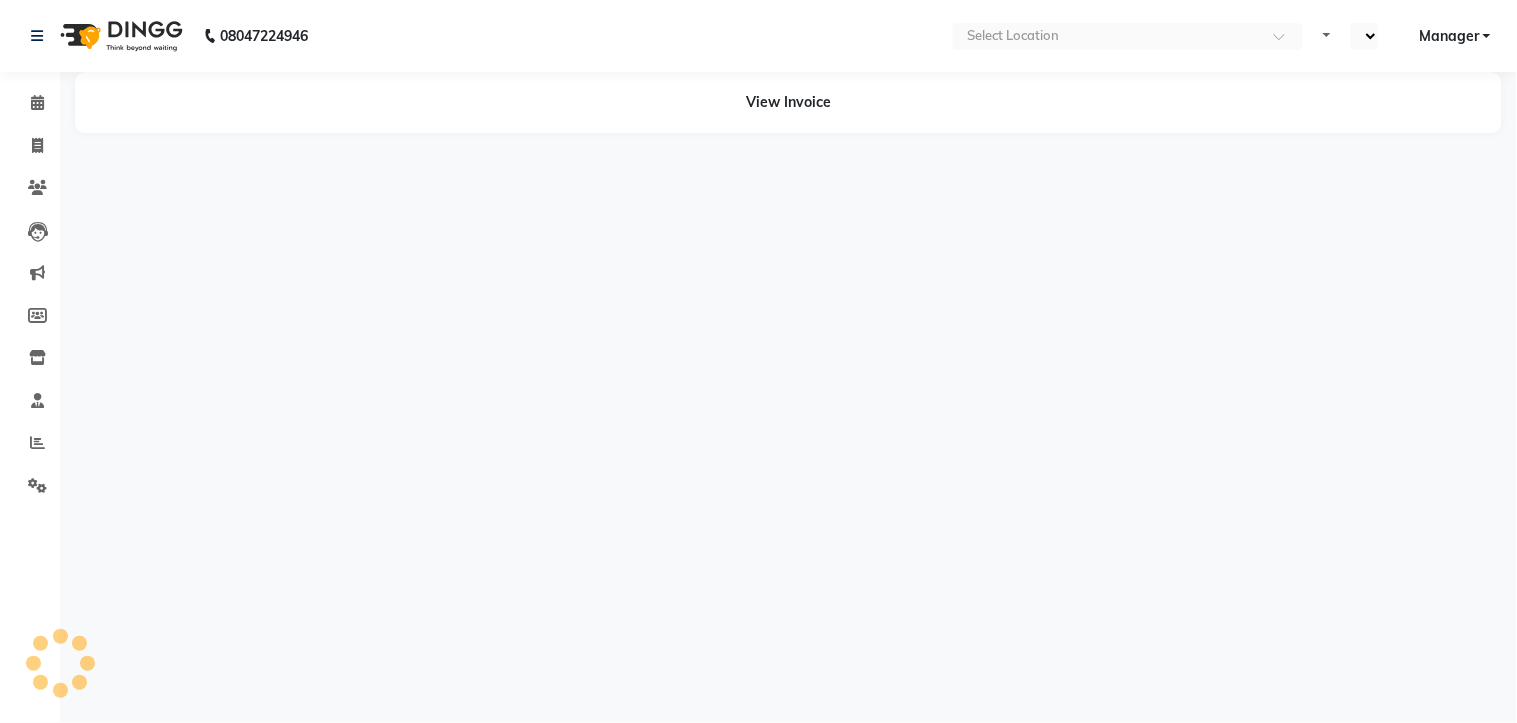 select on "en" 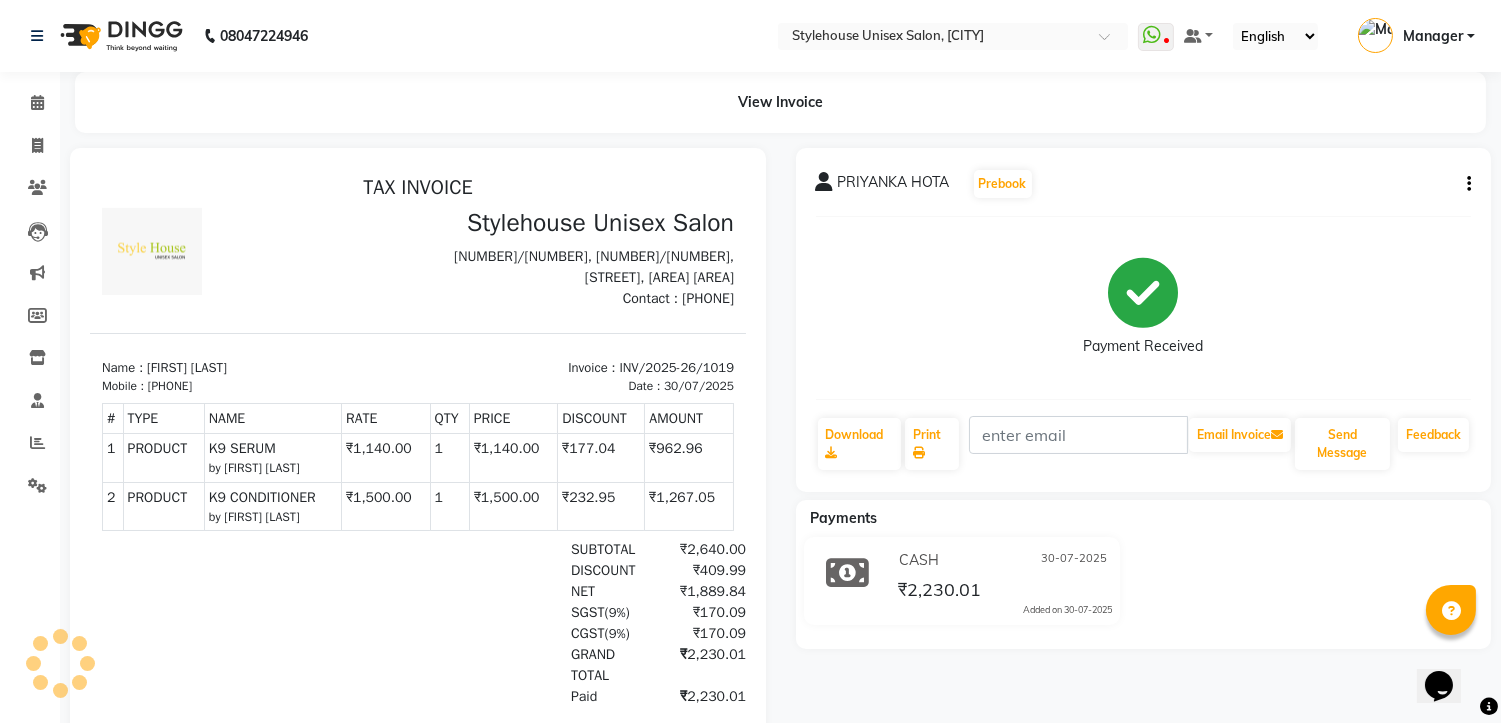 scroll, scrollTop: 0, scrollLeft: 0, axis: both 